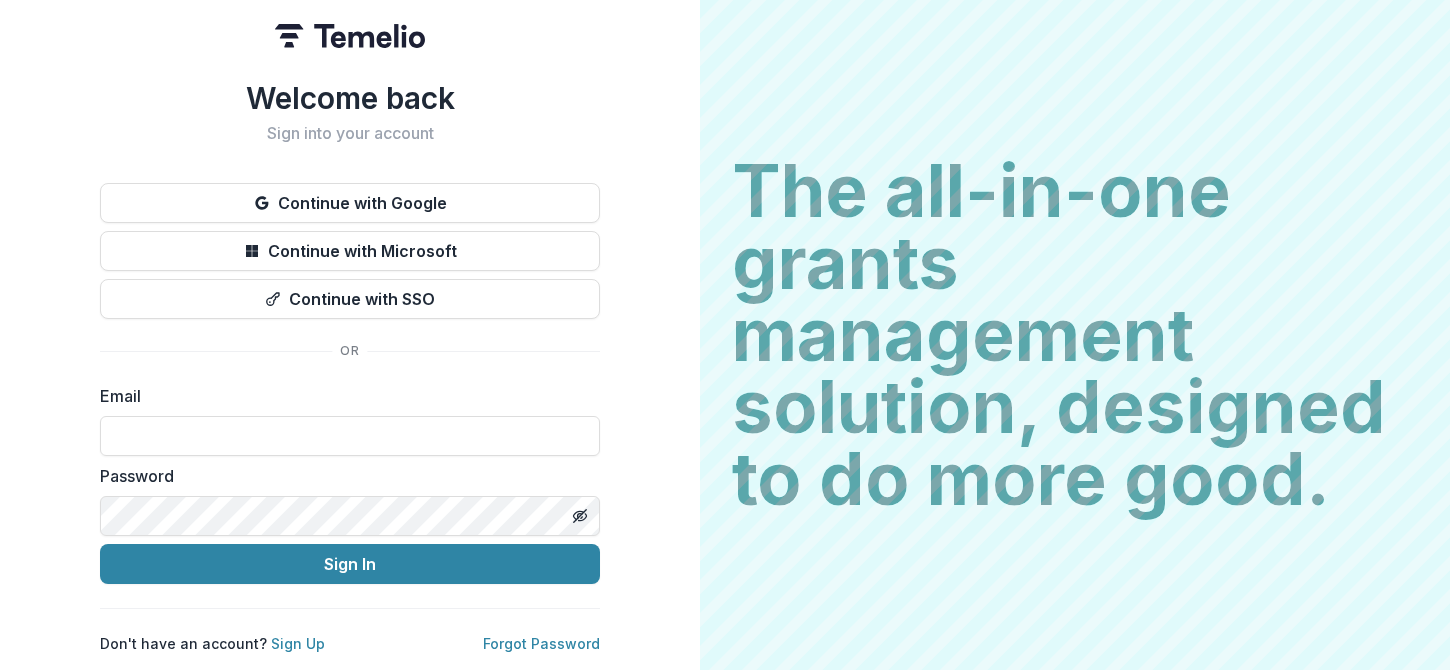 scroll, scrollTop: 0, scrollLeft: 0, axis: both 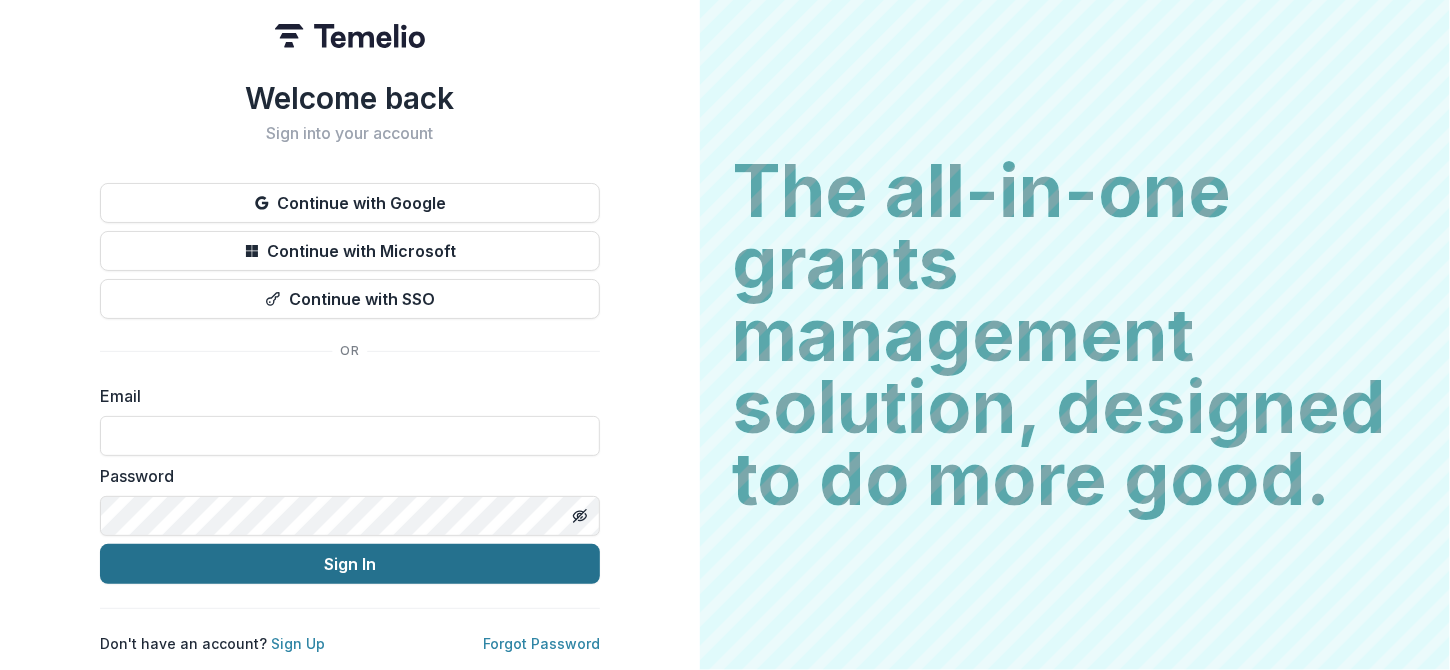 click on "Sign In" at bounding box center (350, 564) 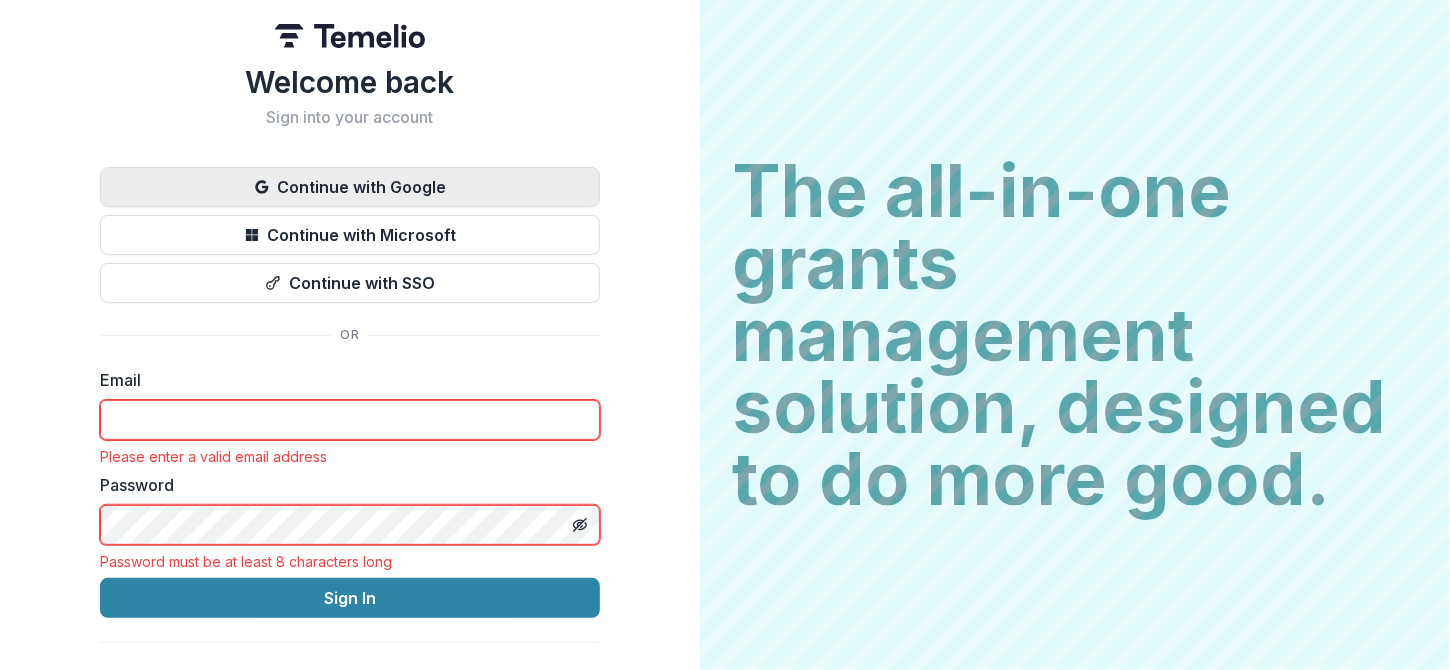 click on "Continue with Google" at bounding box center [350, 187] 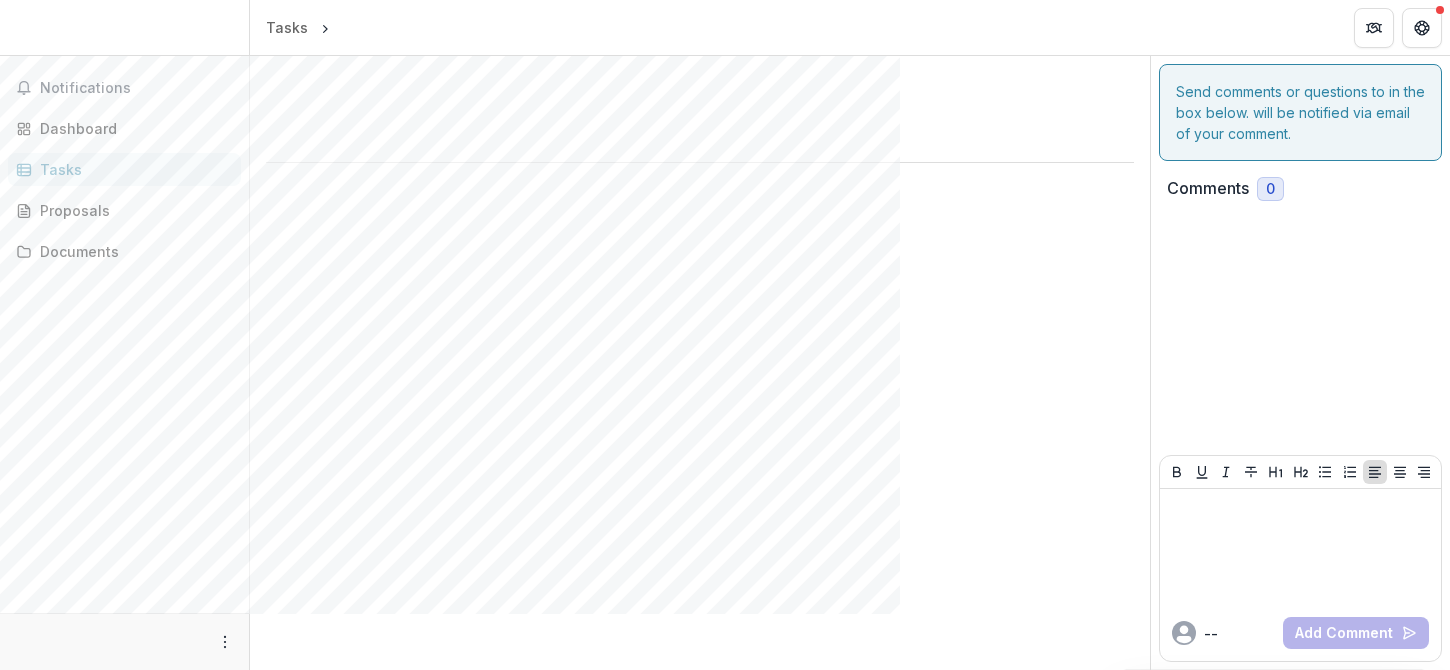 scroll, scrollTop: 0, scrollLeft: 0, axis: both 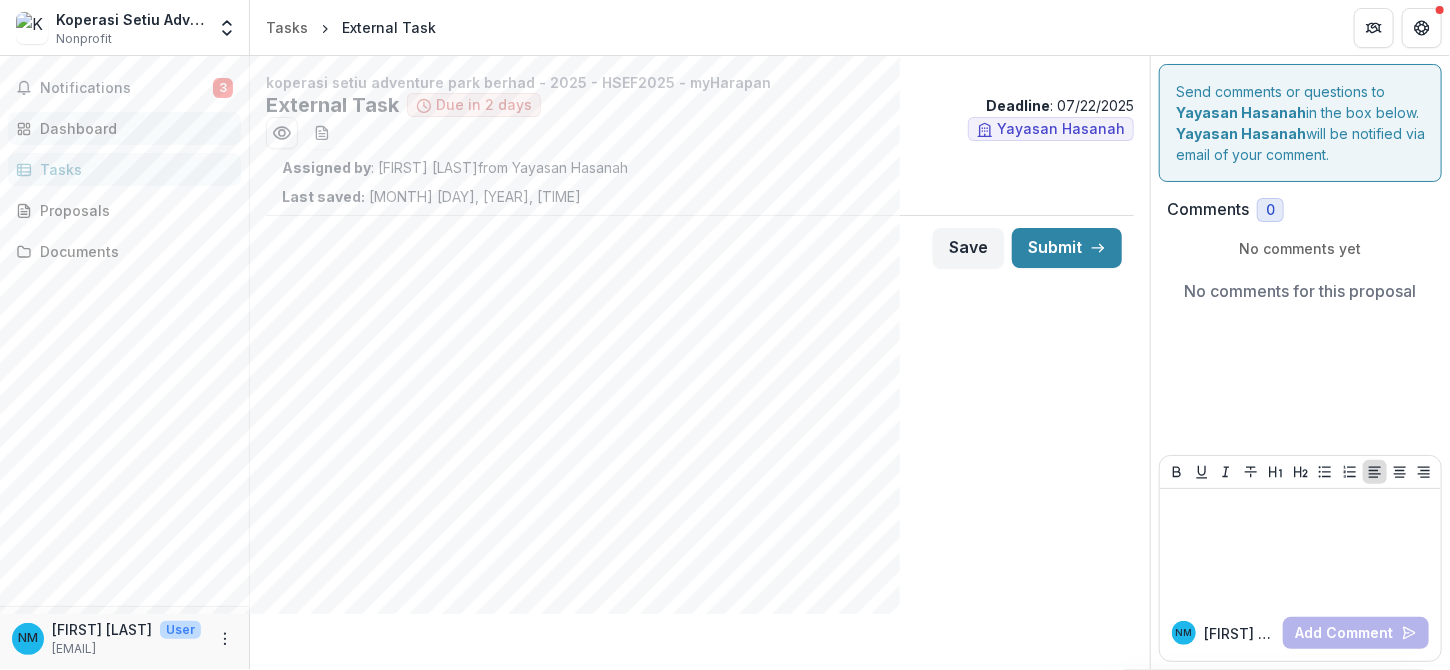 click on "Dashboard" at bounding box center [124, 128] 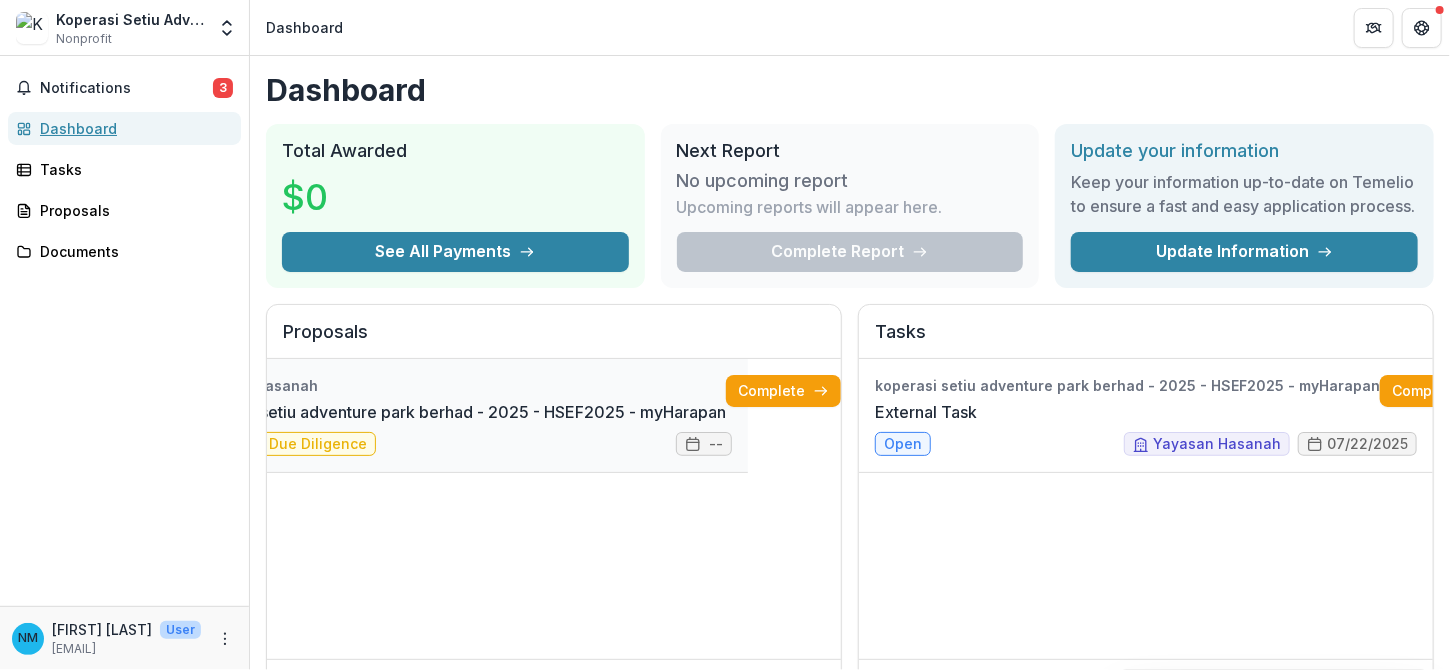 scroll, scrollTop: 0, scrollLeft: 99, axis: horizontal 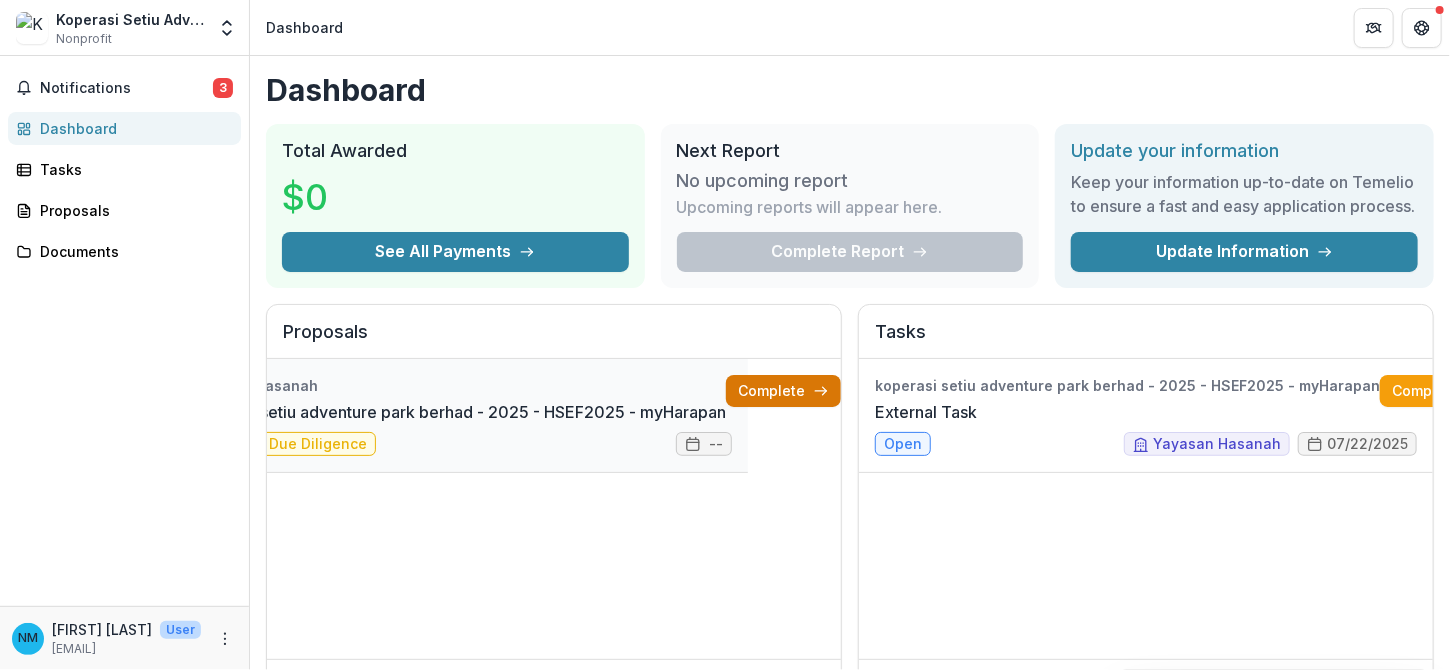 click on "Complete" at bounding box center [783, 391] 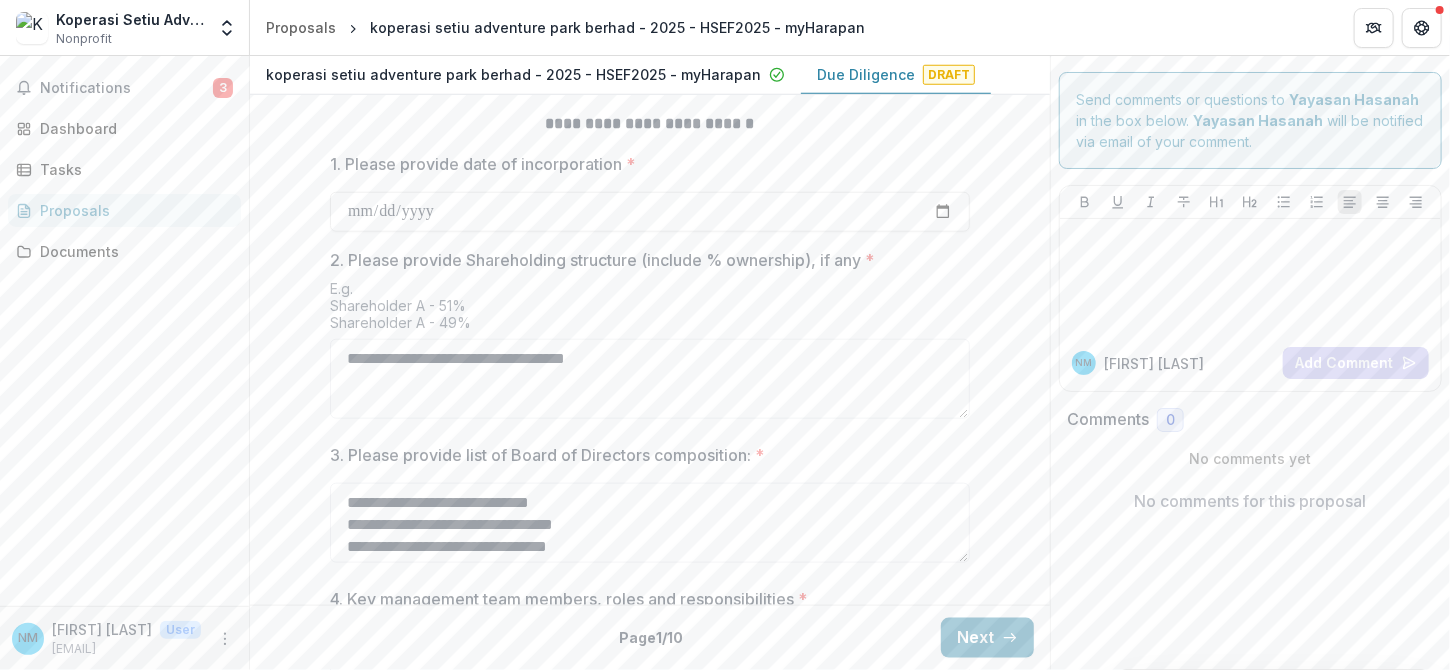 scroll, scrollTop: 848, scrollLeft: 0, axis: vertical 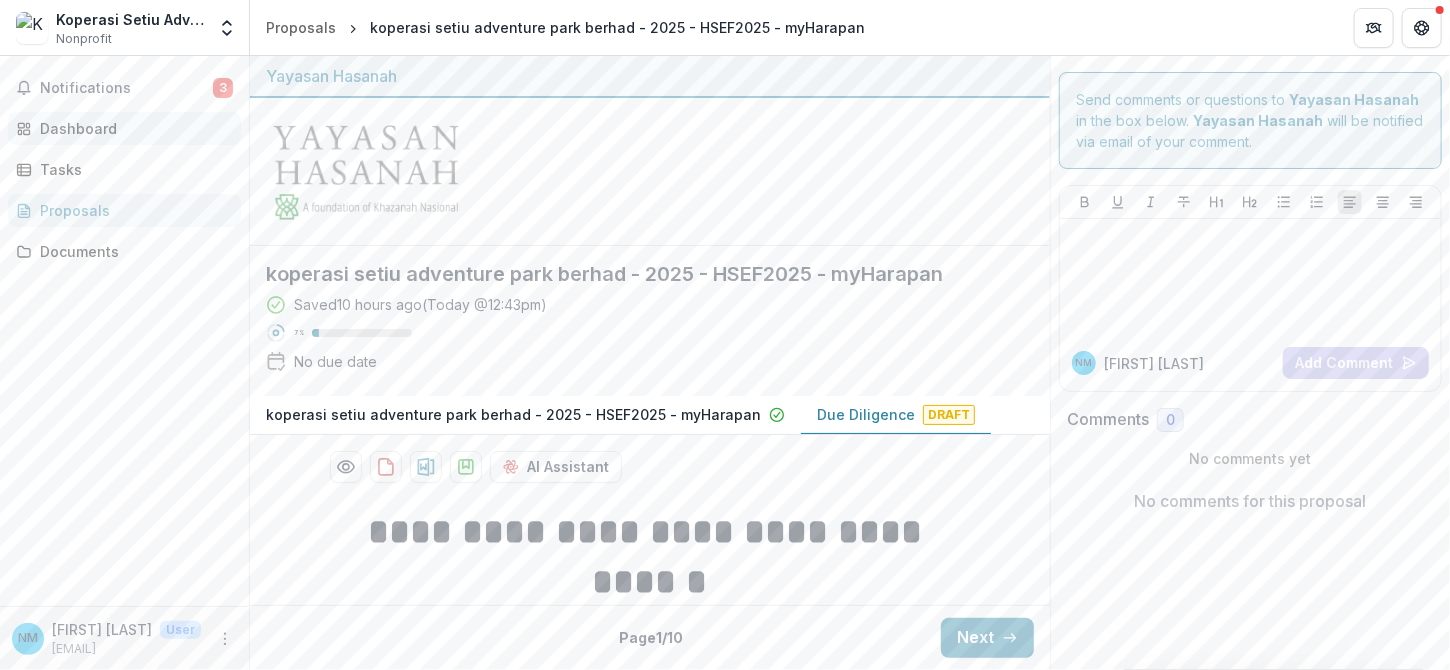 click on "Dashboard" at bounding box center (132, 128) 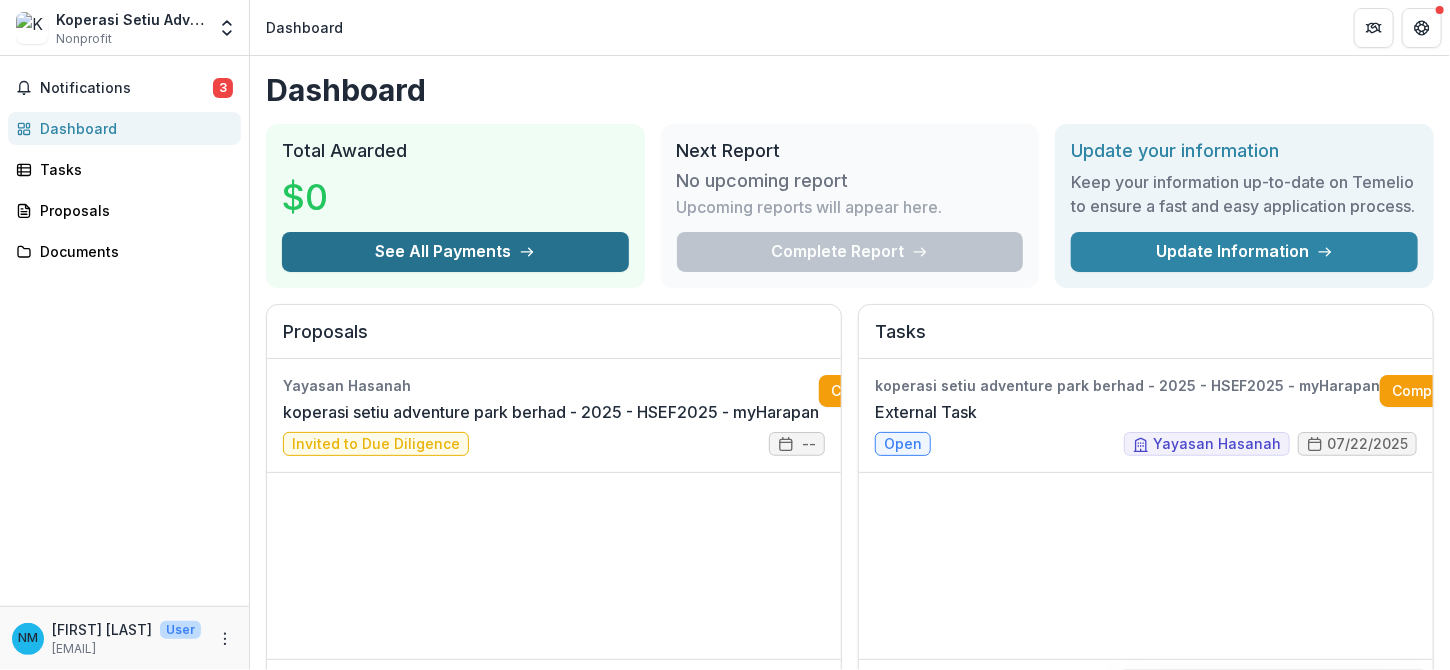 click on "See All Payments" at bounding box center [455, 252] 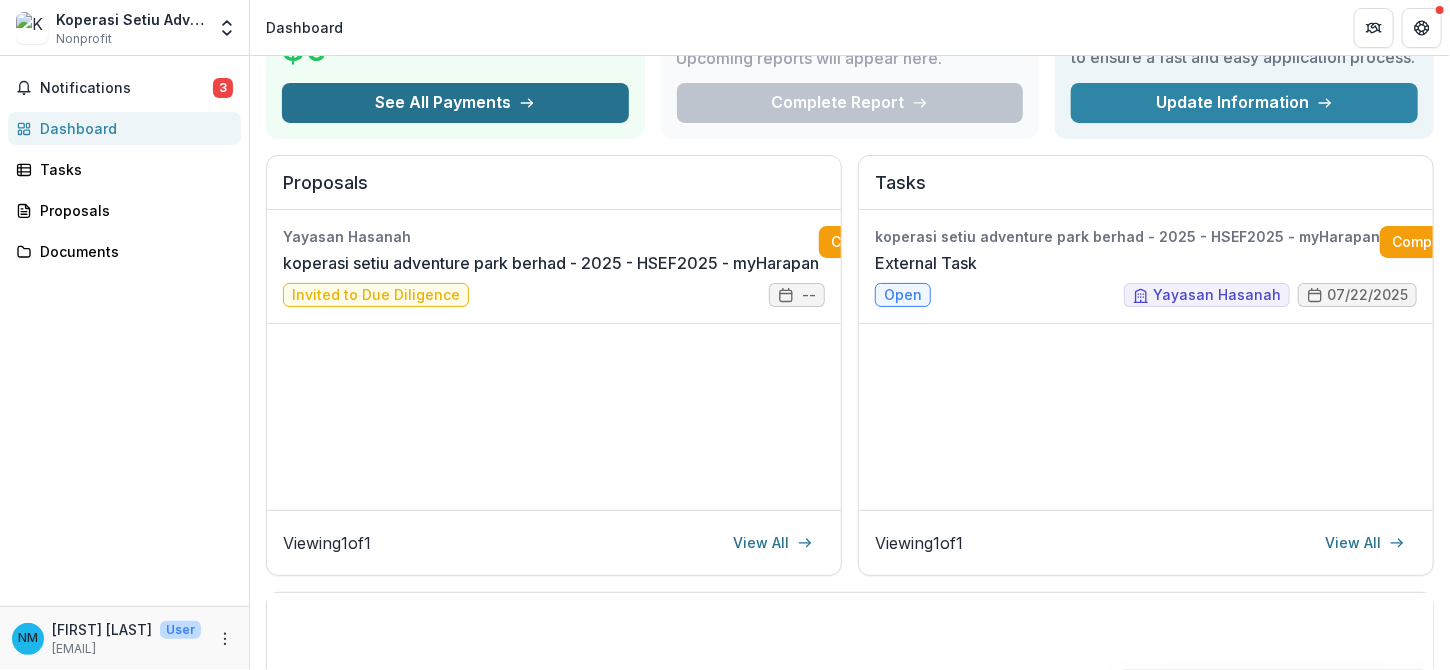 scroll, scrollTop: 148, scrollLeft: 0, axis: vertical 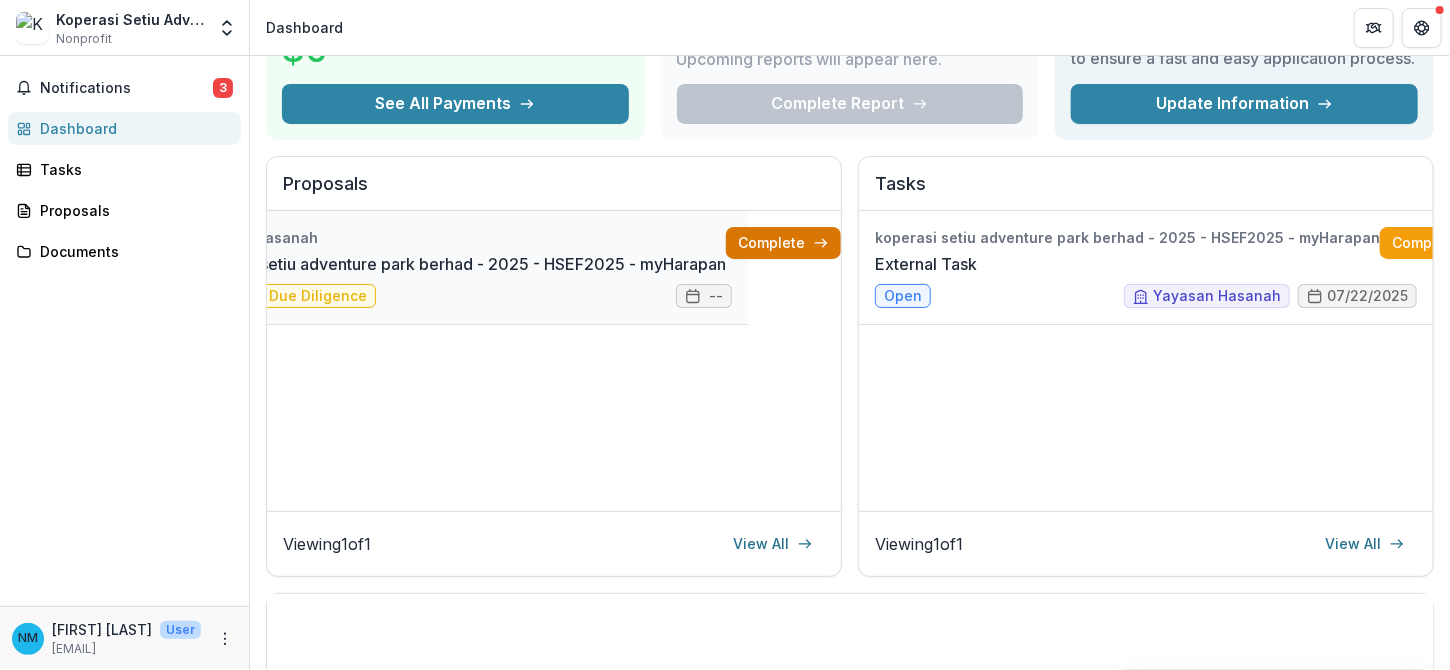 click on "Complete" at bounding box center (783, 243) 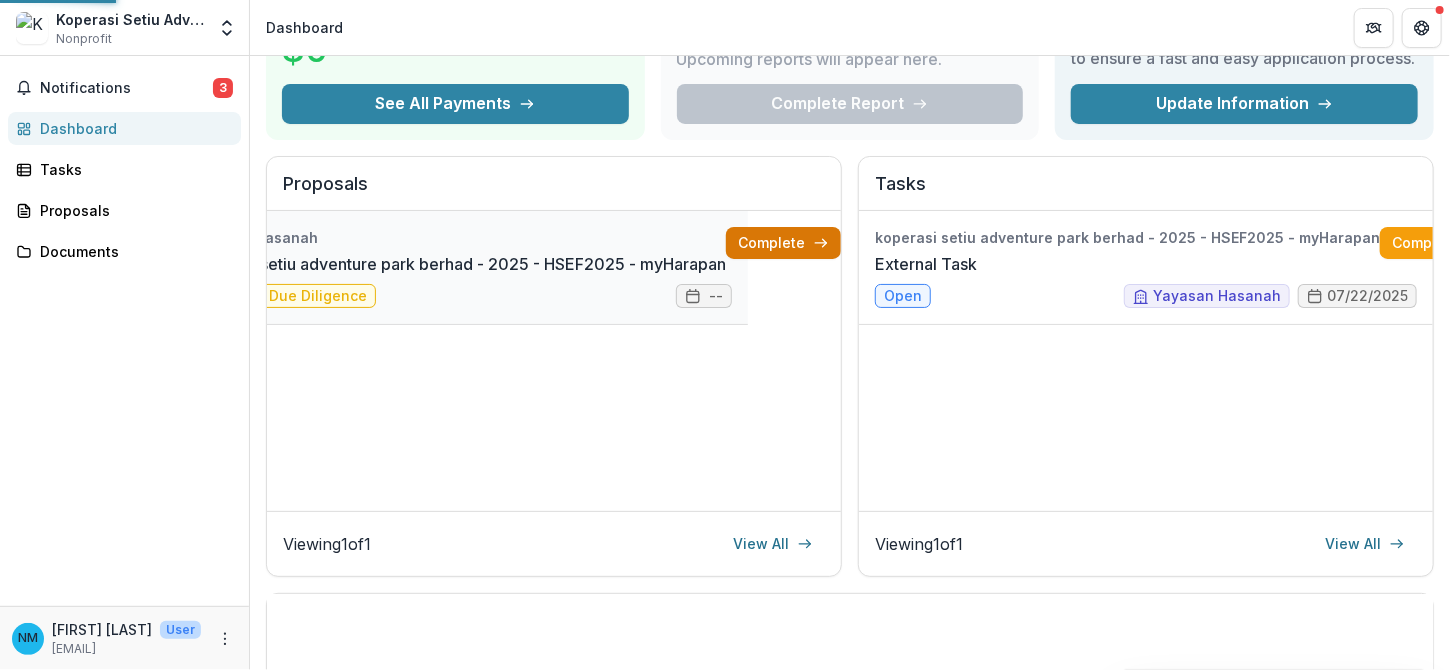 scroll, scrollTop: 0, scrollLeft: 0, axis: both 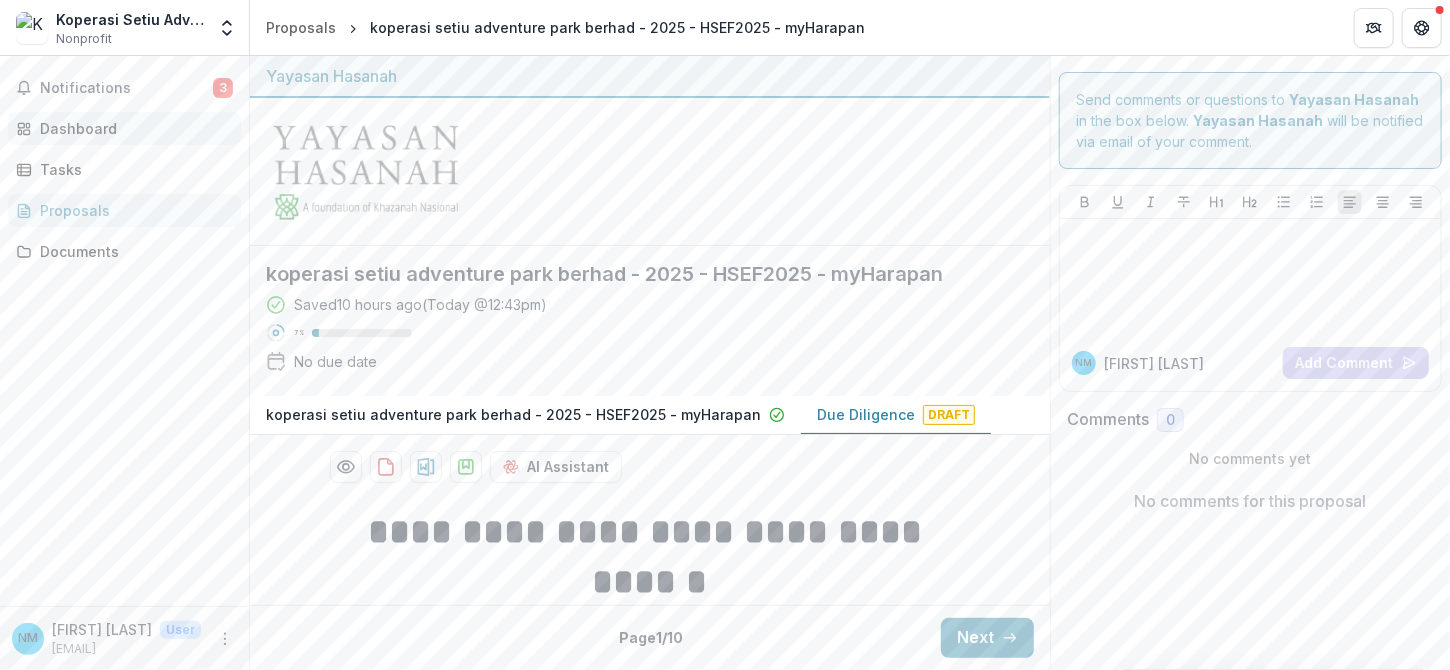 click on "Dashboard" at bounding box center [132, 128] 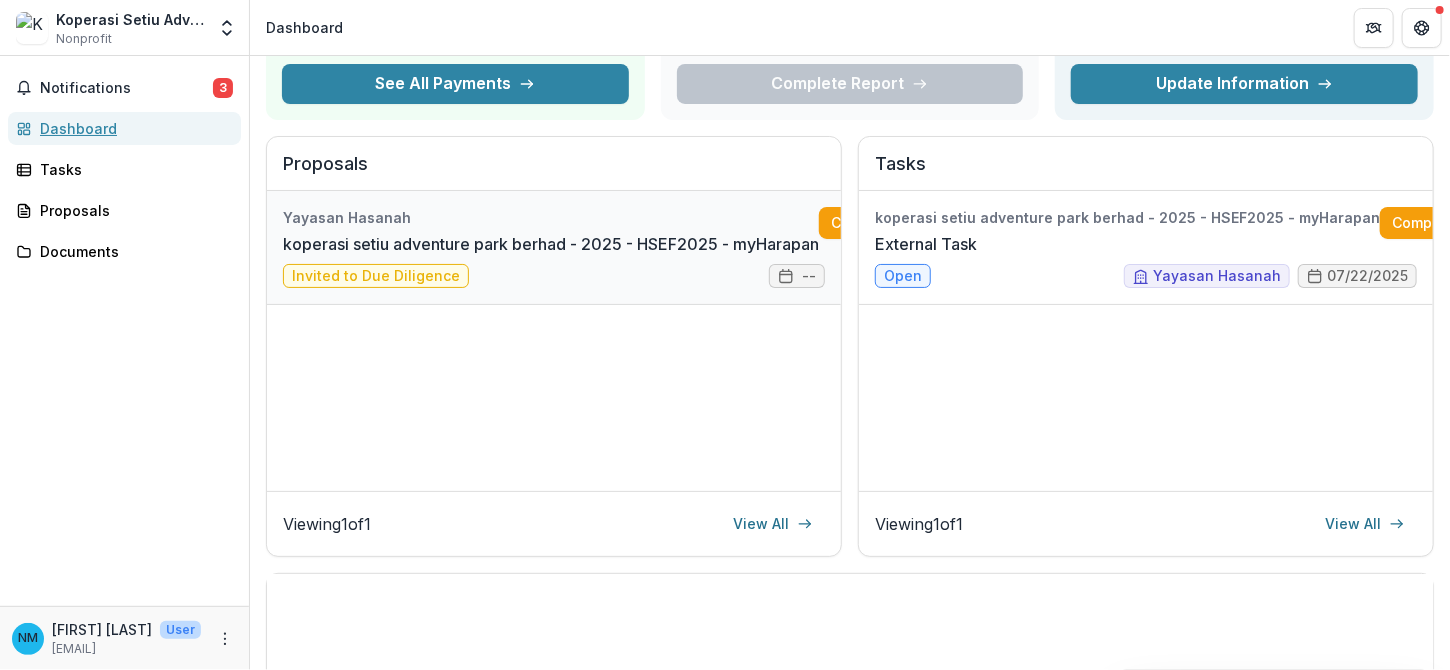 scroll, scrollTop: 172, scrollLeft: 0, axis: vertical 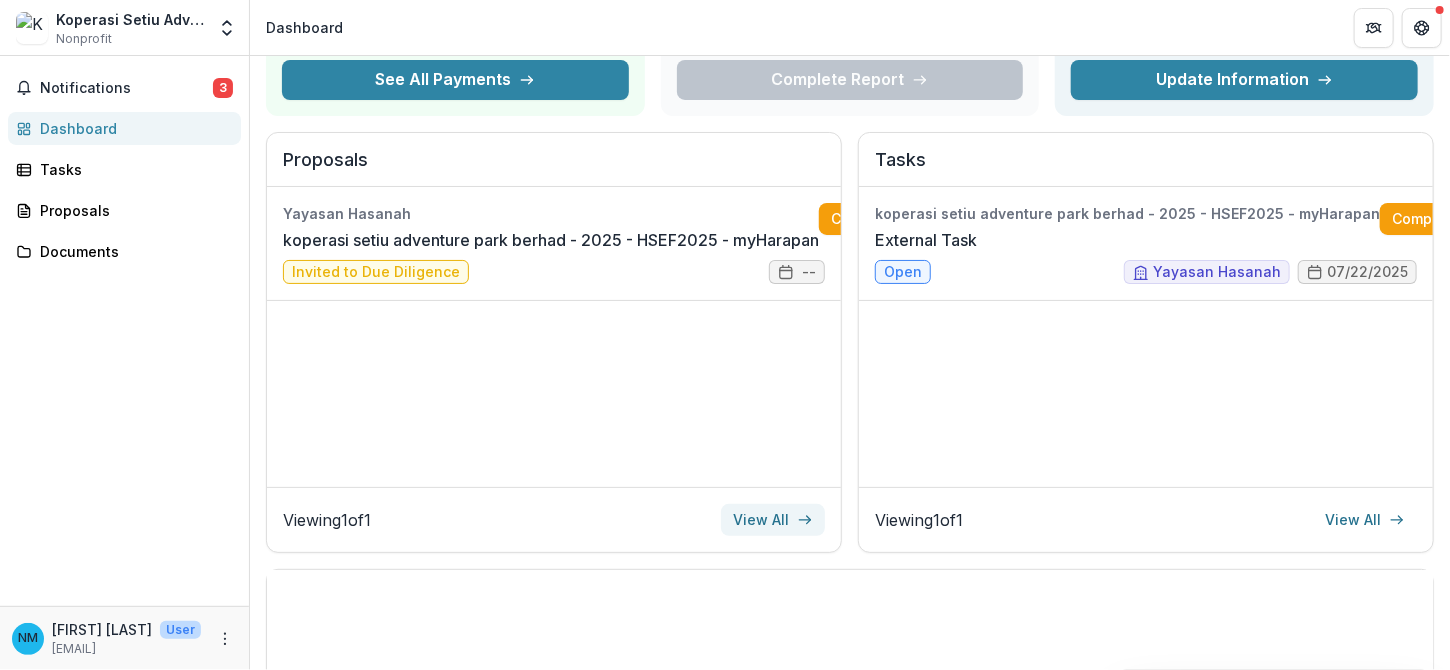 click on "View All" at bounding box center (773, 520) 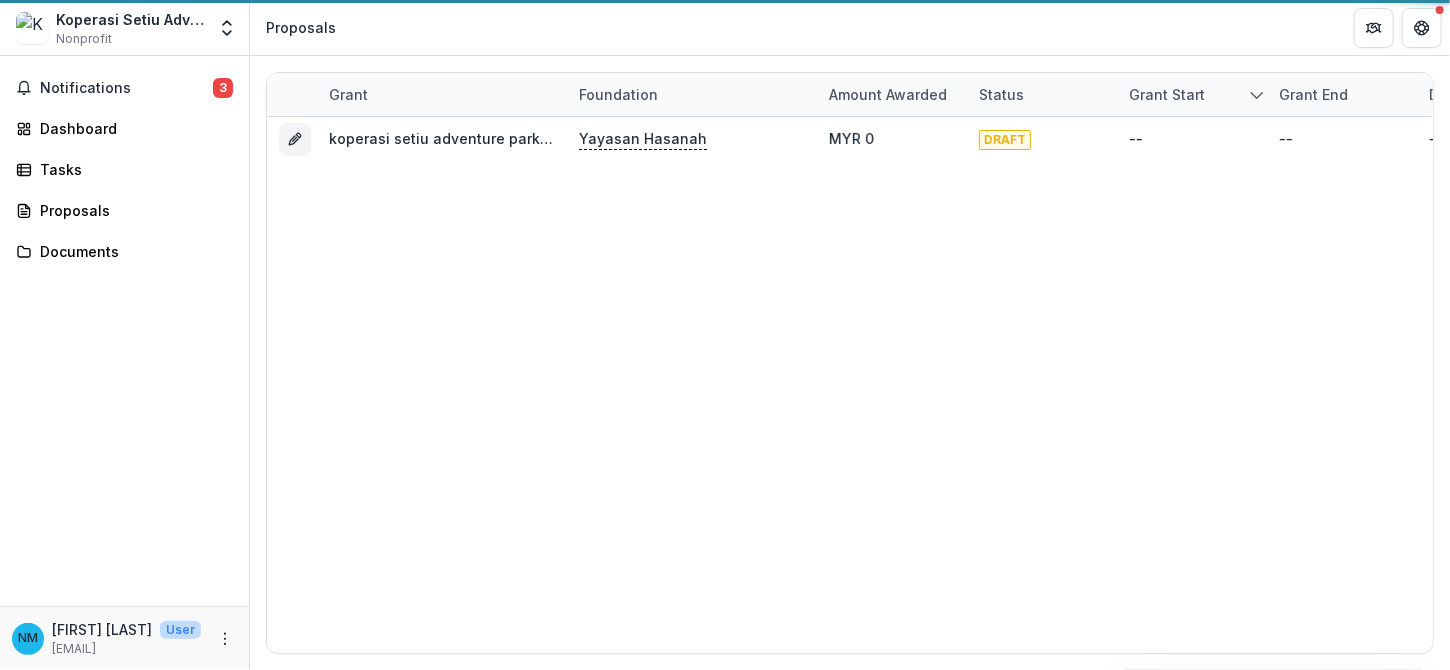 scroll, scrollTop: 0, scrollLeft: 0, axis: both 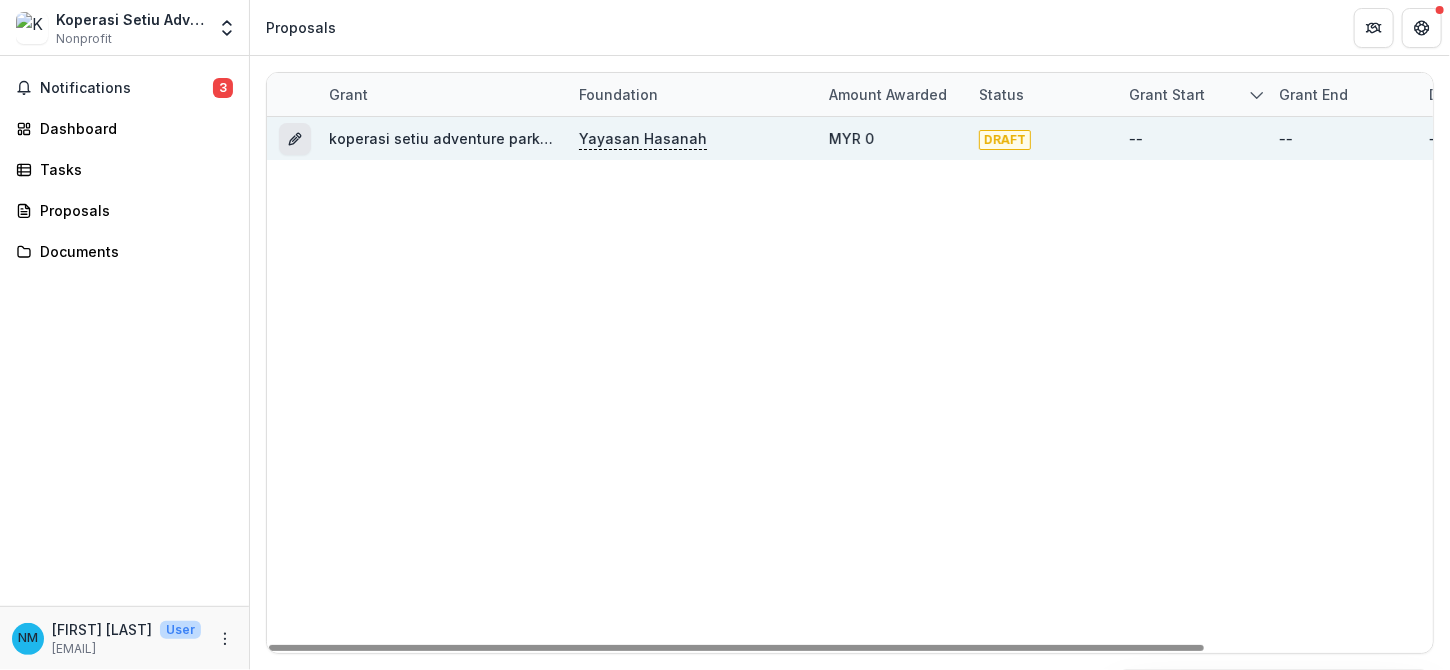 click 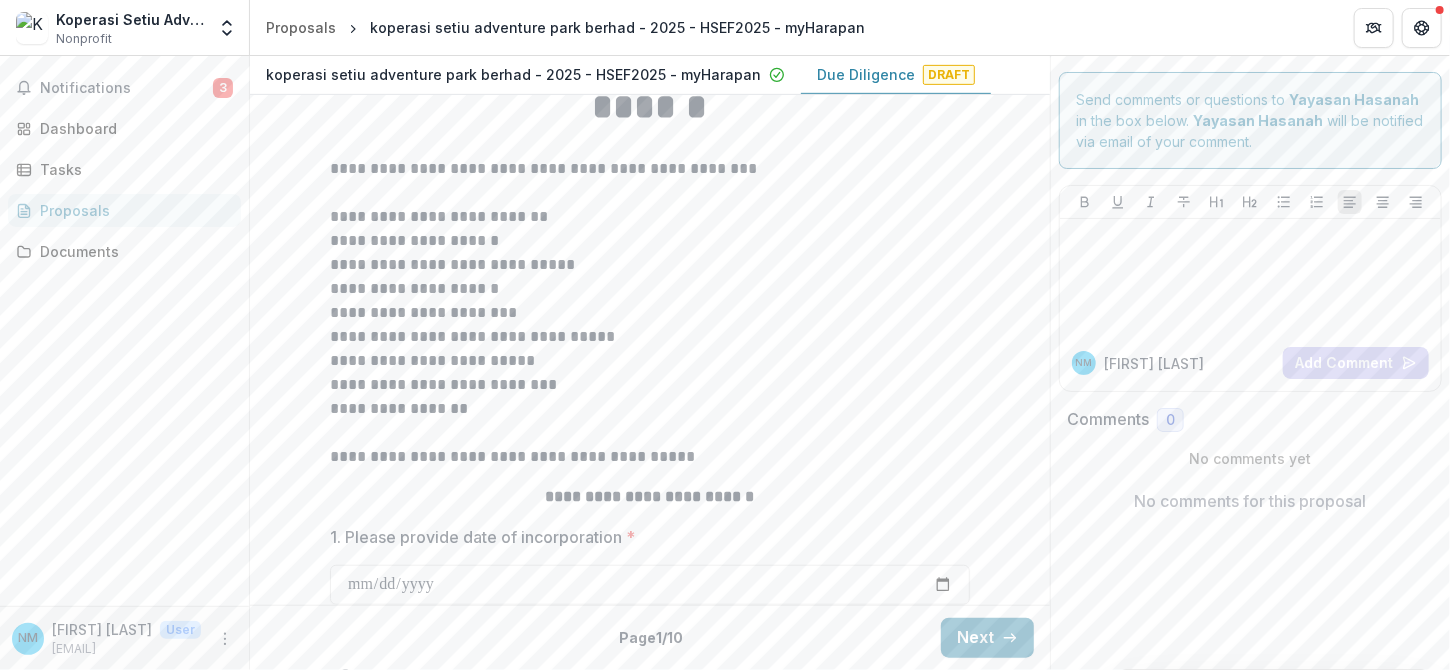 scroll, scrollTop: 474, scrollLeft: 0, axis: vertical 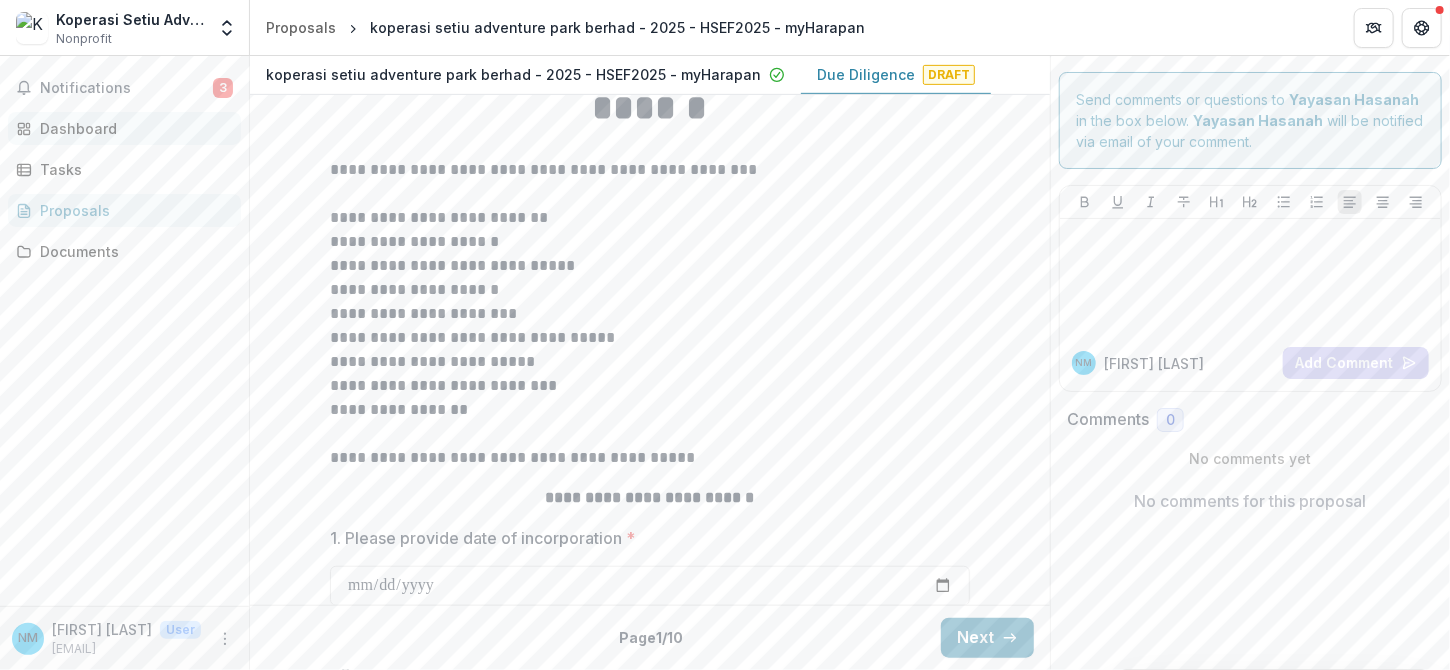click on "Dashboard" at bounding box center [124, 128] 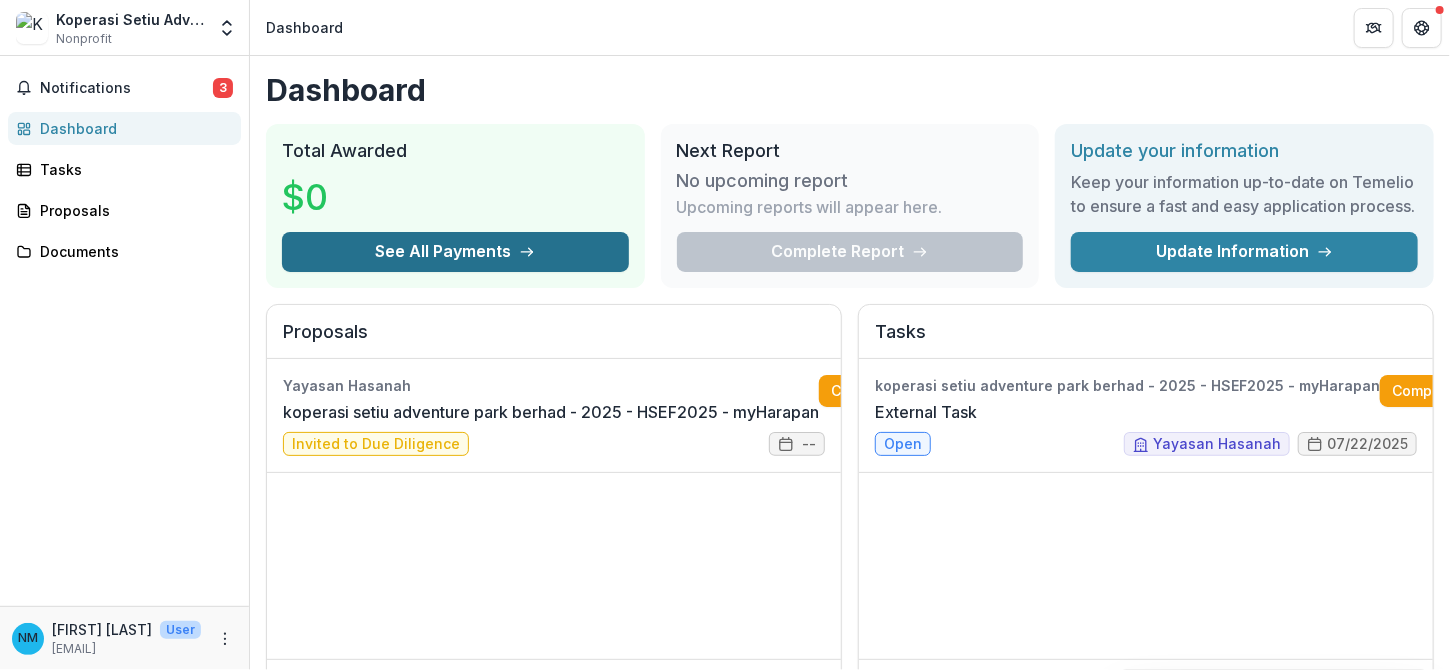 click on "See All Payments" at bounding box center [455, 252] 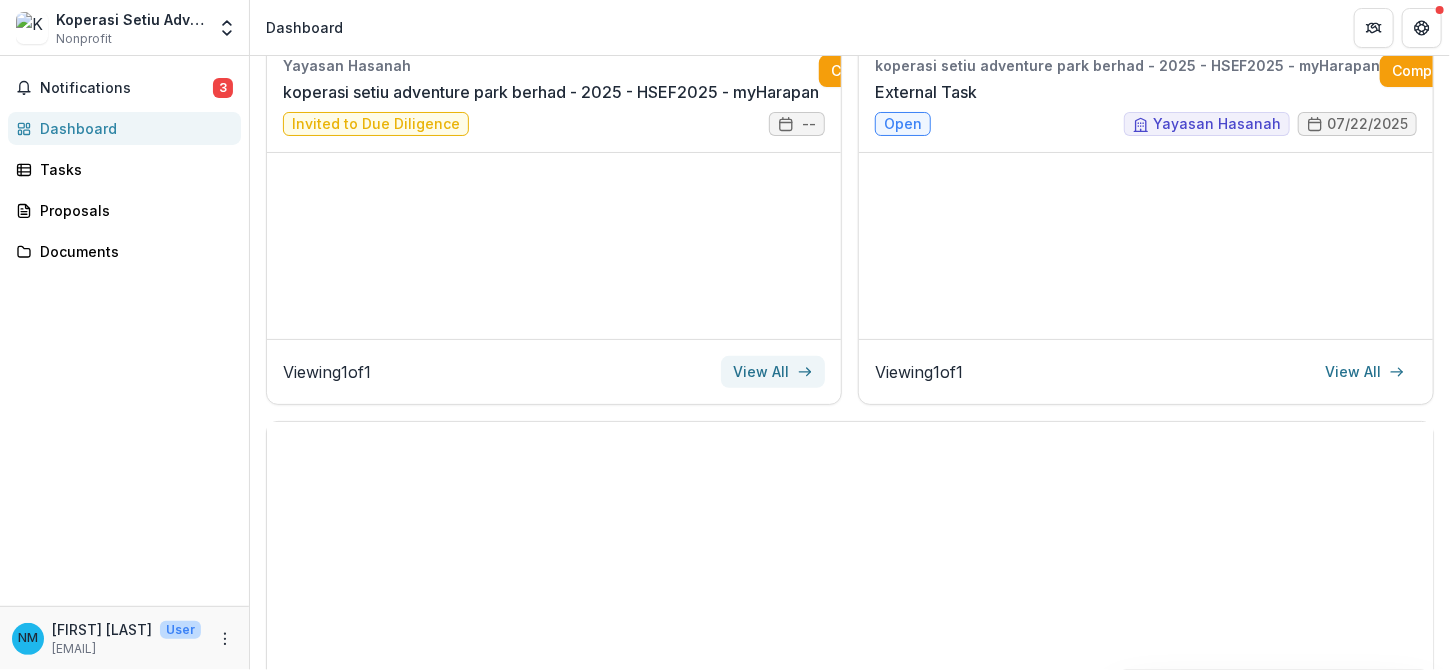 scroll, scrollTop: 319, scrollLeft: 0, axis: vertical 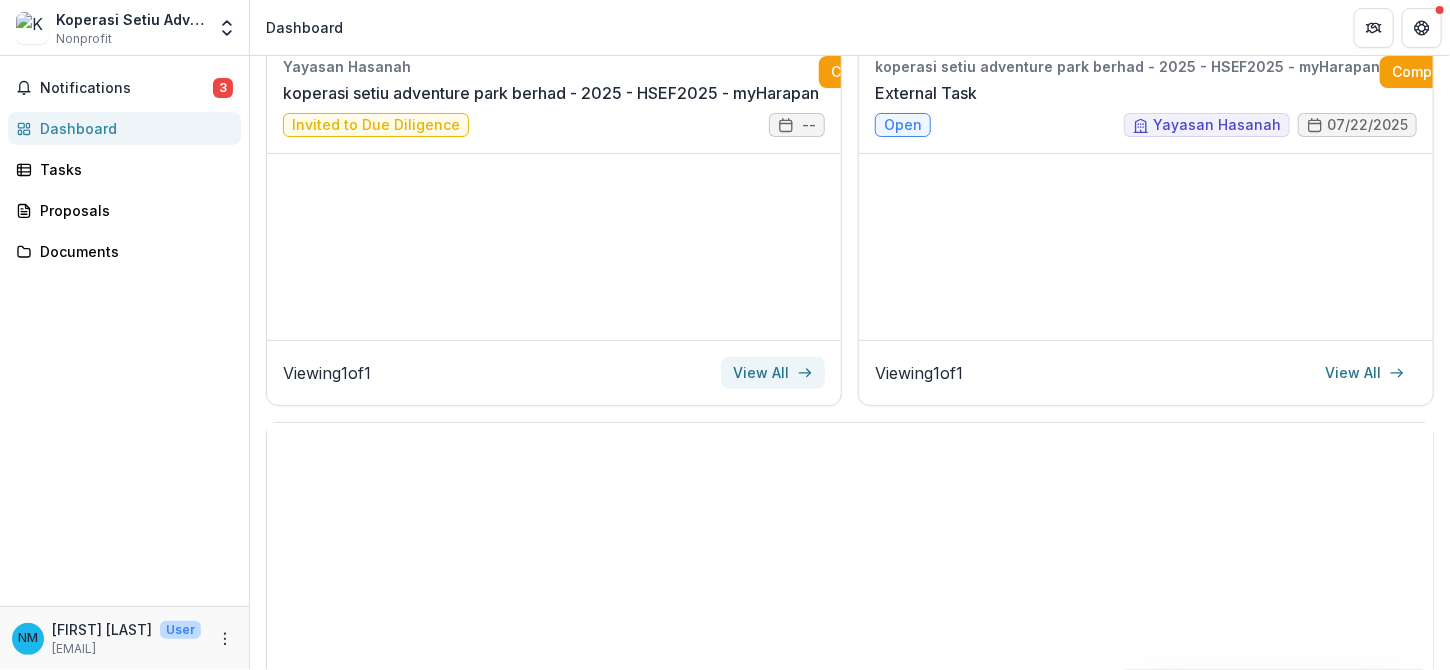 click 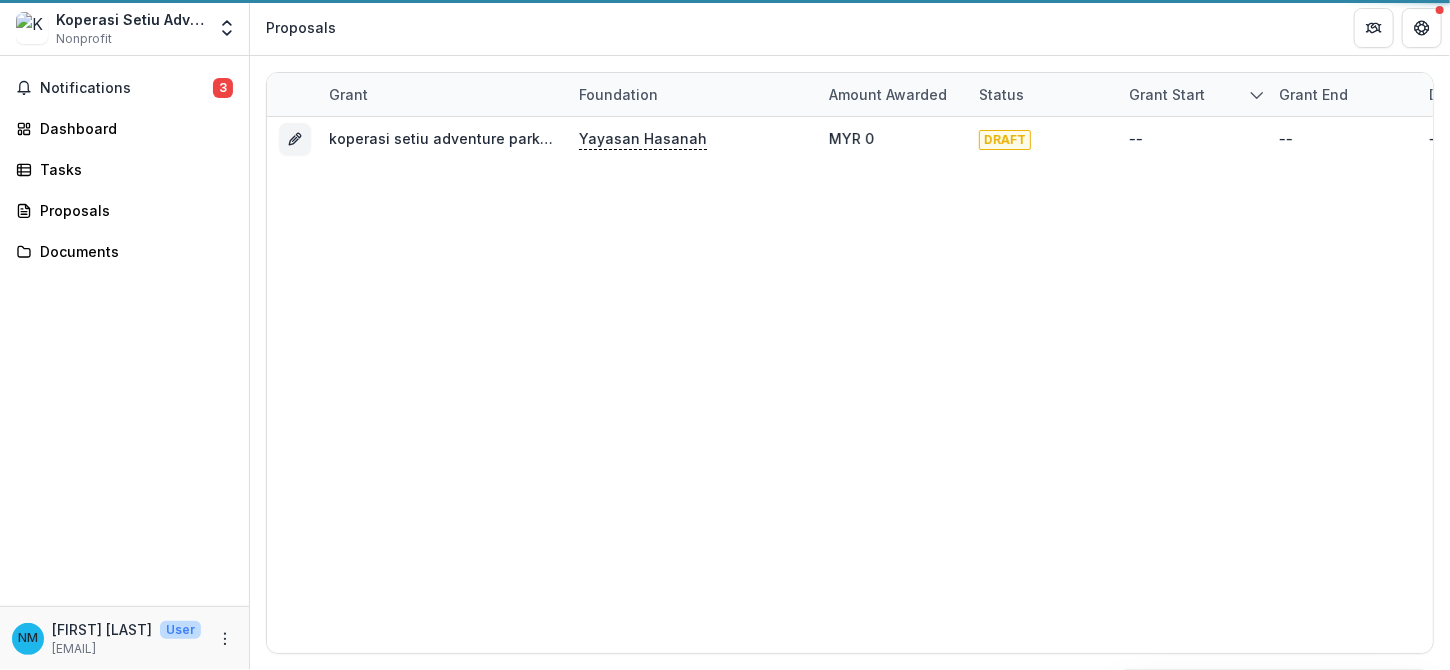 scroll, scrollTop: 0, scrollLeft: 0, axis: both 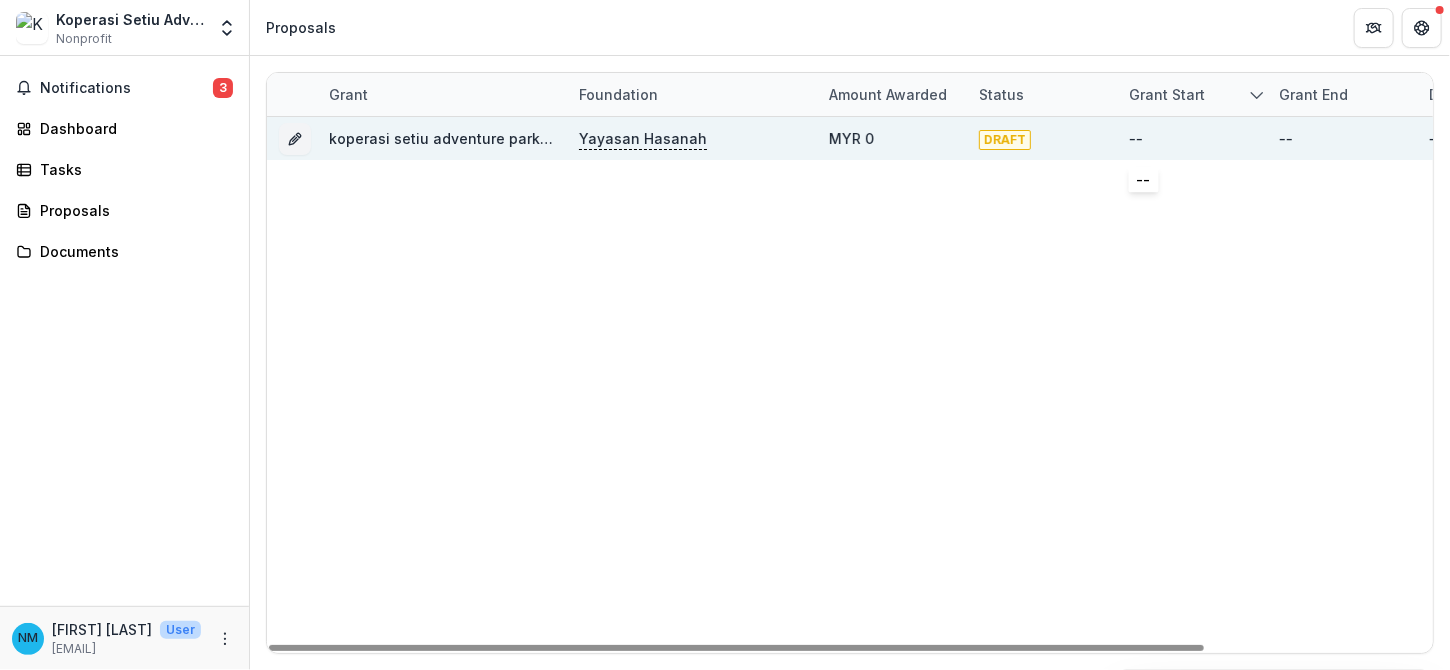 click on "--" at bounding box center (1136, 138) 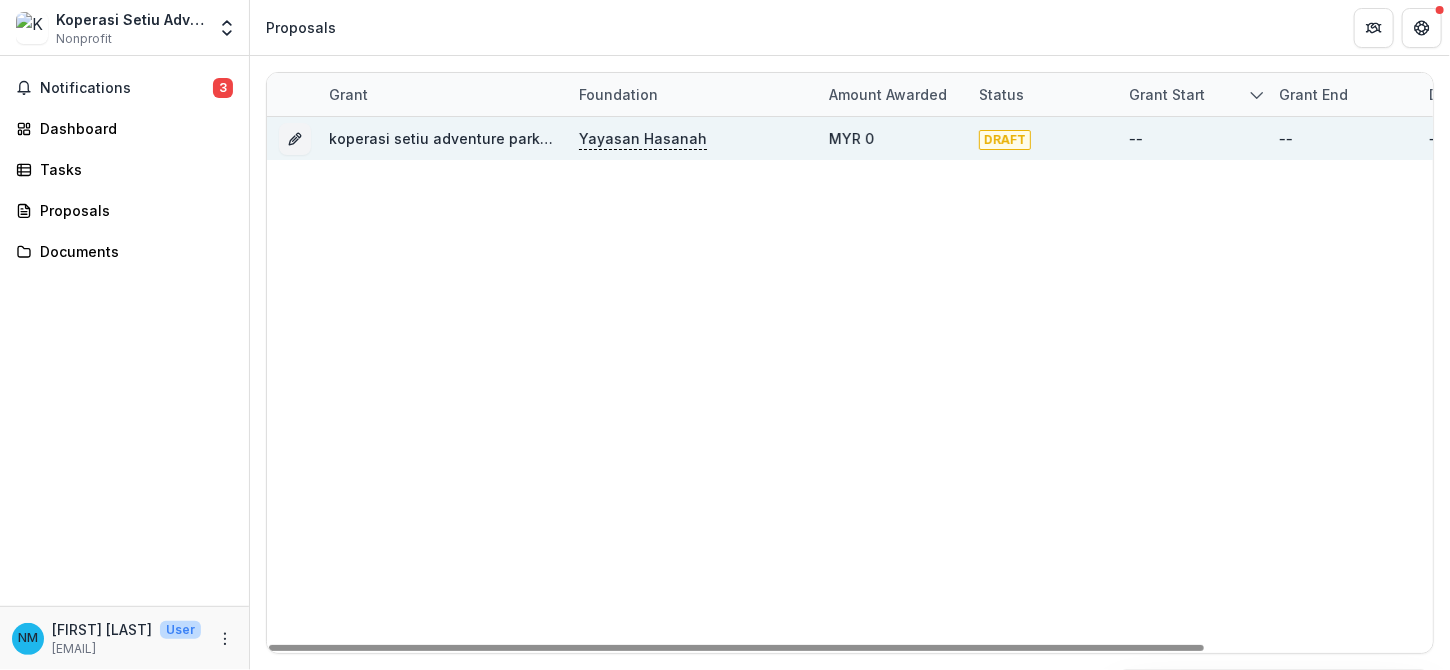 click on "--" at bounding box center [1192, 138] 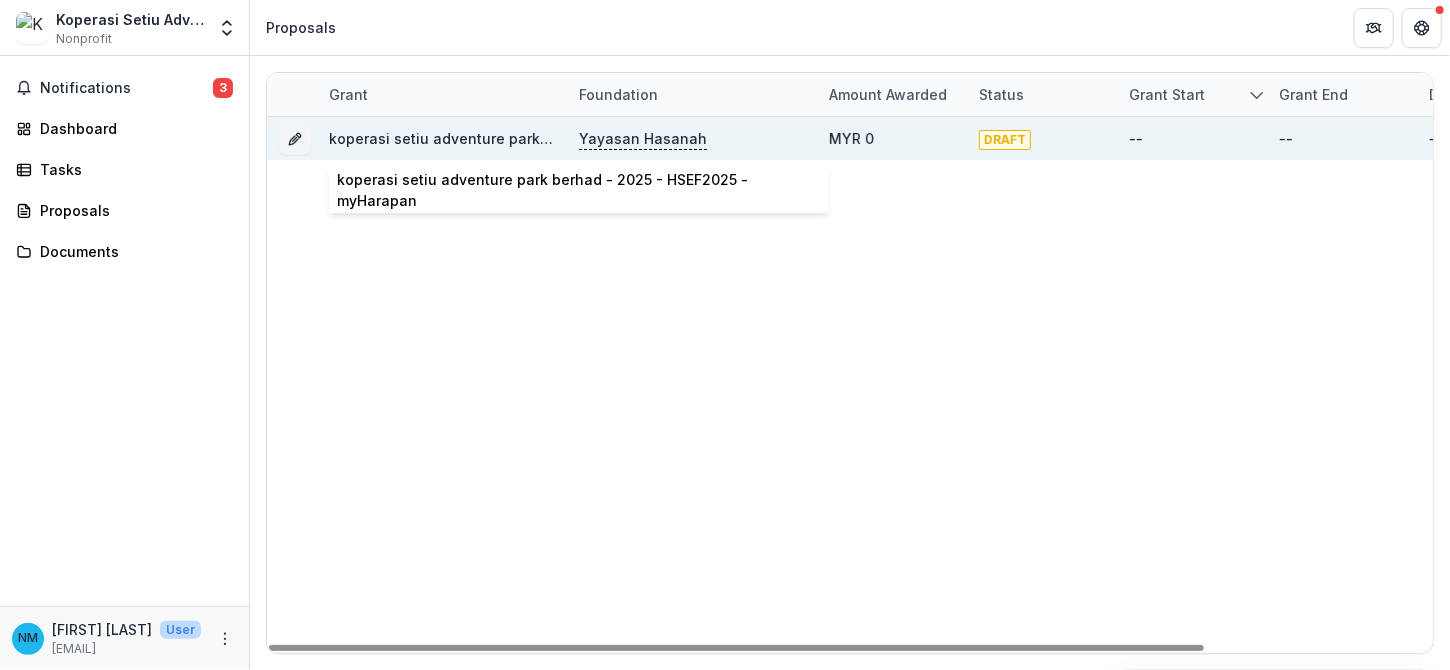 click on "koperasi setiu adventure park berhad - 2025 - HSEF2025 - myHarapan" at bounding box center [442, 138] 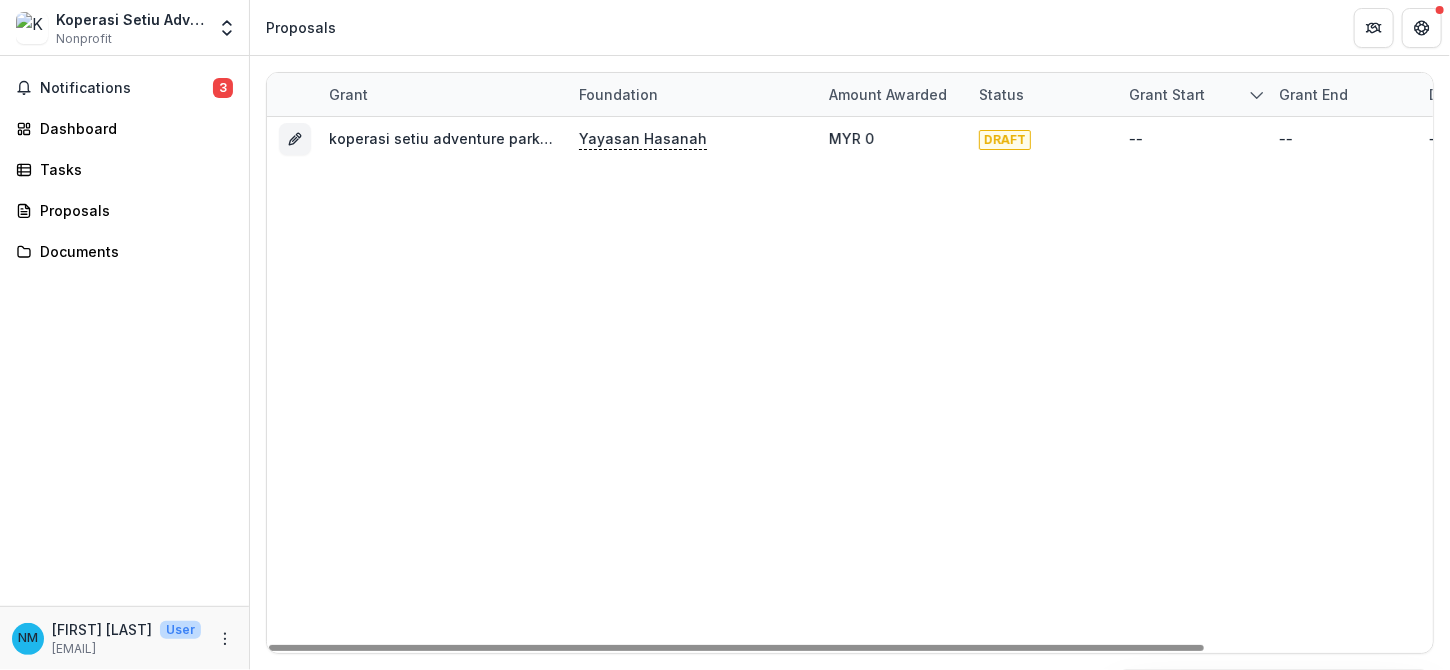 click on "koperasi setiu adventure park berhad - 2025 - HSEF2025 - myHarapan Yayasan Hasanah MYR 0 DRAFT -- -- --" at bounding box center (992, 385) 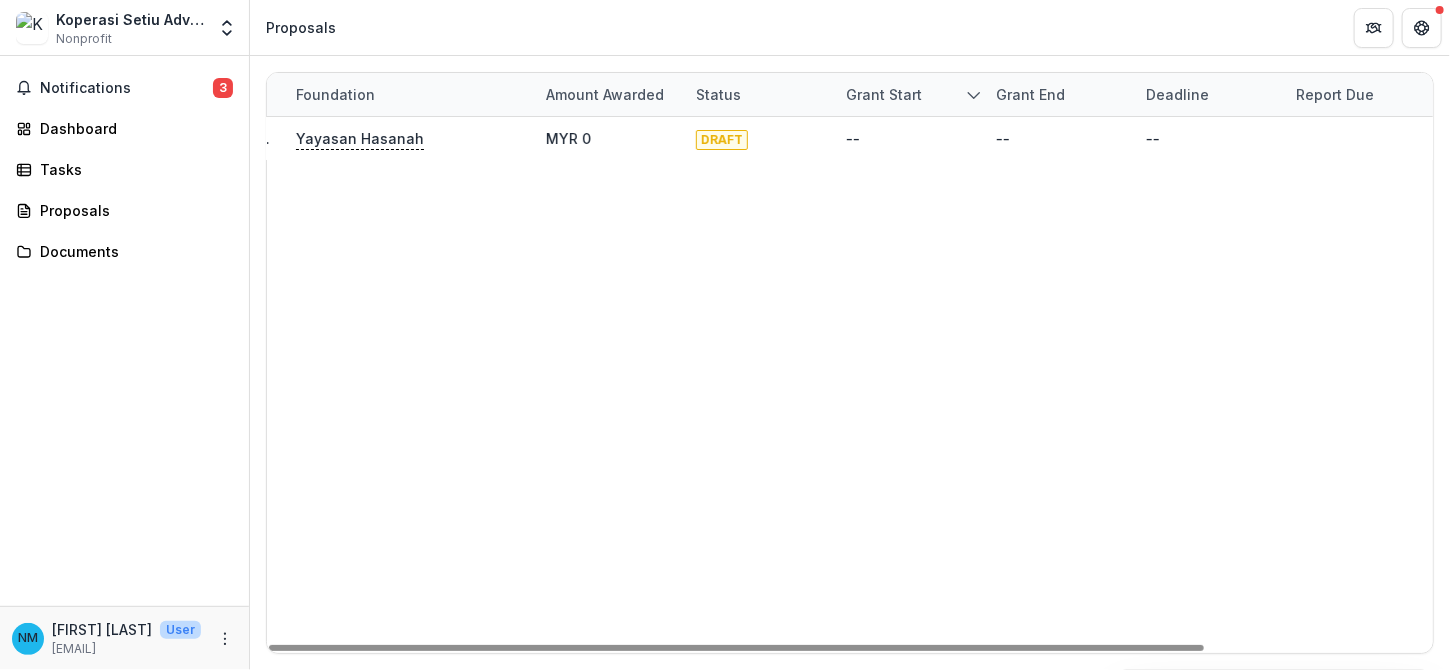scroll, scrollTop: 0, scrollLeft: 282, axis: horizontal 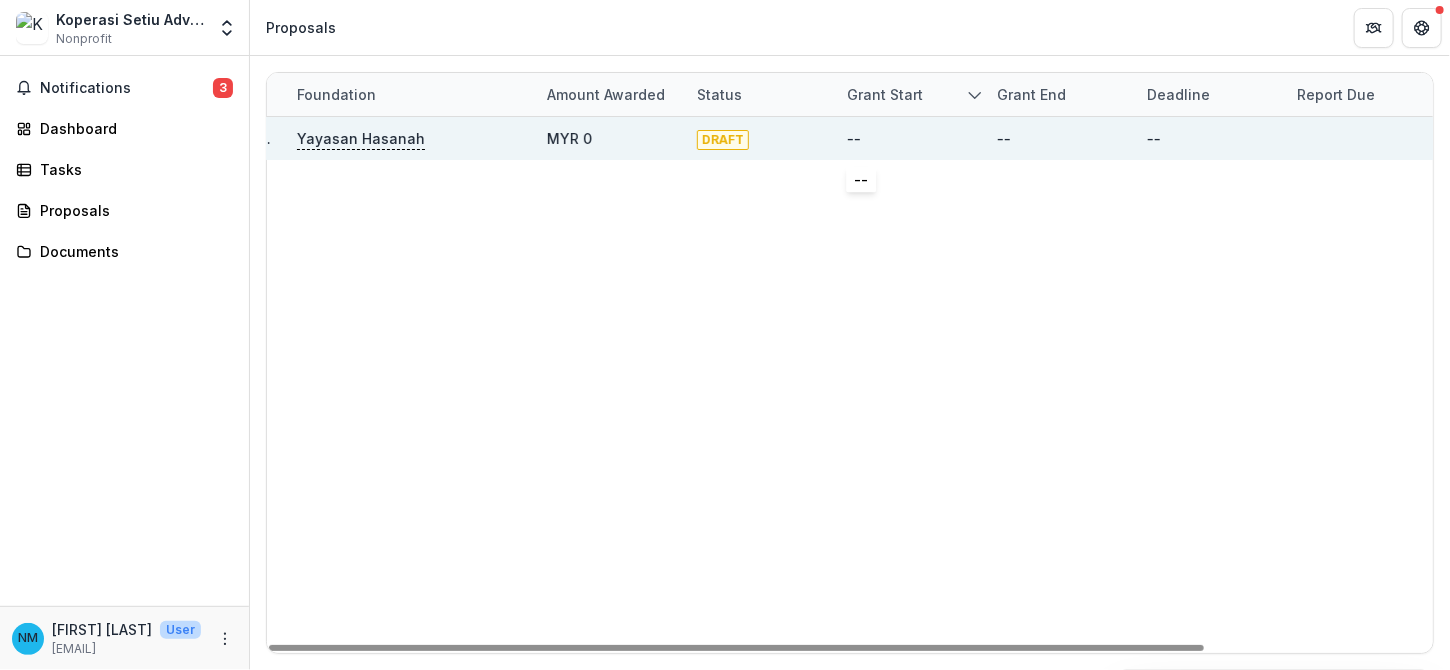 click on "--" at bounding box center (854, 138) 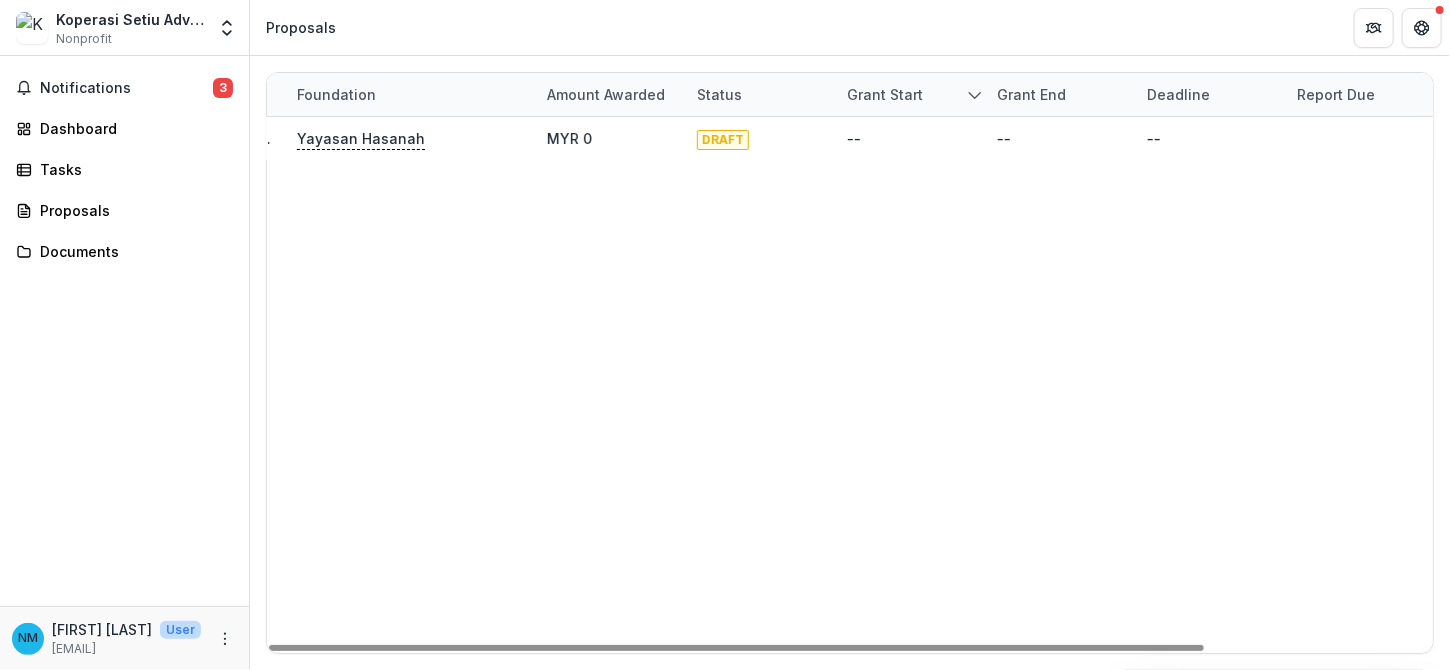 scroll, scrollTop: 0, scrollLeft: 0, axis: both 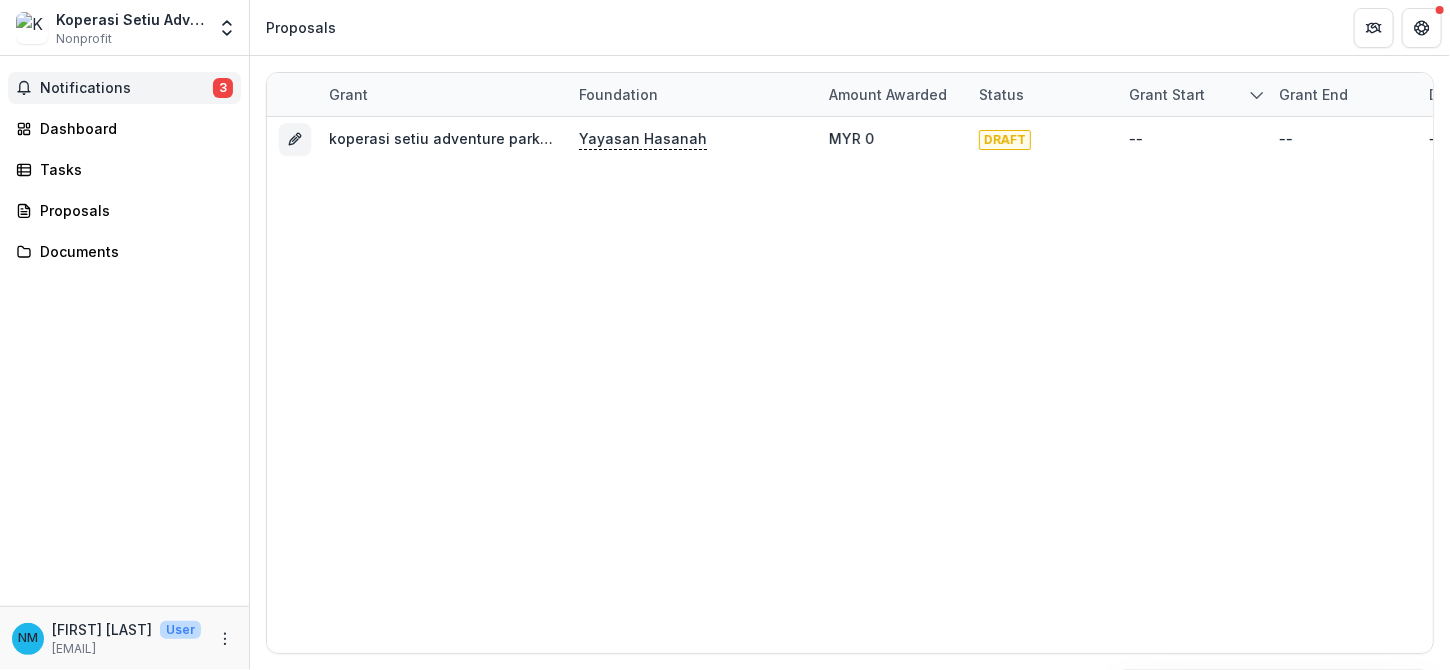 click on "Notifications" at bounding box center [126, 88] 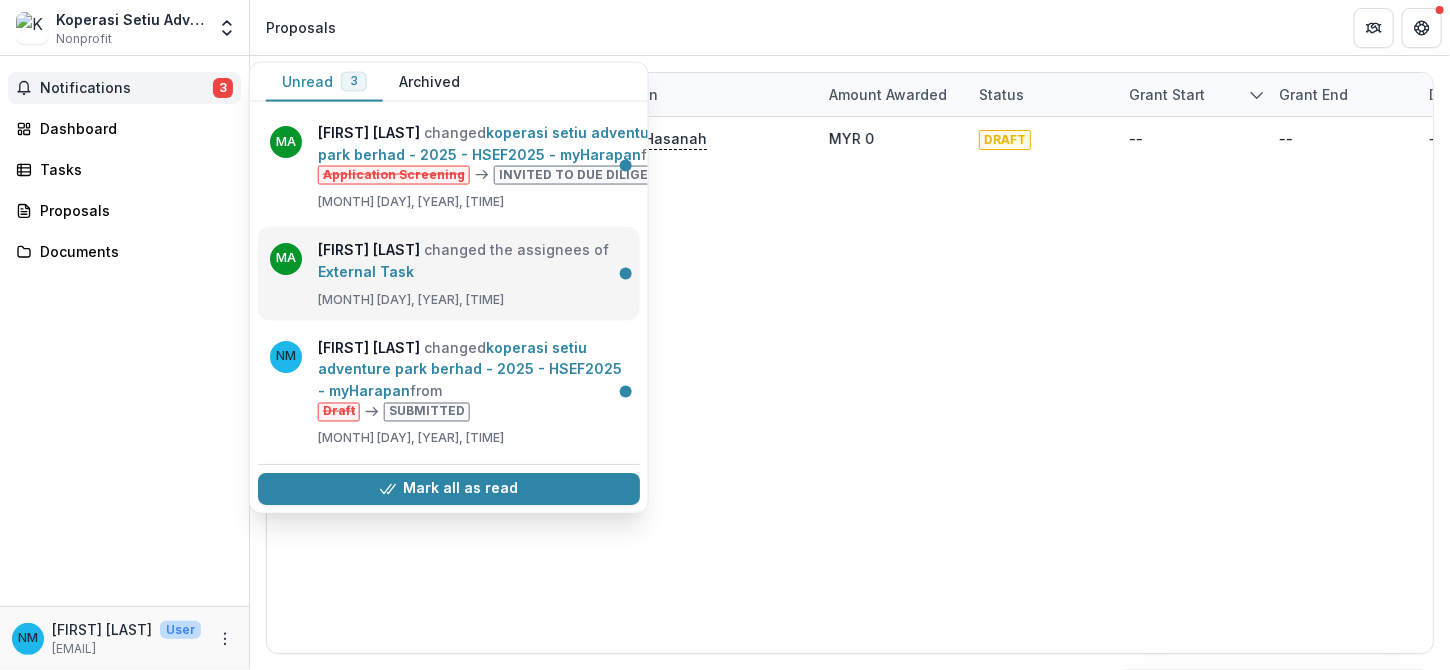 click on "External Task" at bounding box center (366, 270) 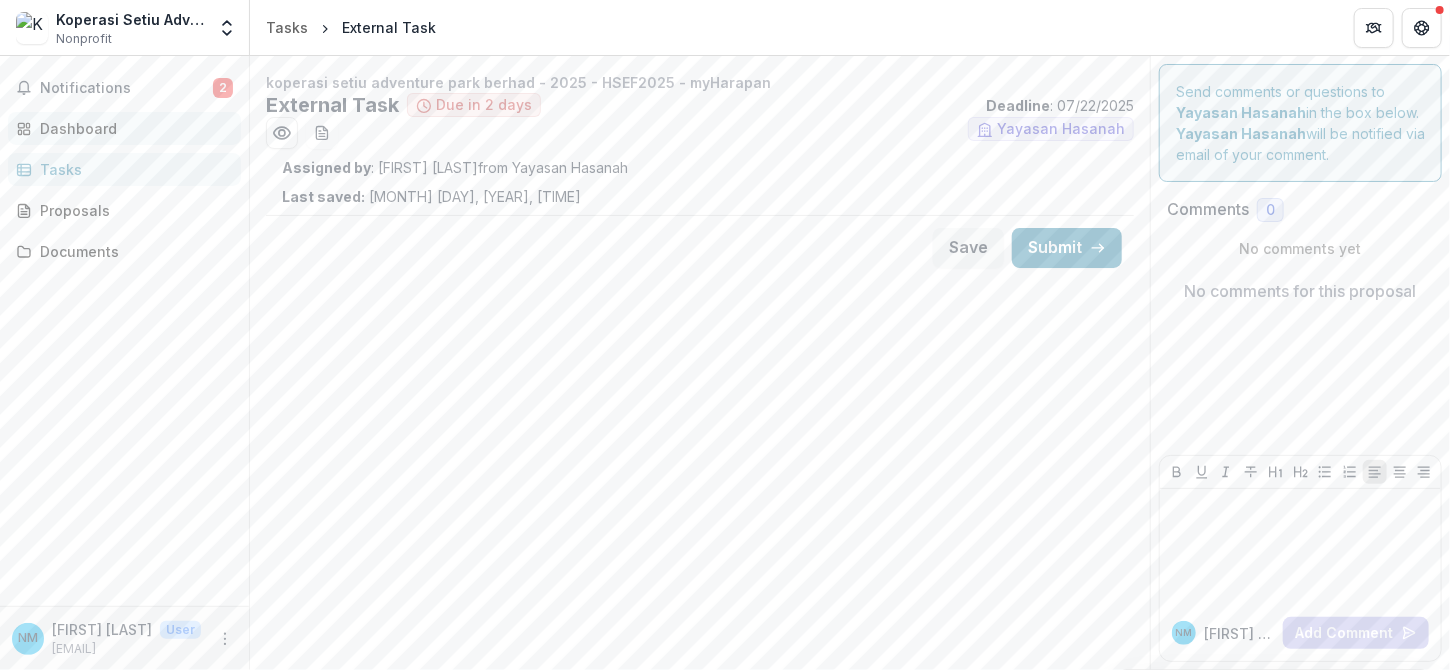 click on "Dashboard" at bounding box center (132, 128) 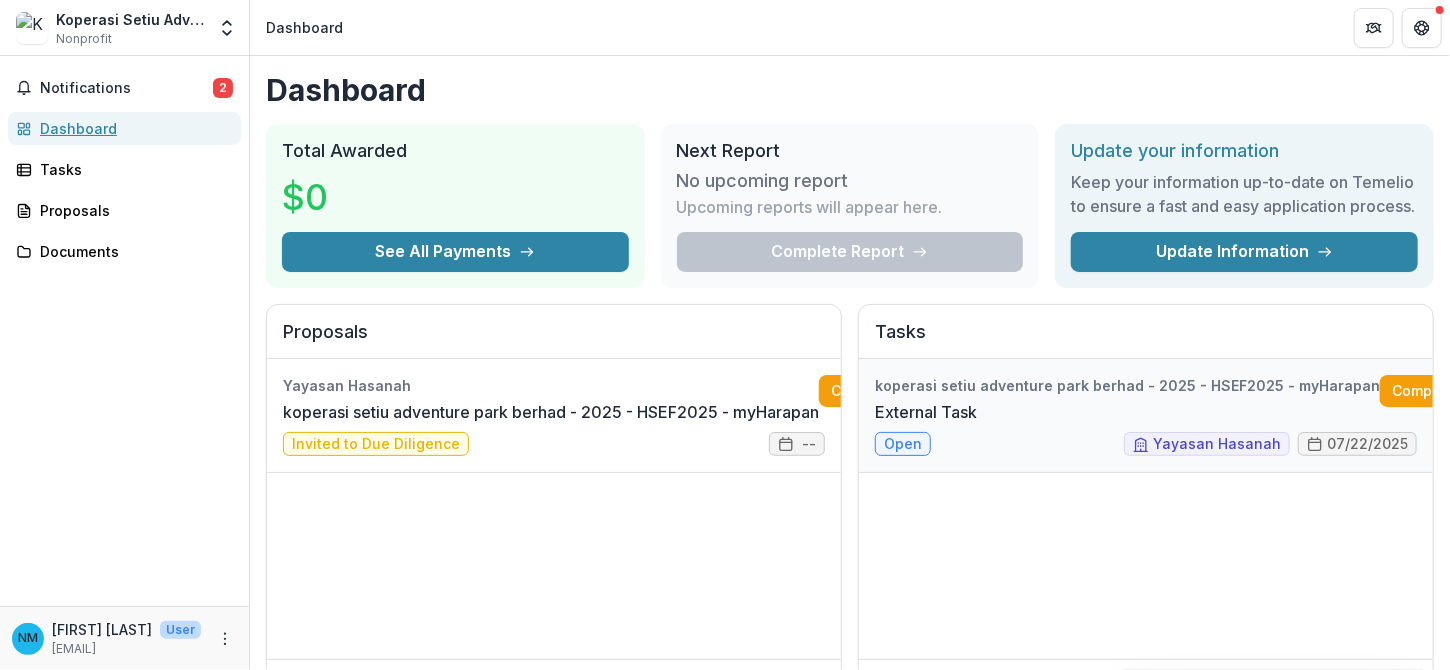scroll, scrollTop: 0, scrollLeft: 34, axis: horizontal 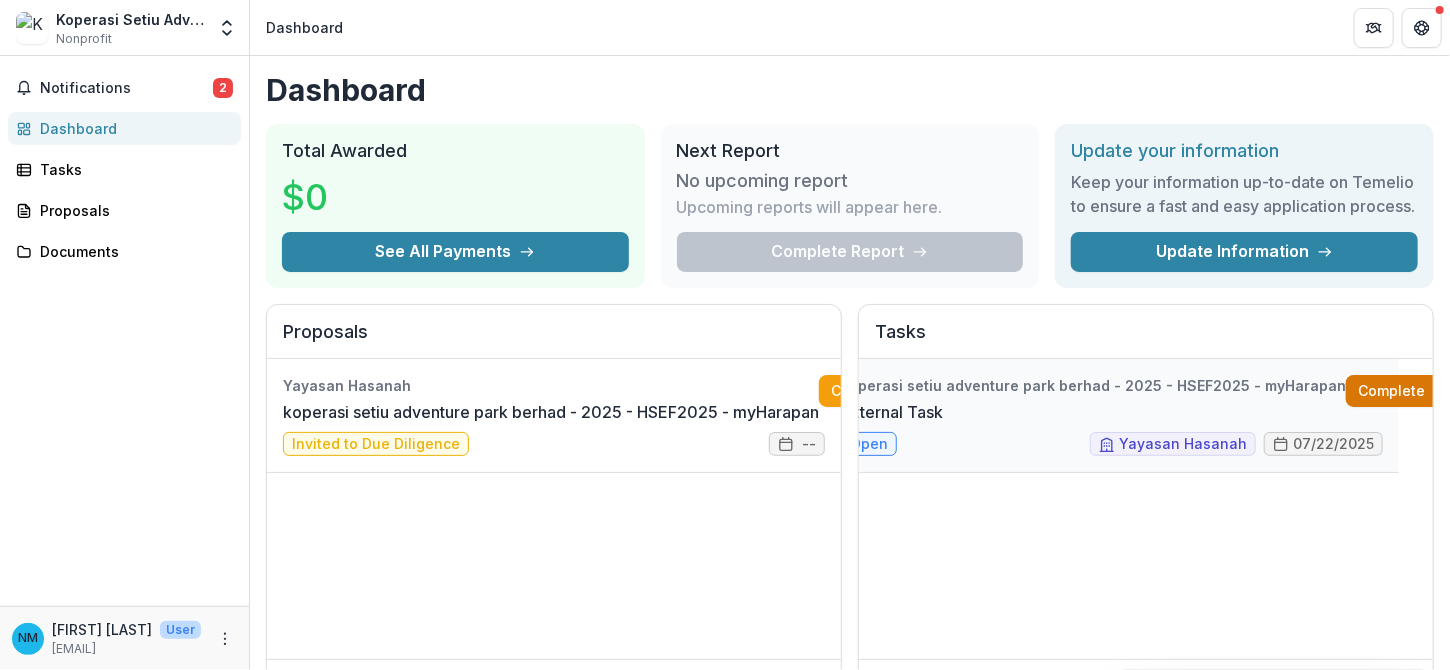 click on "Complete" at bounding box center [1403, 391] 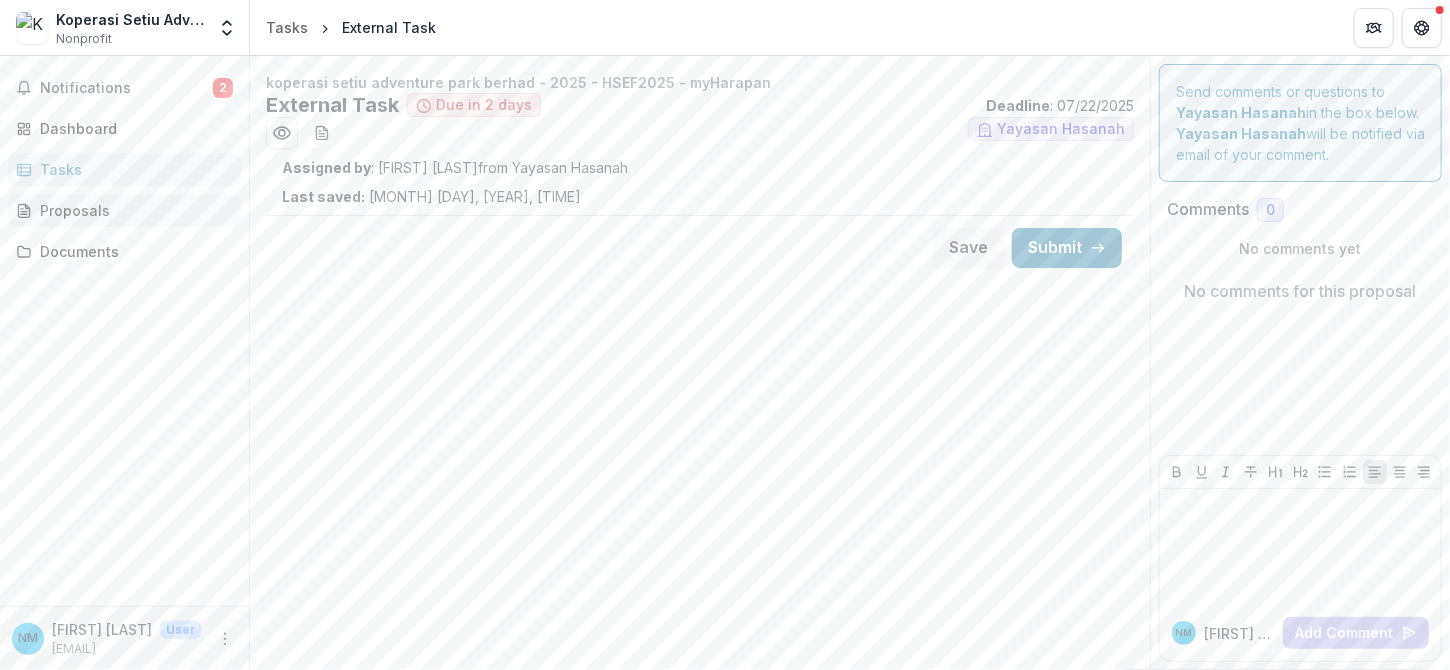 click on "Proposals" at bounding box center (132, 210) 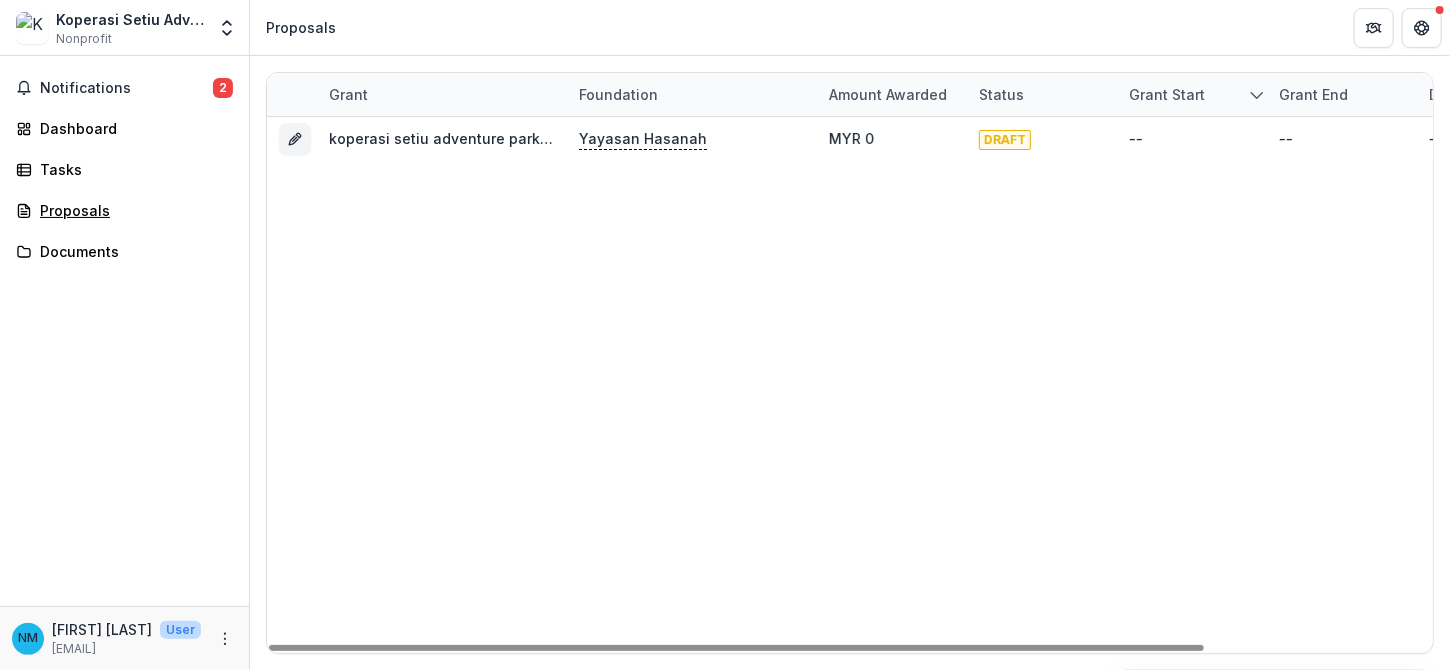 scroll, scrollTop: 0, scrollLeft: 283, axis: horizontal 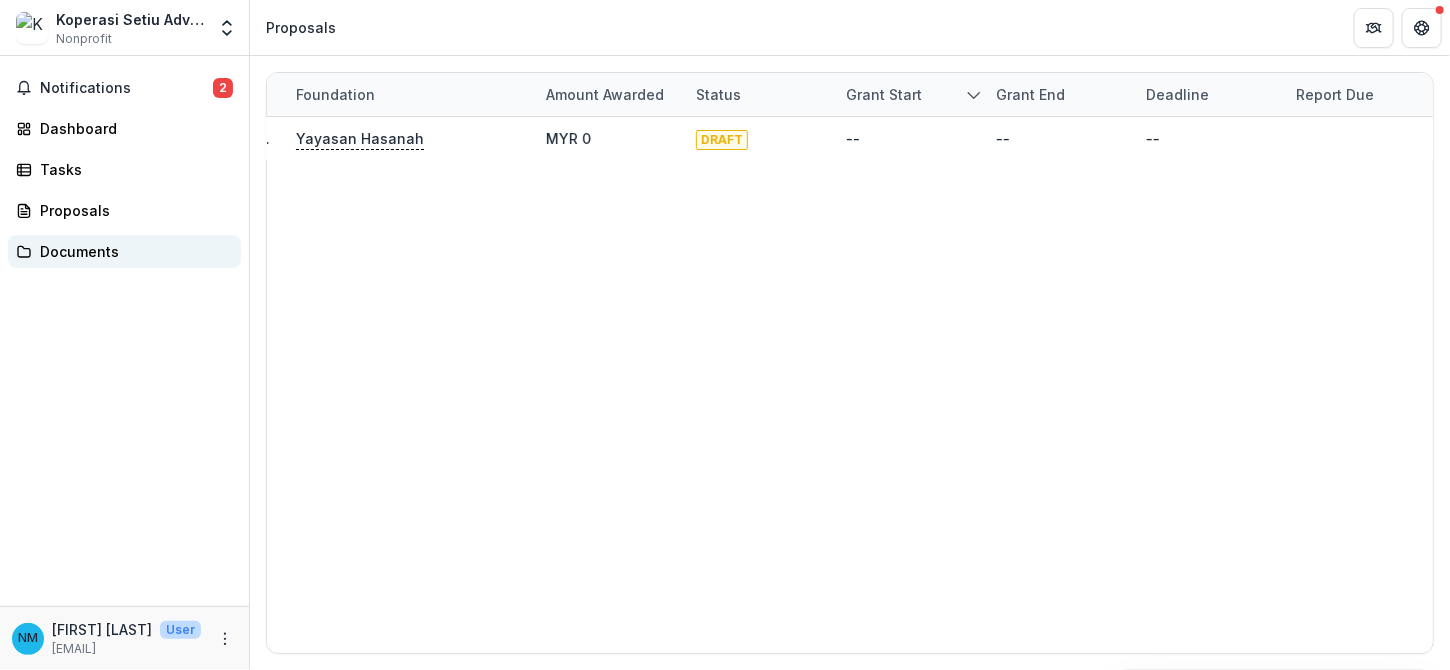 click on "Documents" at bounding box center [132, 251] 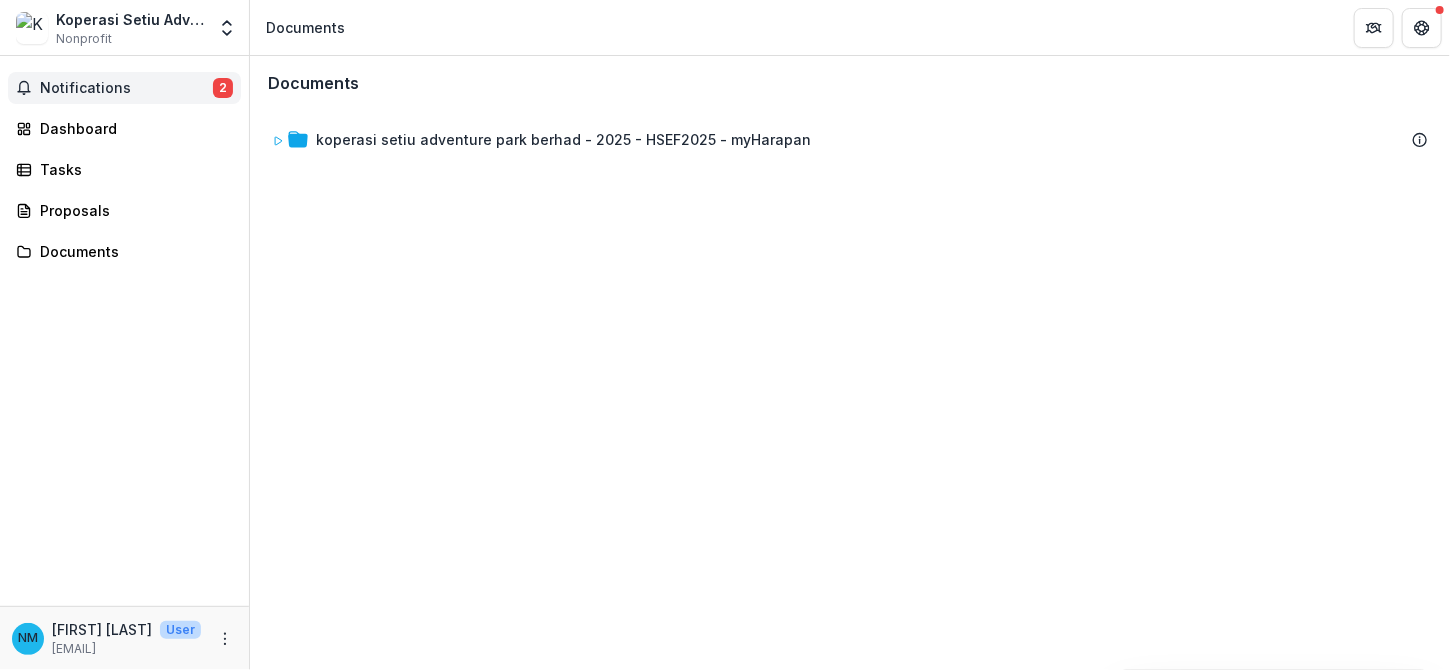 click on "Notifications" at bounding box center [126, 88] 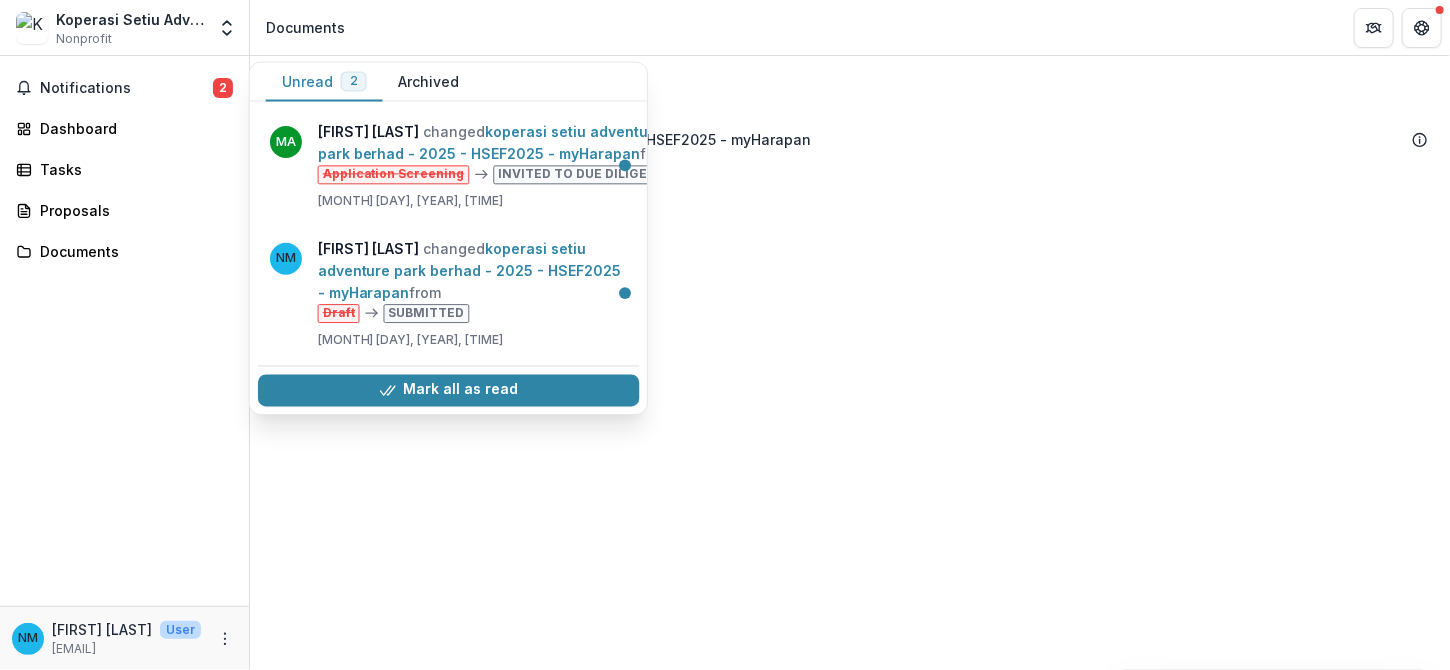 click on "koperasi setiu adventure park berhad - 2025 - HSEF2025 - myHarapan" at bounding box center (850, 388) 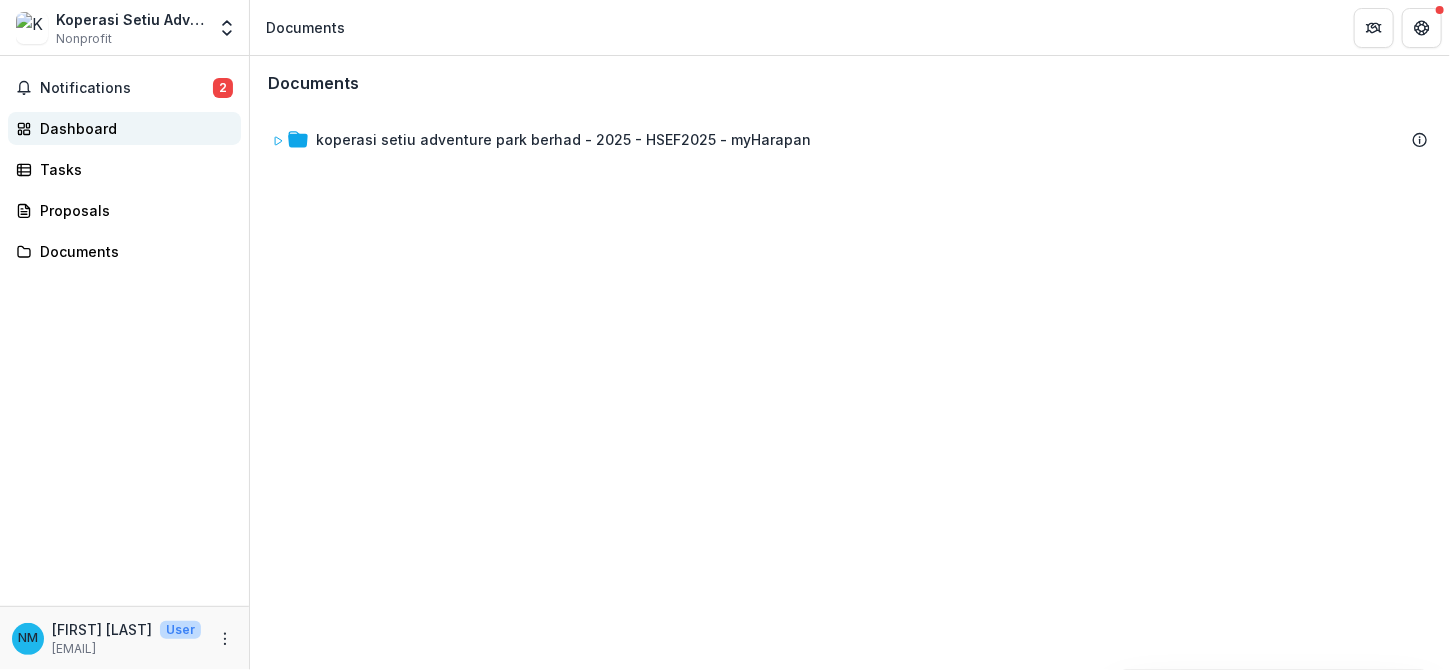click on "Dashboard" at bounding box center [132, 128] 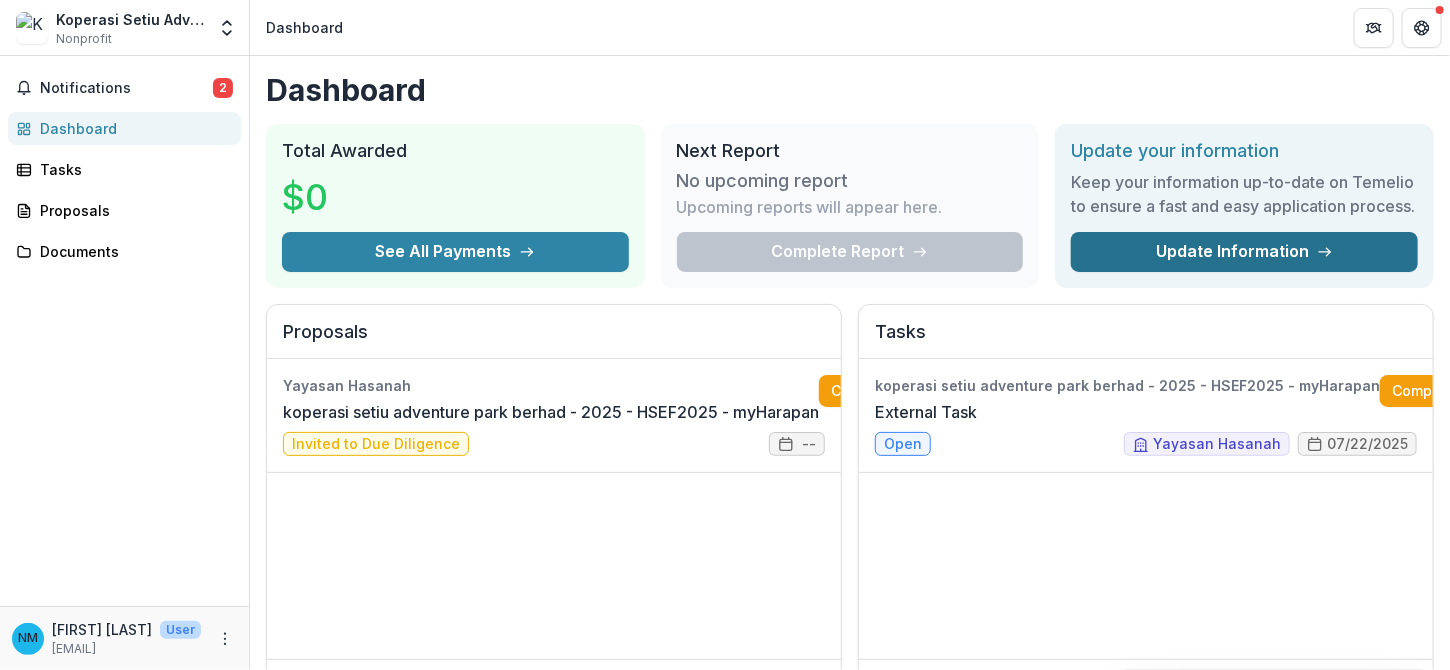 click on "Update Information" at bounding box center [1244, 252] 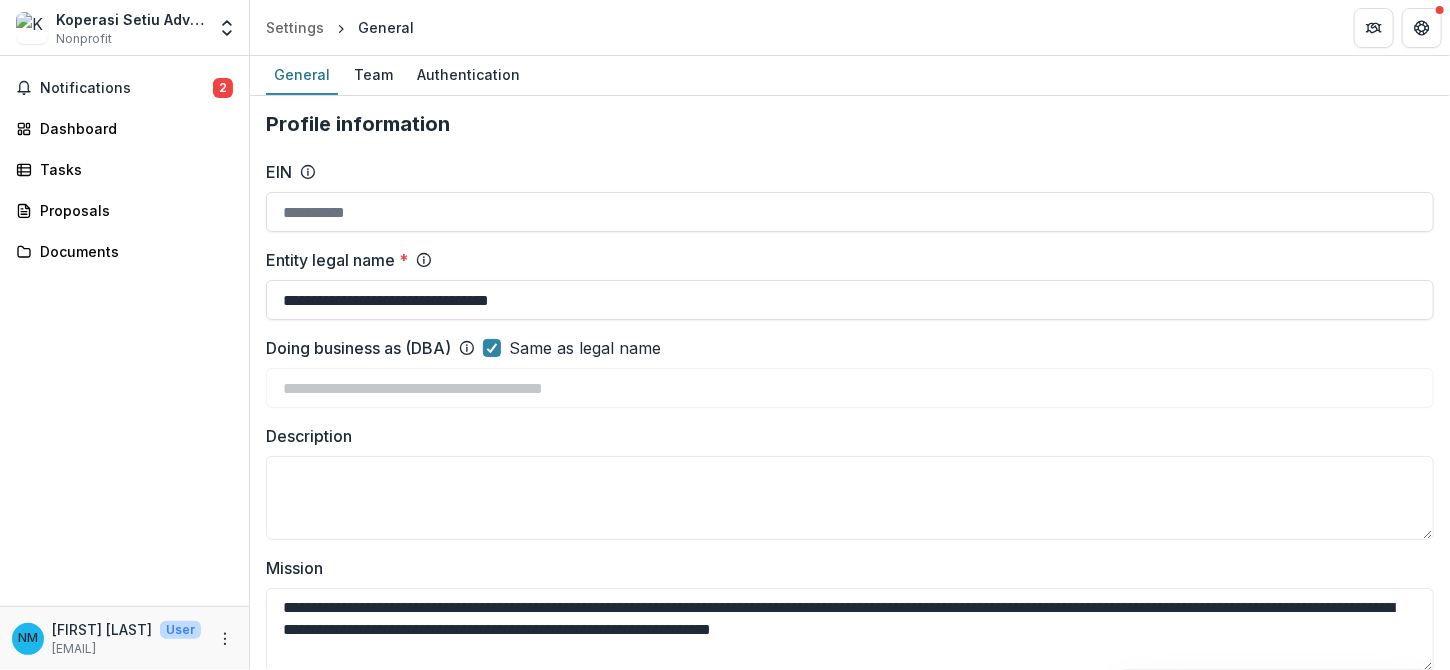 scroll, scrollTop: 0, scrollLeft: 0, axis: both 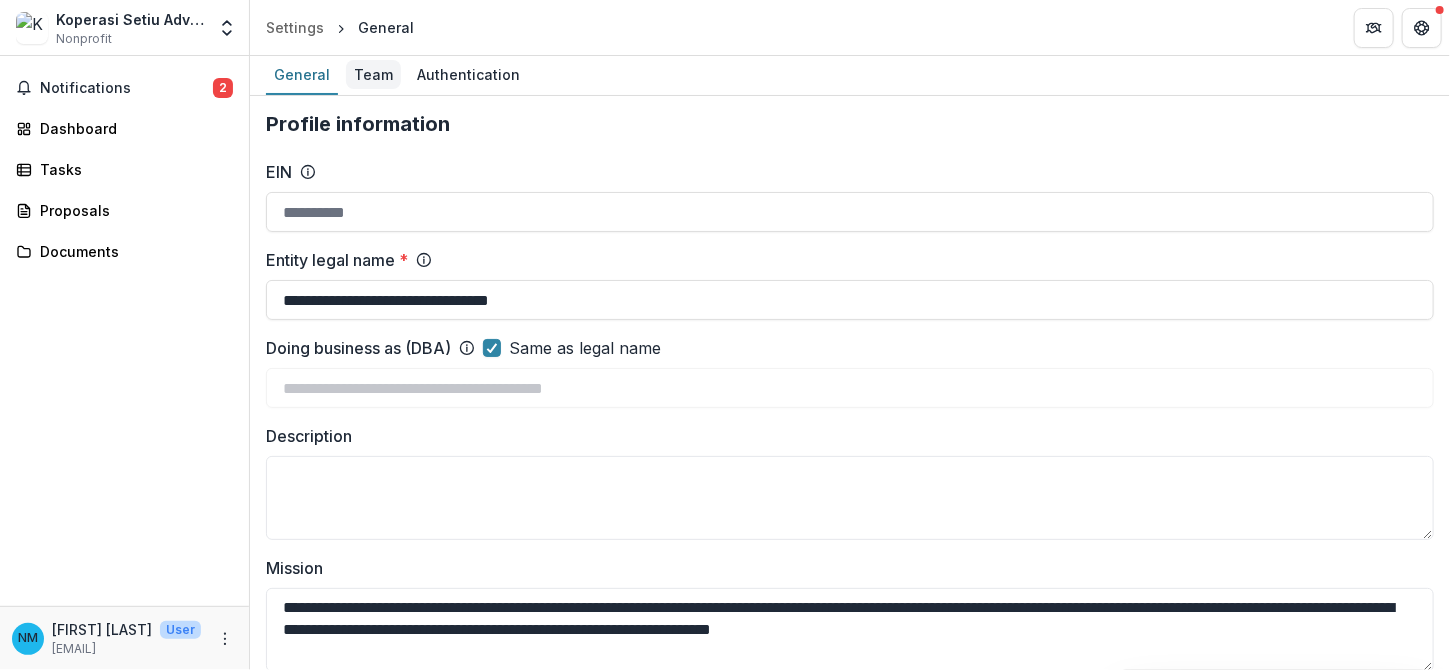 click on "Team" at bounding box center [373, 74] 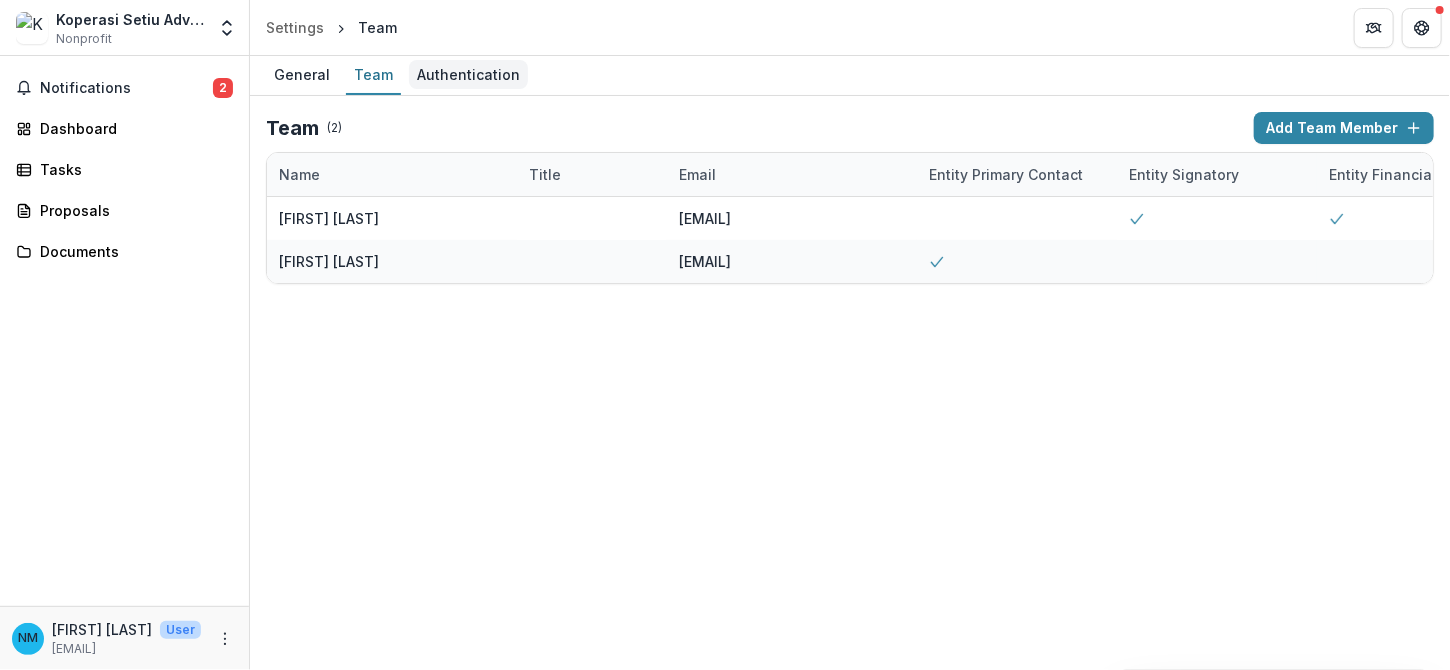 click on "Authentication" at bounding box center [468, 74] 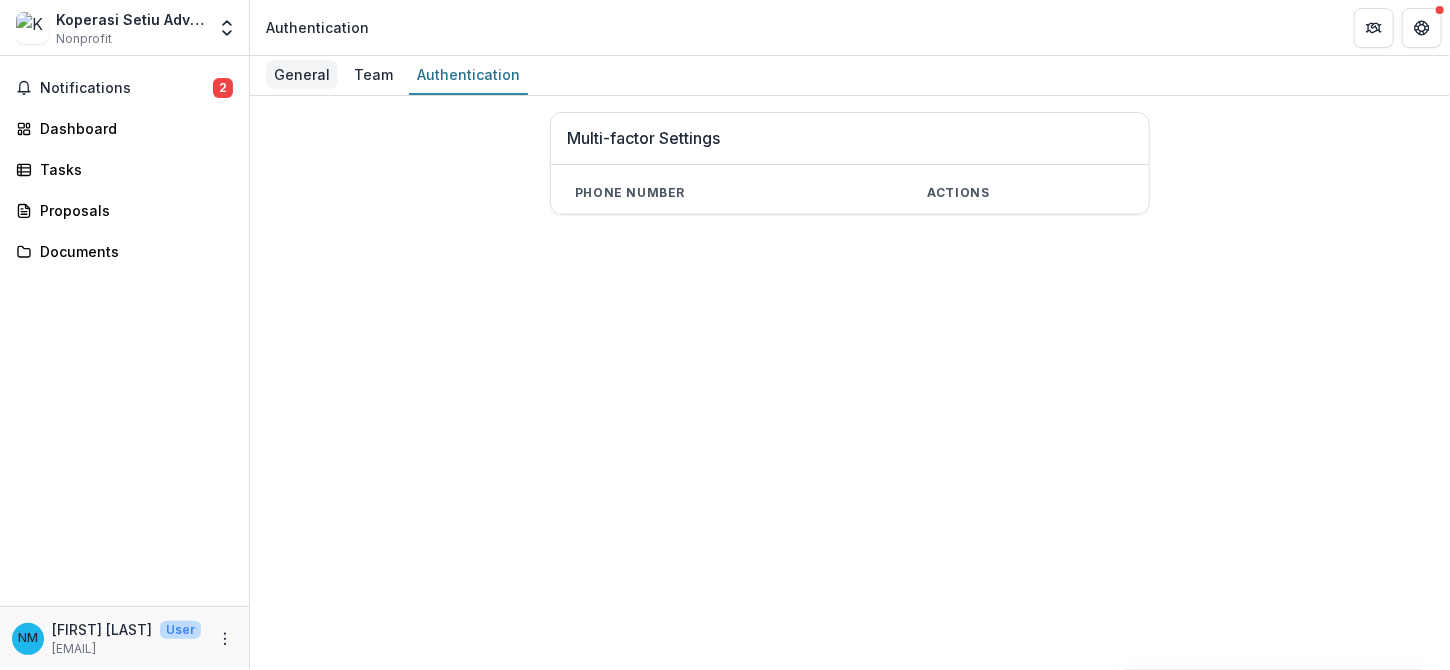 click on "General" at bounding box center (302, 74) 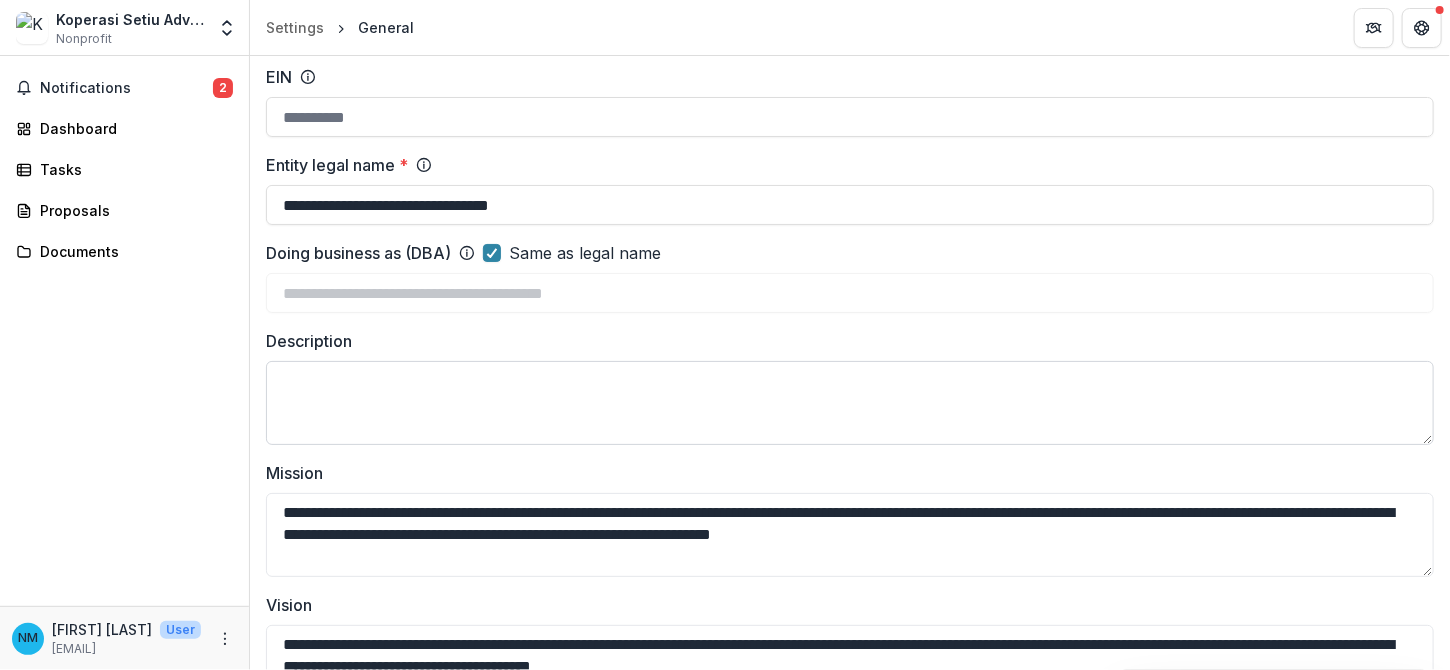 scroll, scrollTop: 100, scrollLeft: 0, axis: vertical 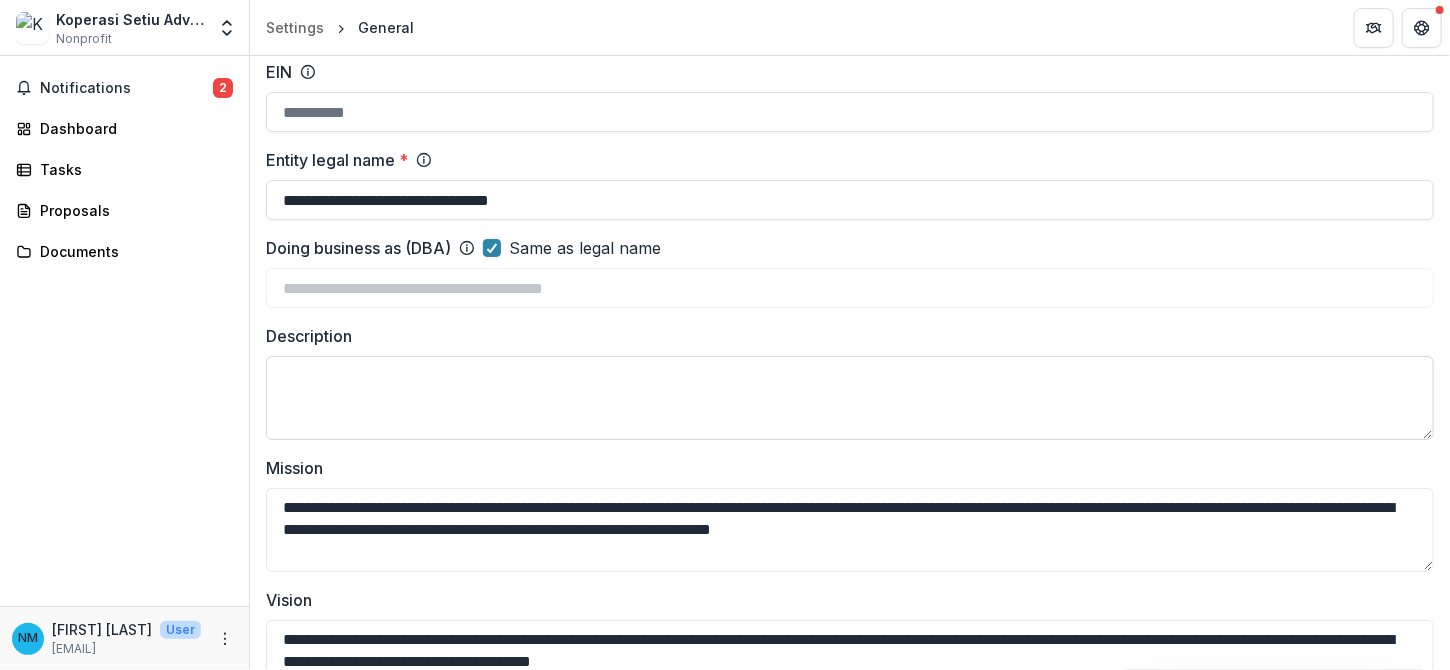 click on "**********" at bounding box center [850, 530] 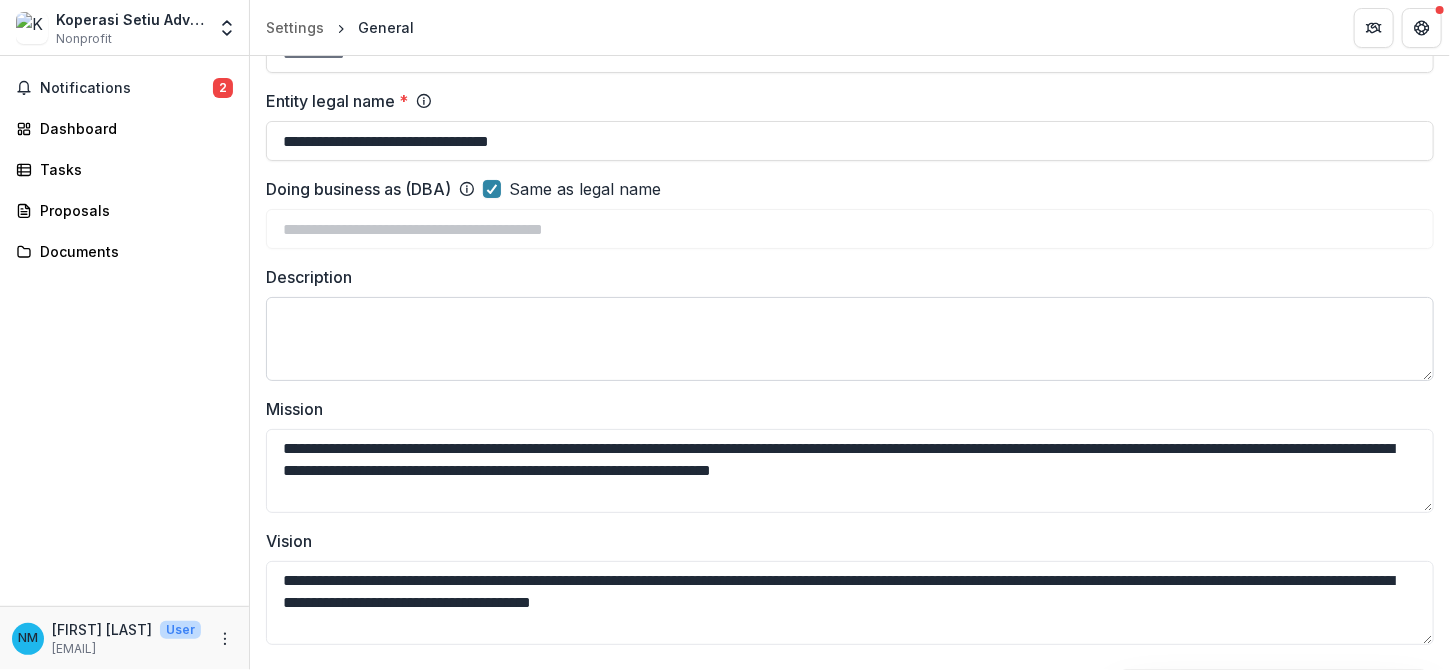 scroll, scrollTop: 160, scrollLeft: 0, axis: vertical 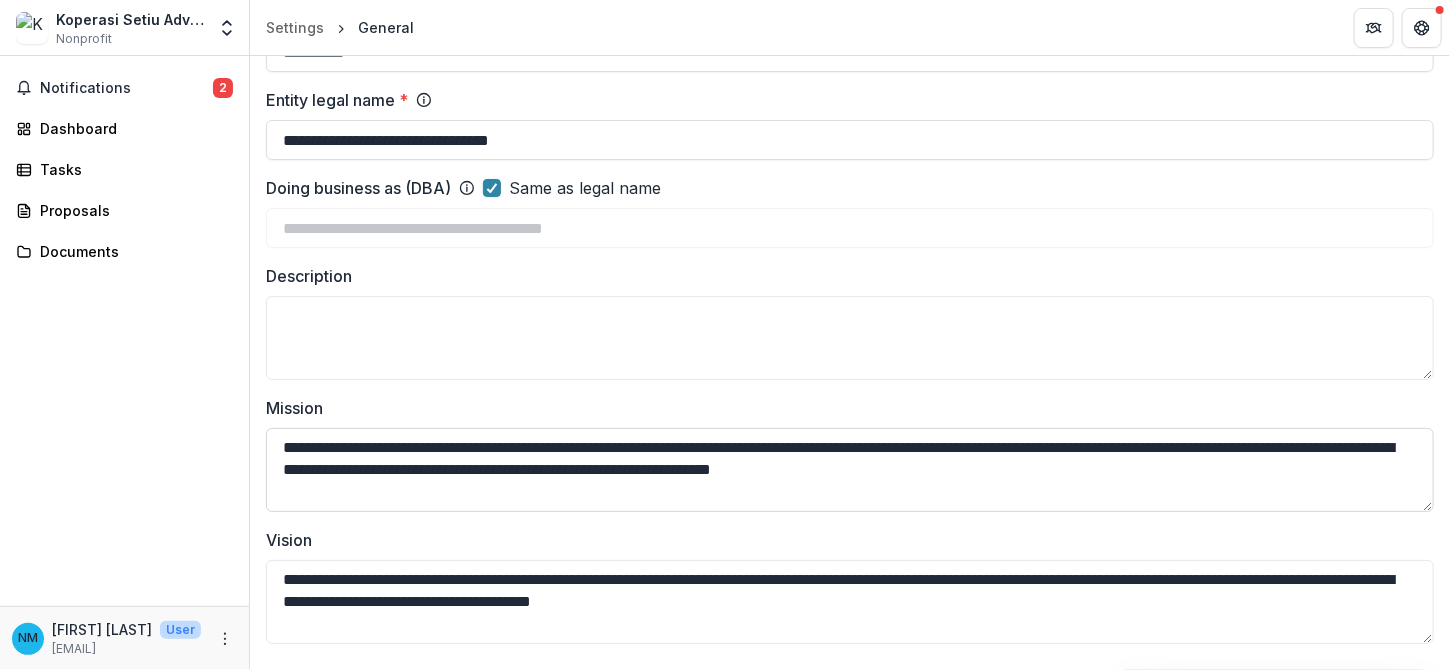 click on "**********" at bounding box center [850, 470] 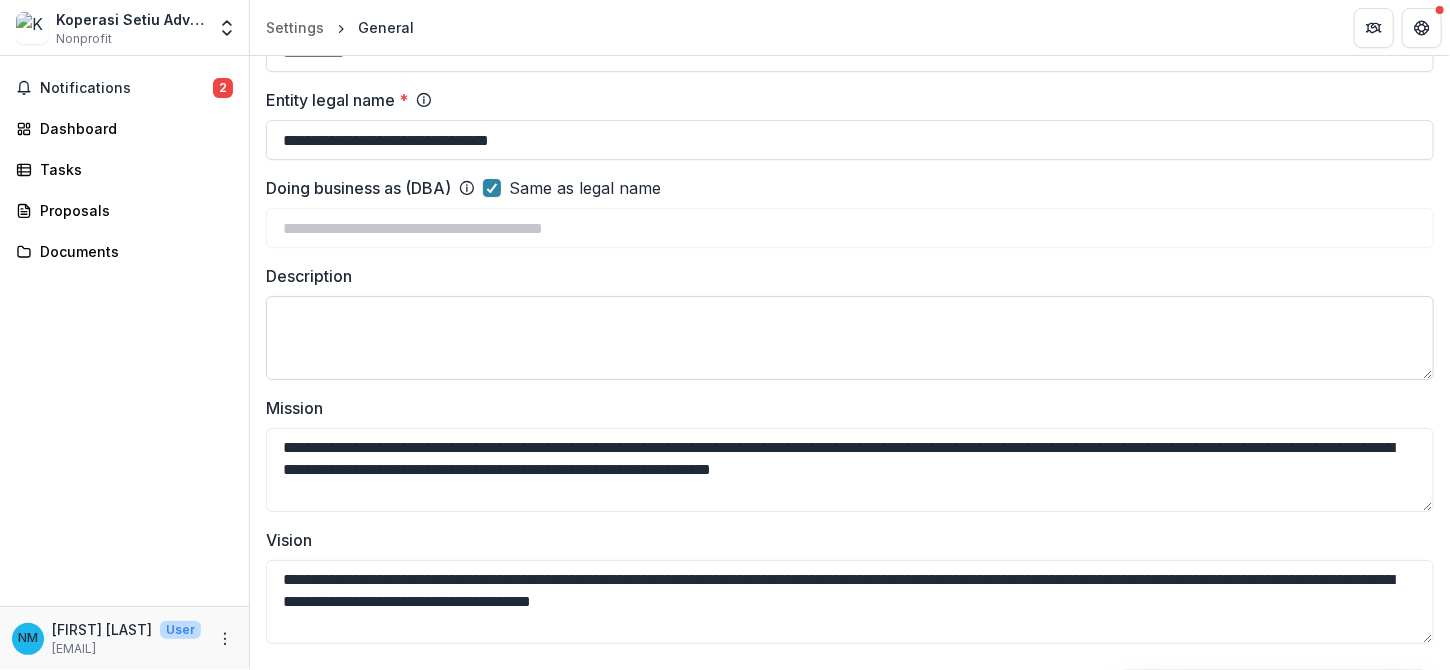 click on "Description" at bounding box center (850, 338) 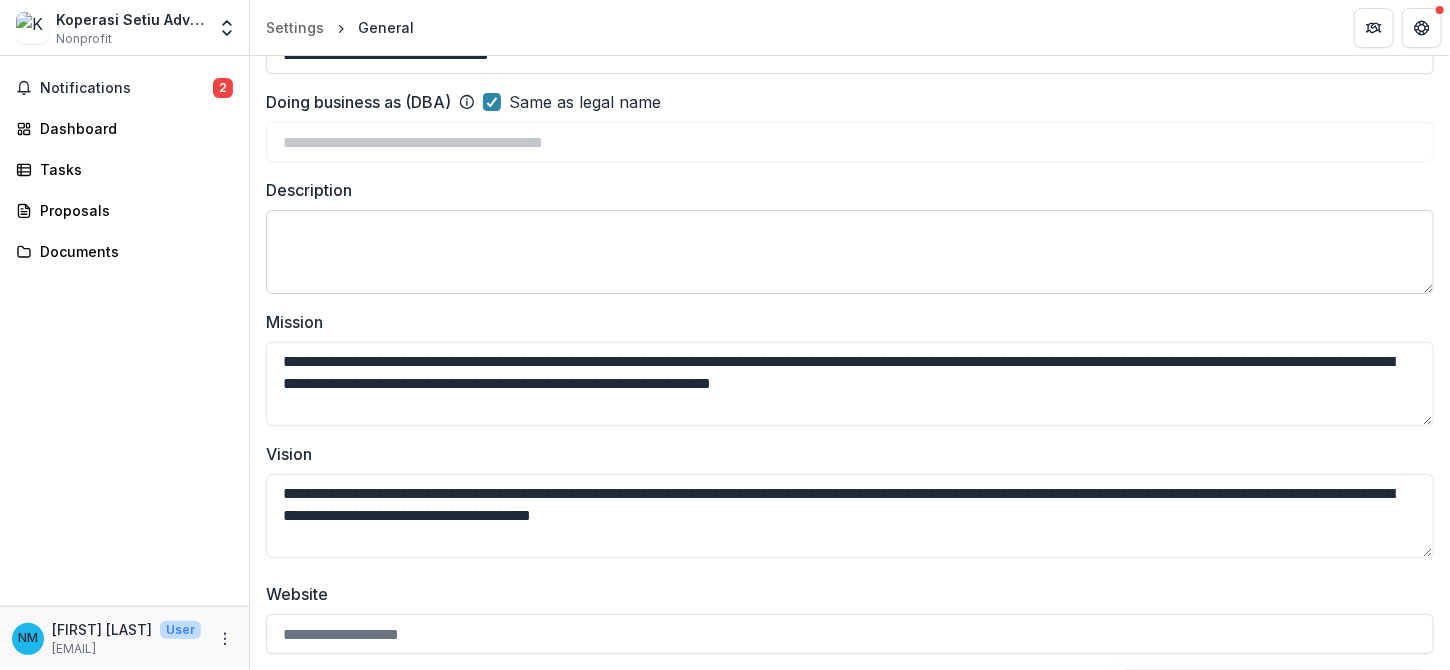 scroll, scrollTop: 0, scrollLeft: 0, axis: both 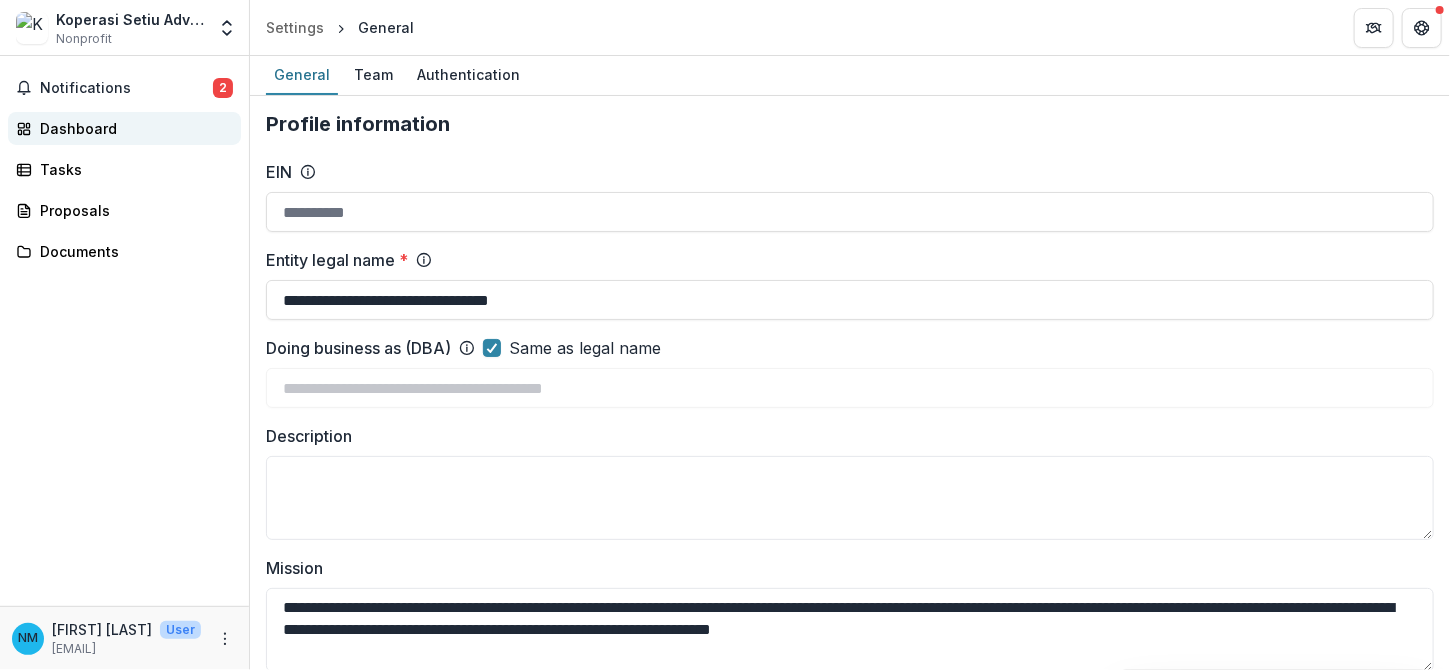 click on "Dashboard" at bounding box center [132, 128] 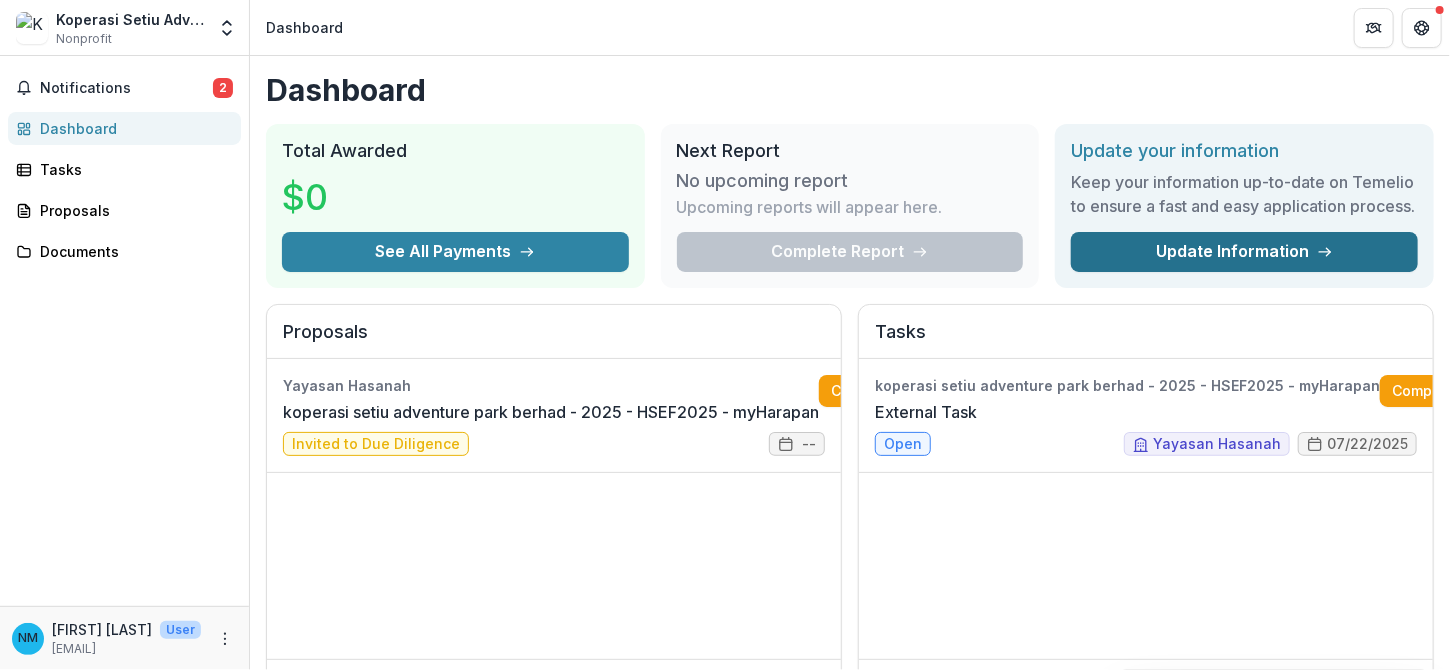 click on "Update Information" at bounding box center [1244, 252] 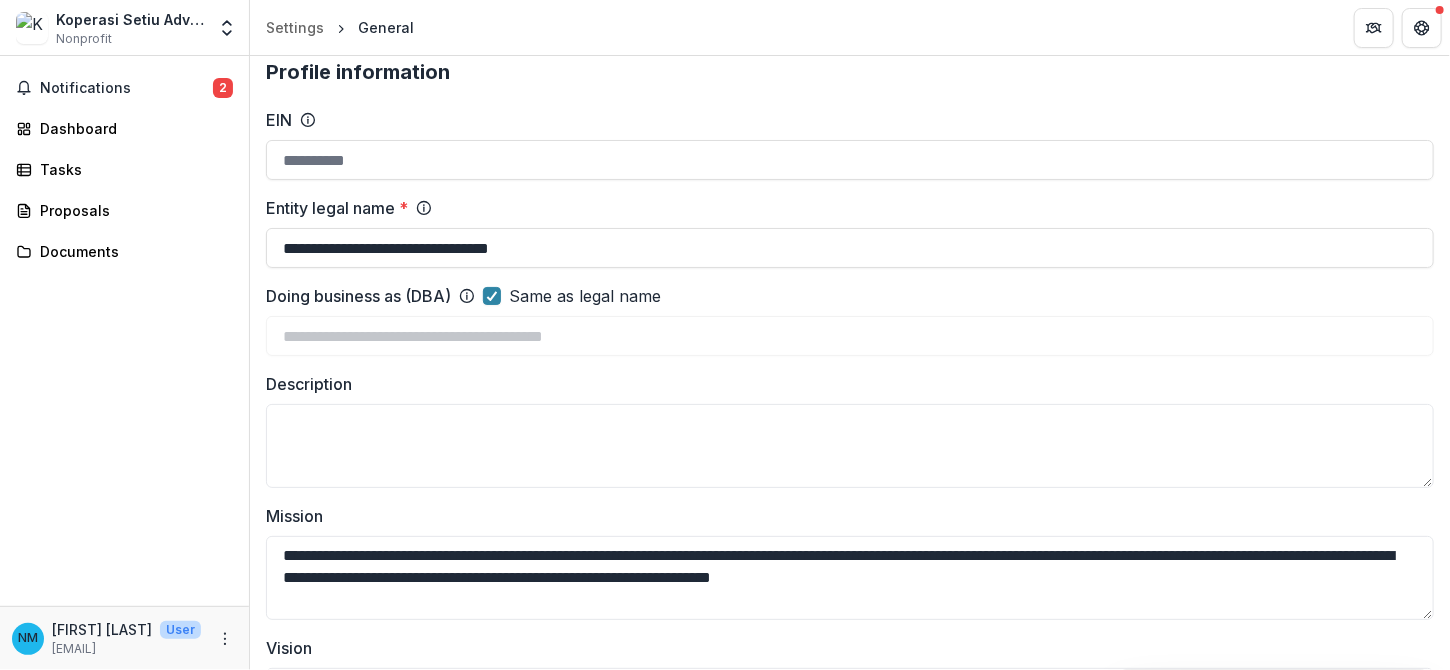 scroll, scrollTop: 0, scrollLeft: 0, axis: both 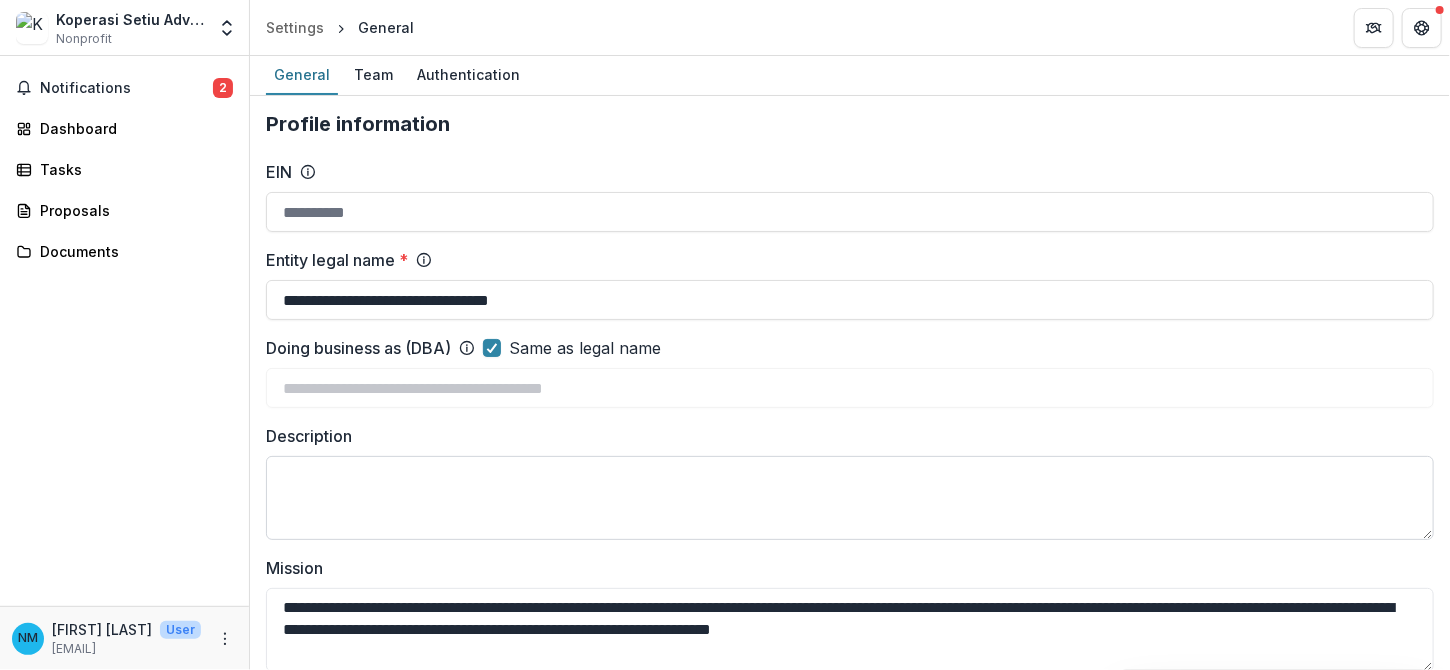 click on "Description" at bounding box center [850, 498] 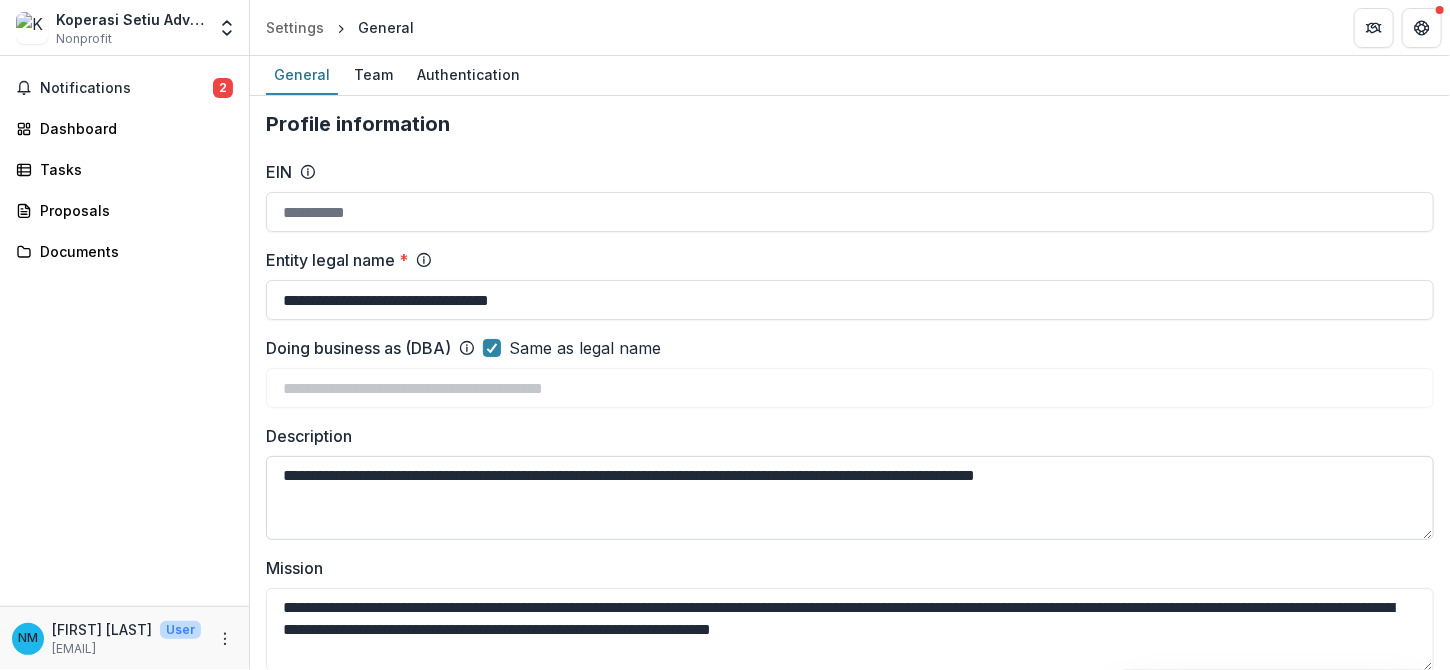 click on "**********" at bounding box center [850, 498] 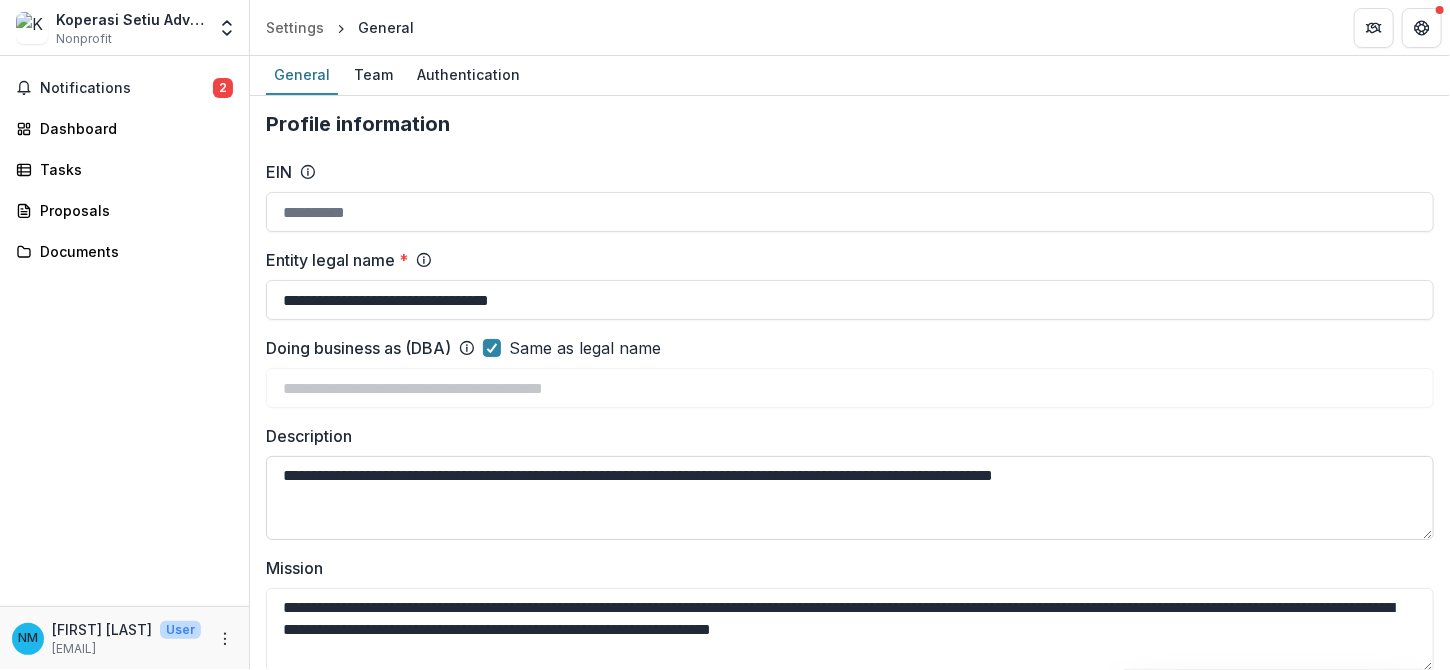 click on "**********" at bounding box center (850, 498) 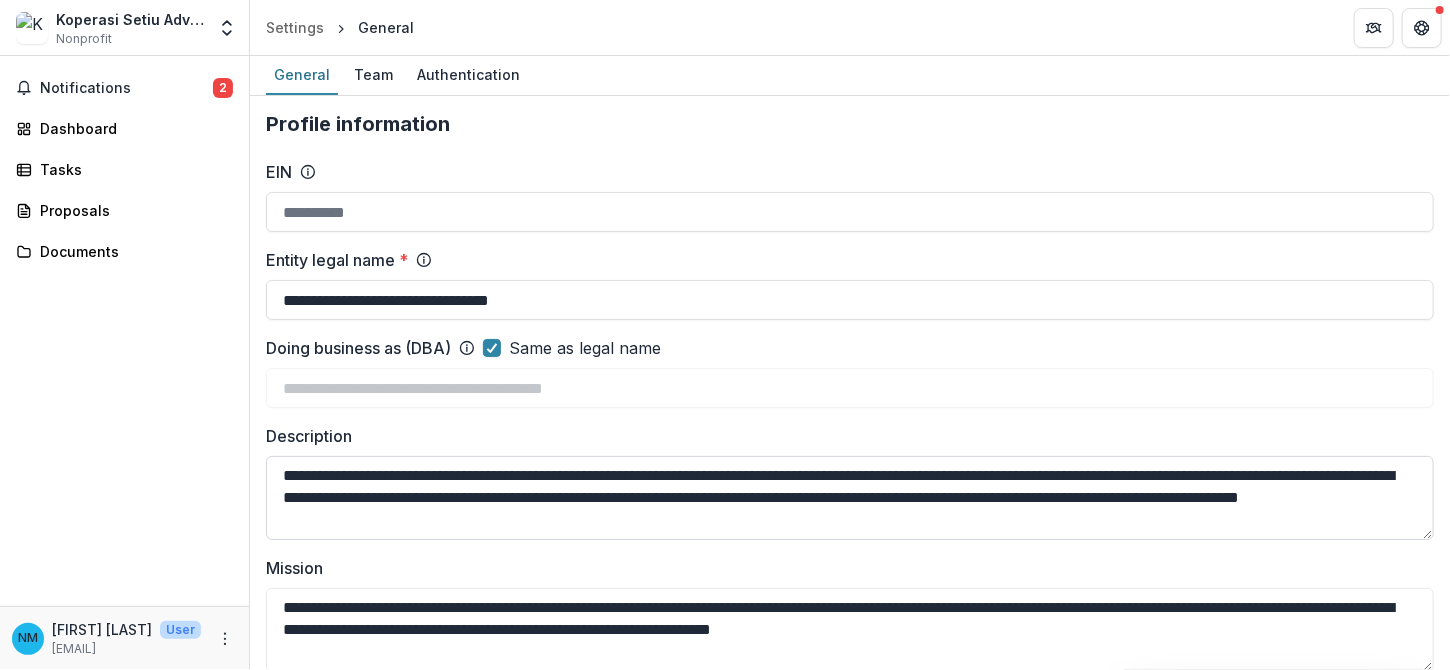 click on "**********" at bounding box center [850, 498] 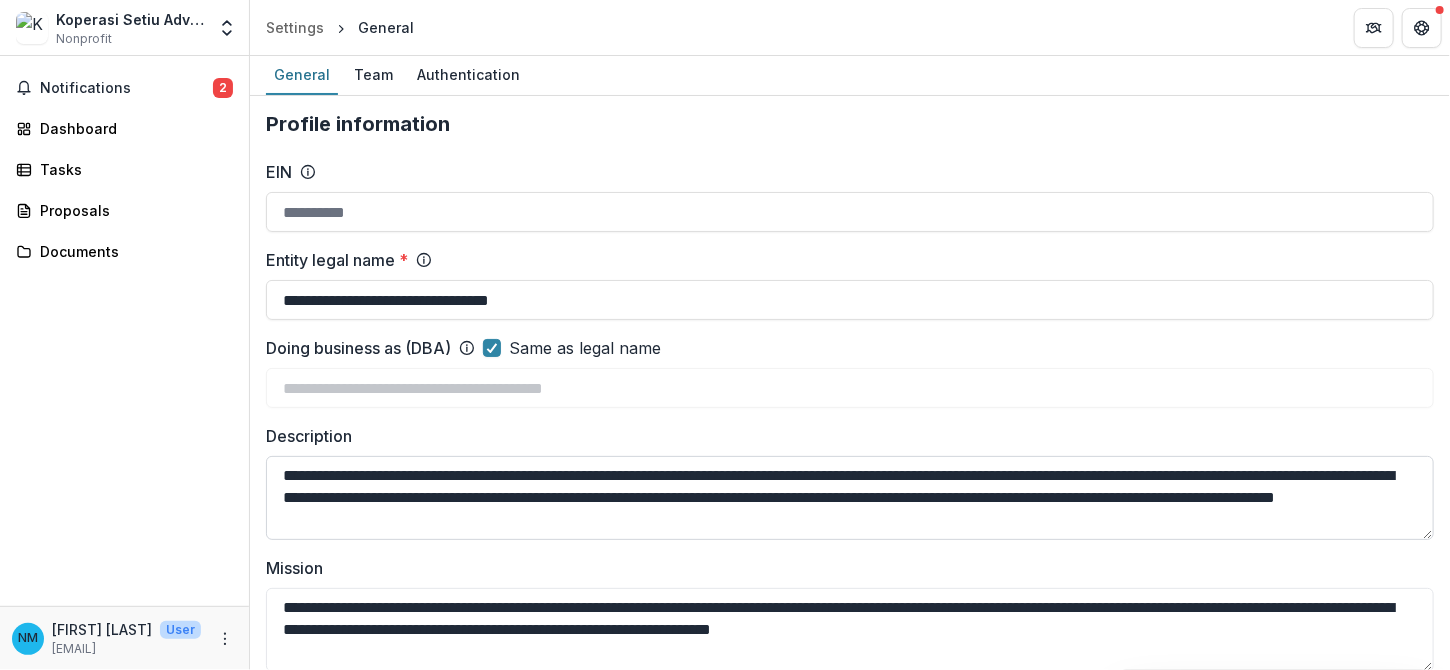 click on "**********" at bounding box center (850, 498) 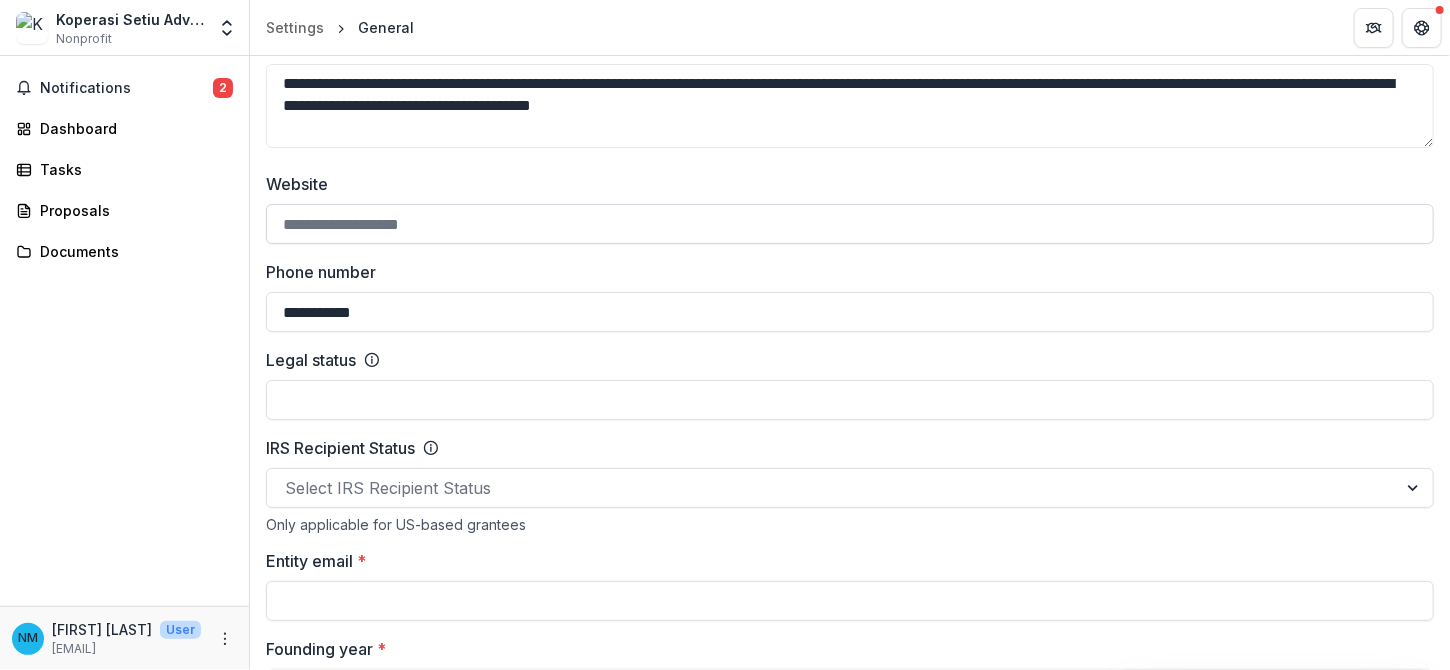 scroll, scrollTop: 658, scrollLeft: 0, axis: vertical 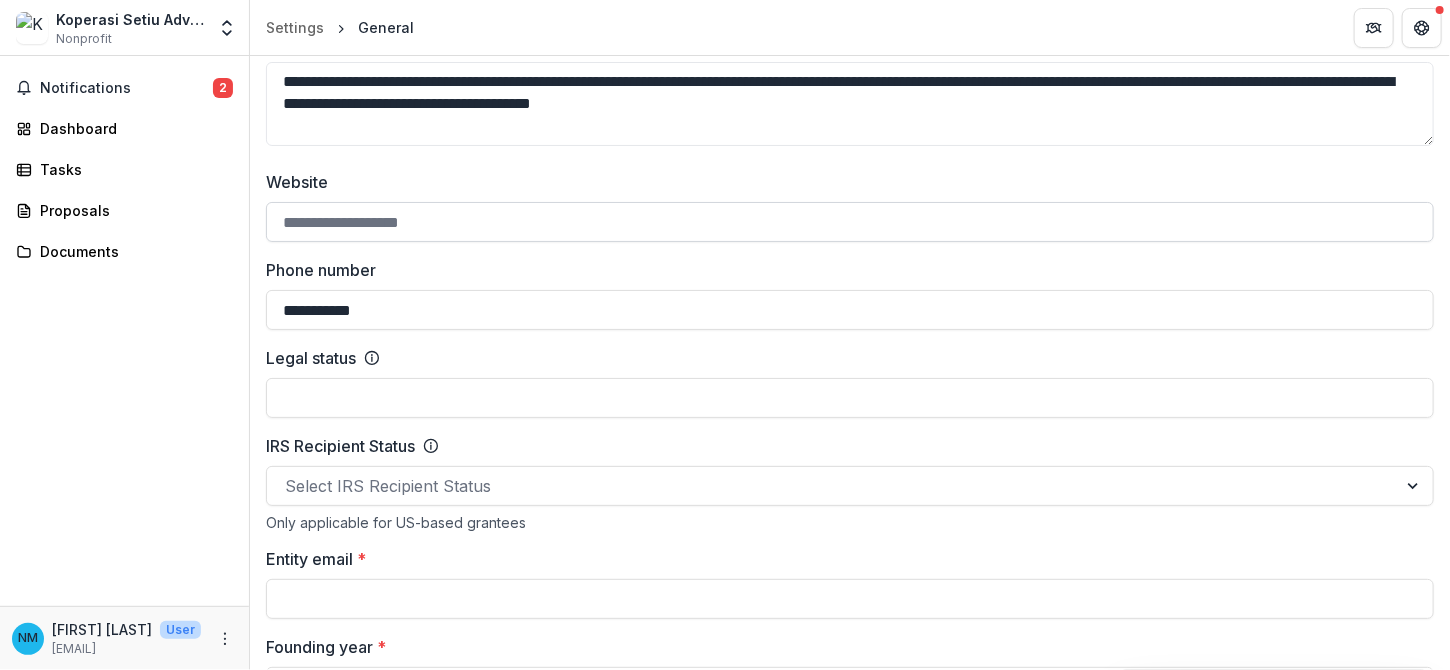 type on "**********" 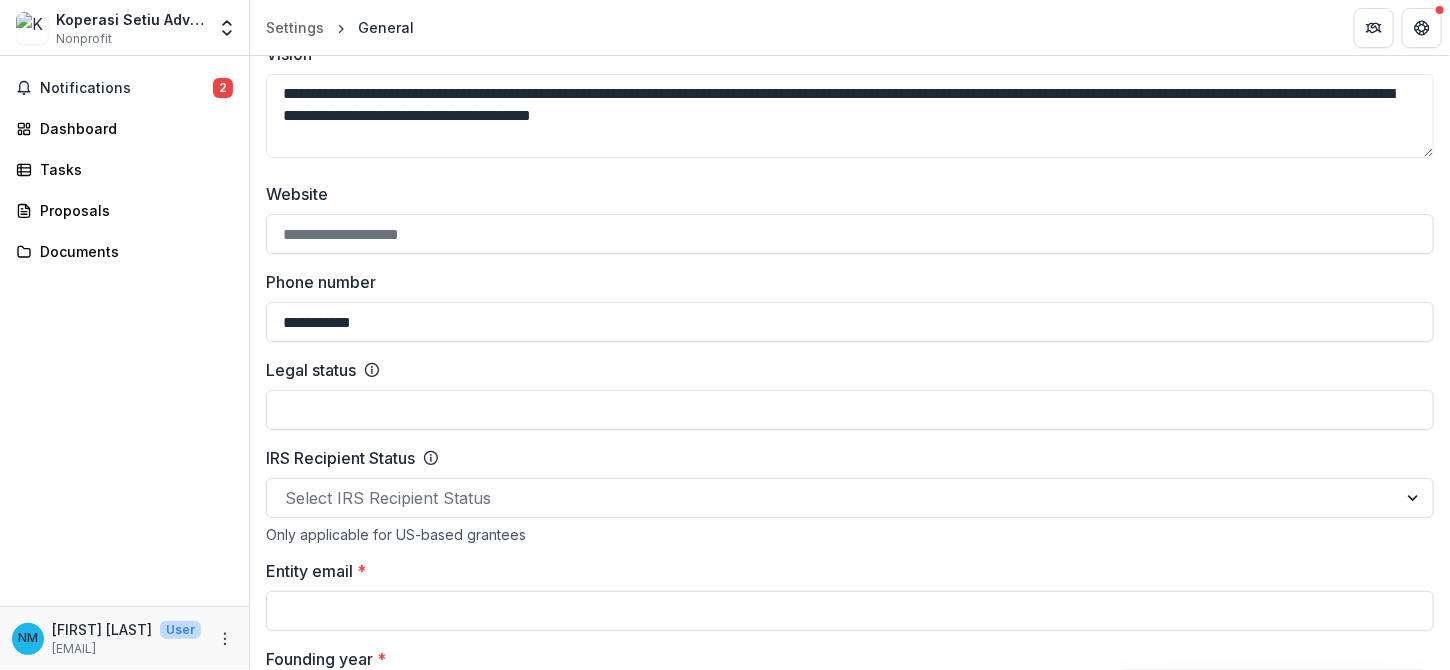 scroll, scrollTop: 646, scrollLeft: 0, axis: vertical 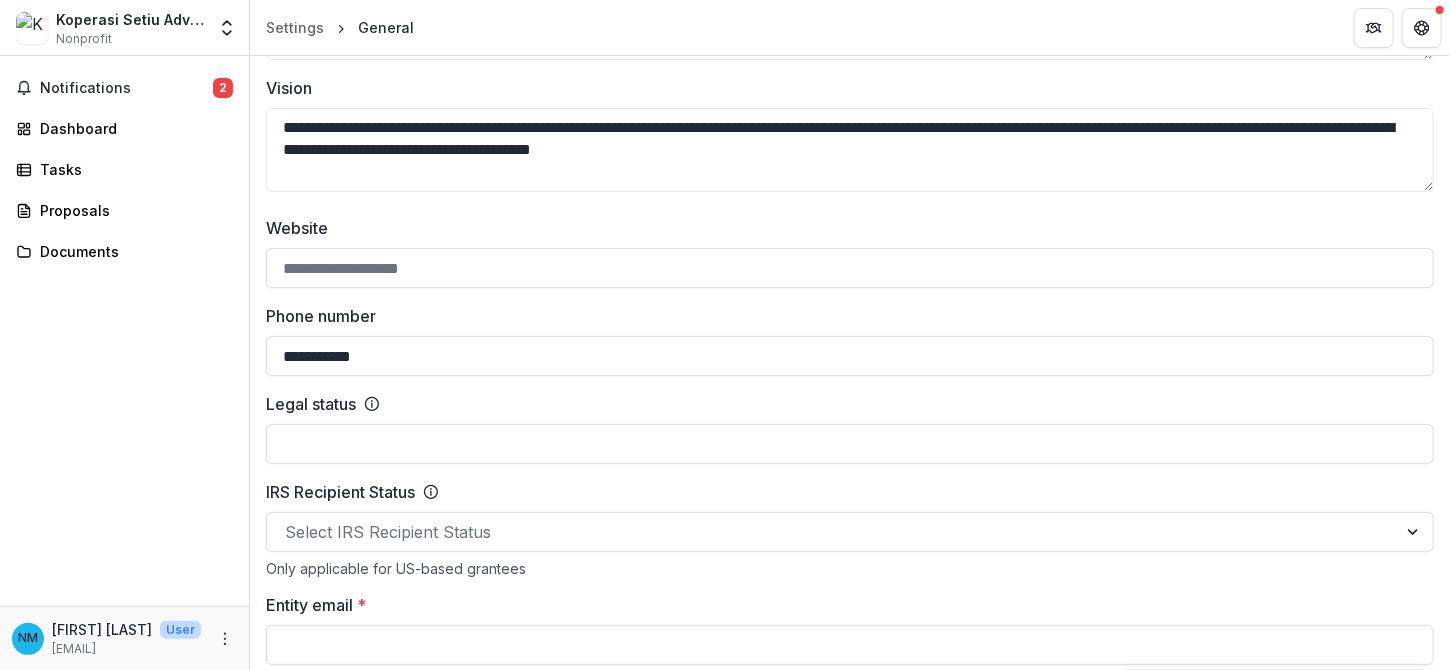 click on "**********" at bounding box center [850, 150] 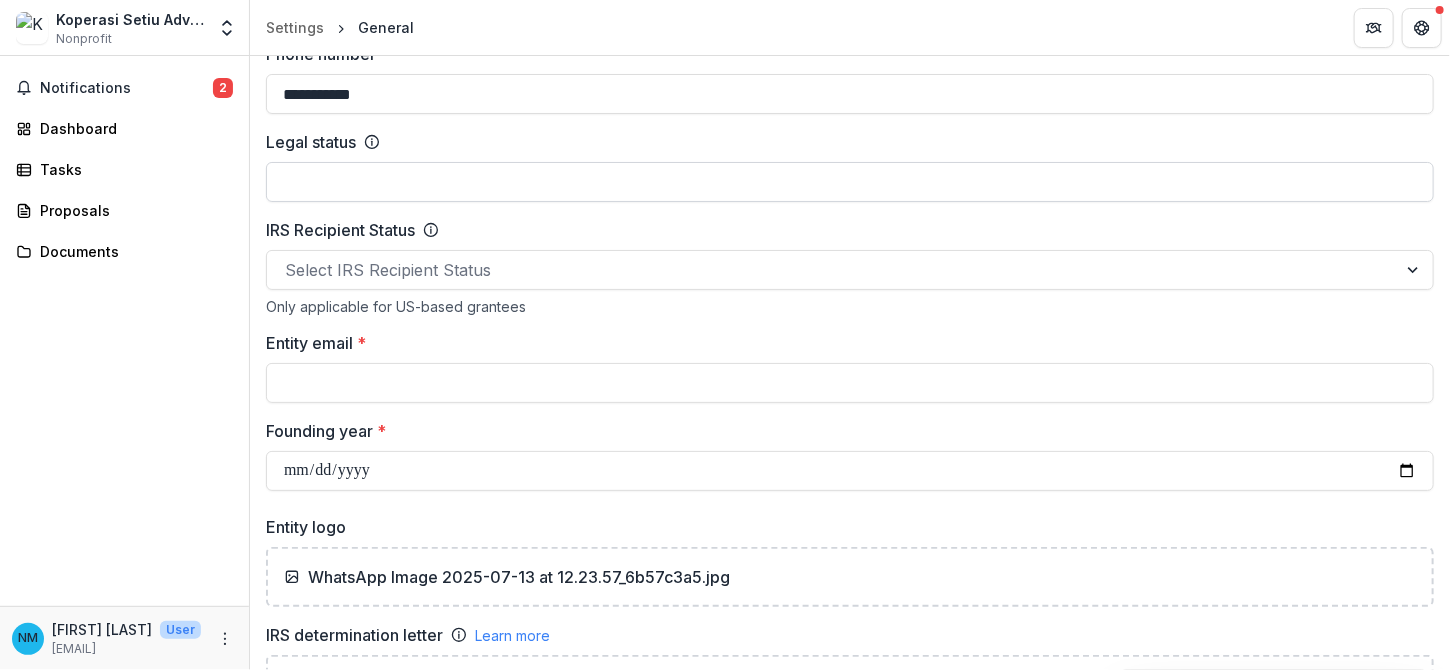 scroll, scrollTop: 898, scrollLeft: 0, axis: vertical 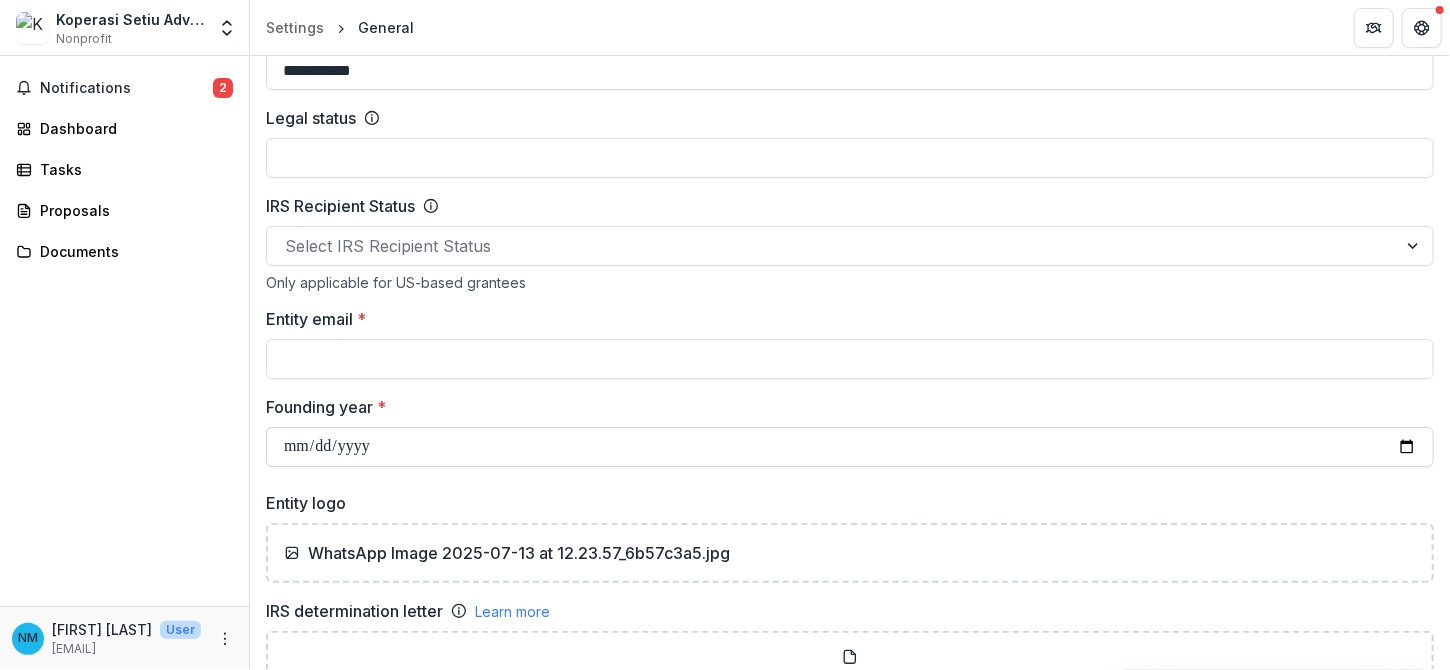 click on "Founding year *" at bounding box center (850, 447) 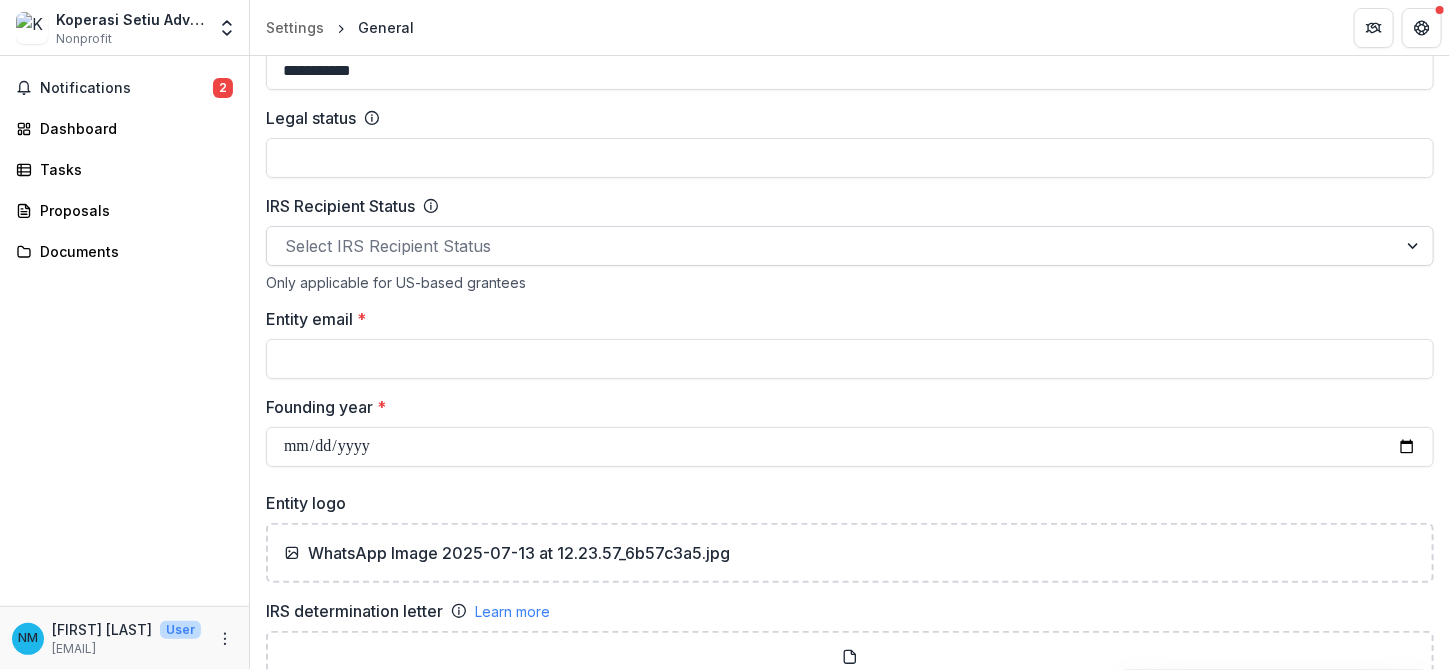 type on "**********" 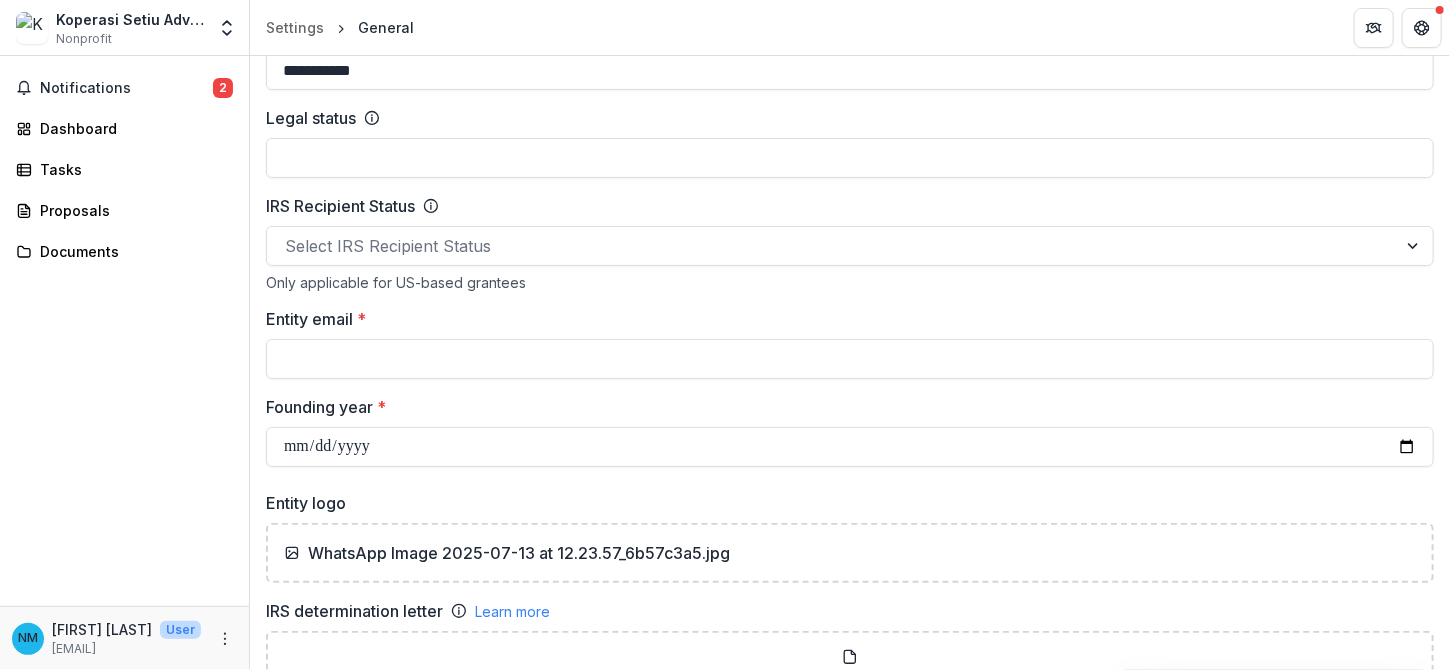 click on "**********" at bounding box center [850, 855] 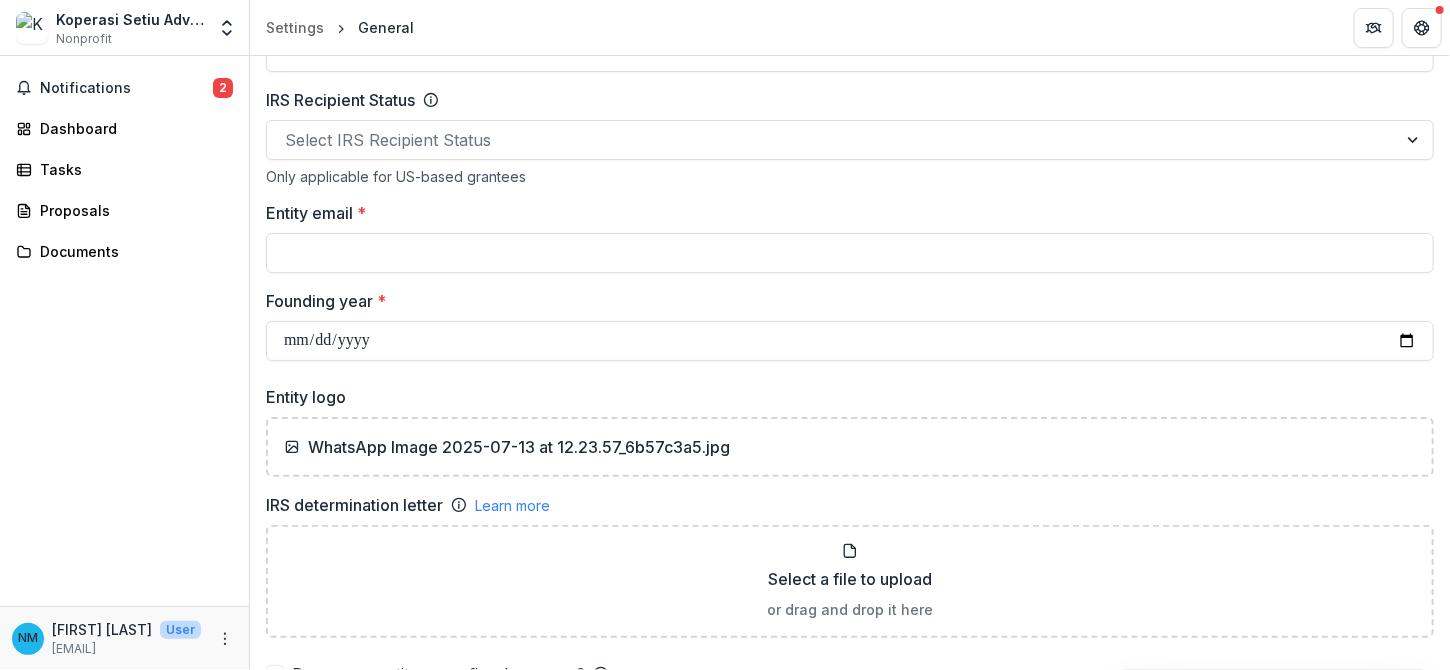 scroll, scrollTop: 1008, scrollLeft: 0, axis: vertical 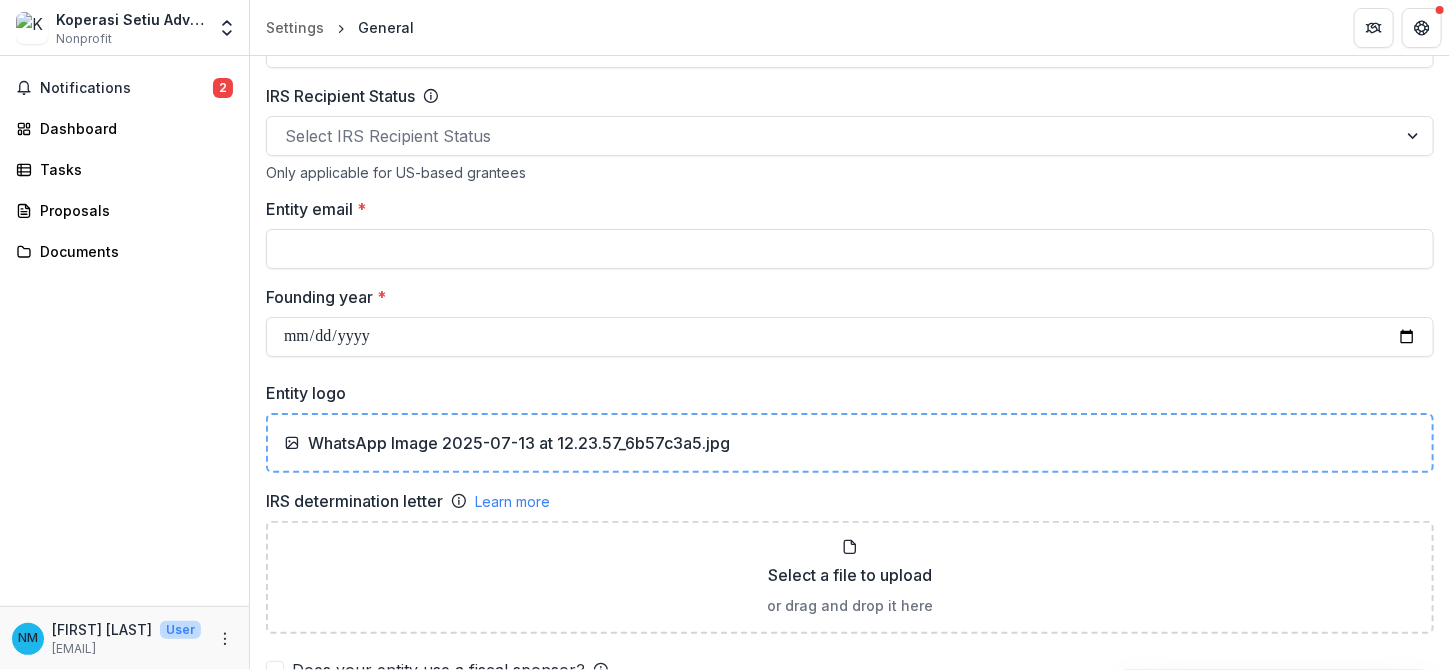 click on "WhatsApp Image 2025-07-13 at 12.23.57_6b57c3a5.jpg" at bounding box center (519, 443) 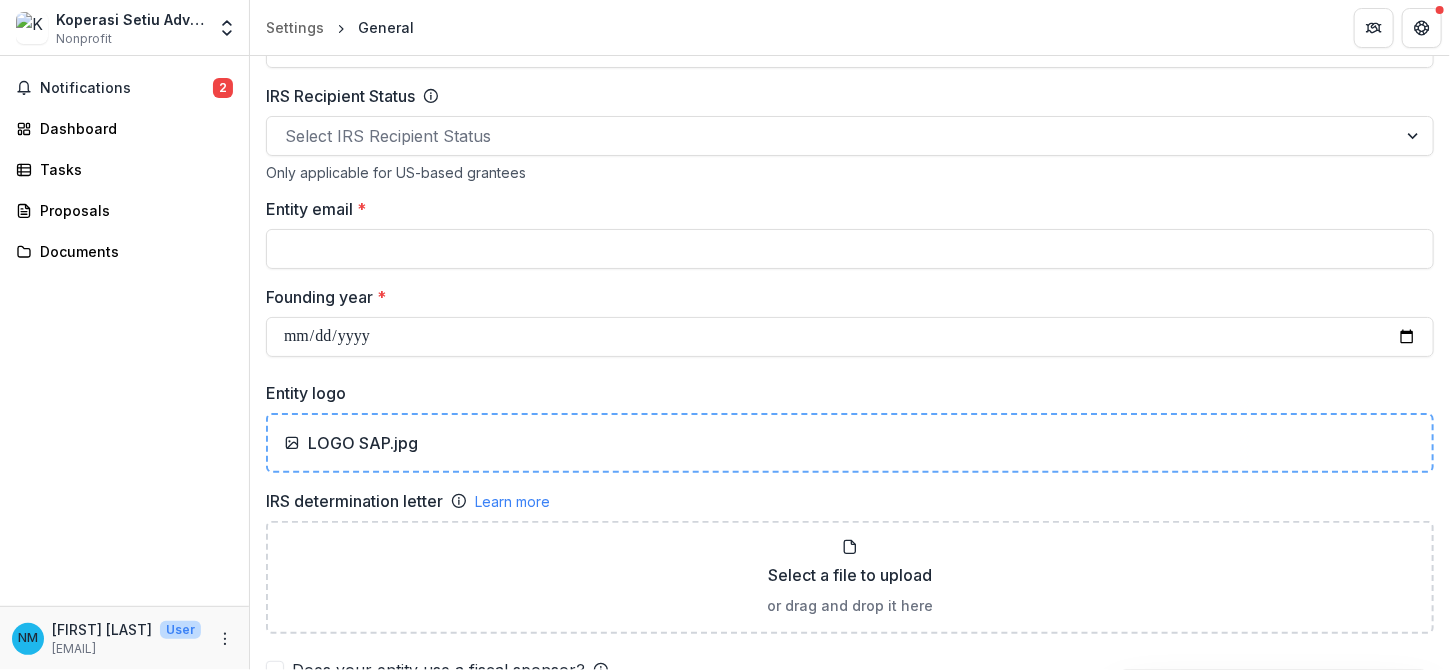 click on "LOGO SAP.jpg" at bounding box center [363, 443] 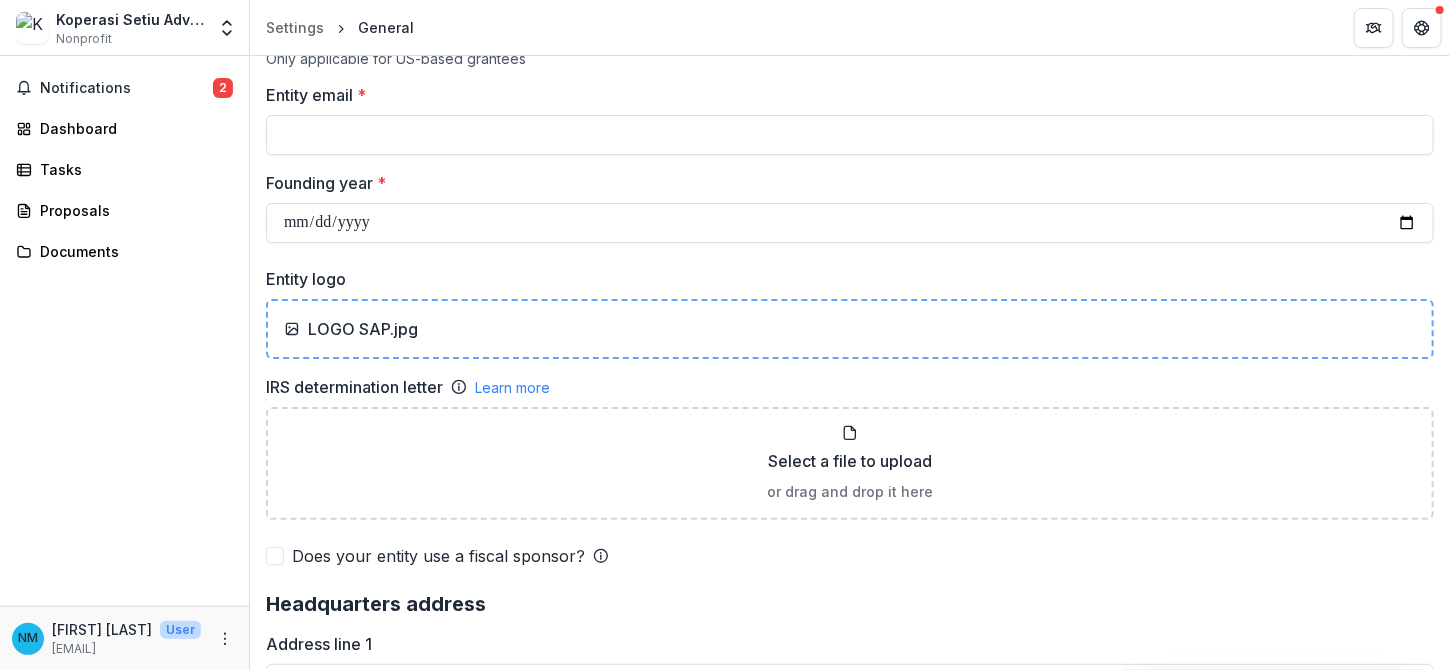 scroll, scrollTop: 1187, scrollLeft: 0, axis: vertical 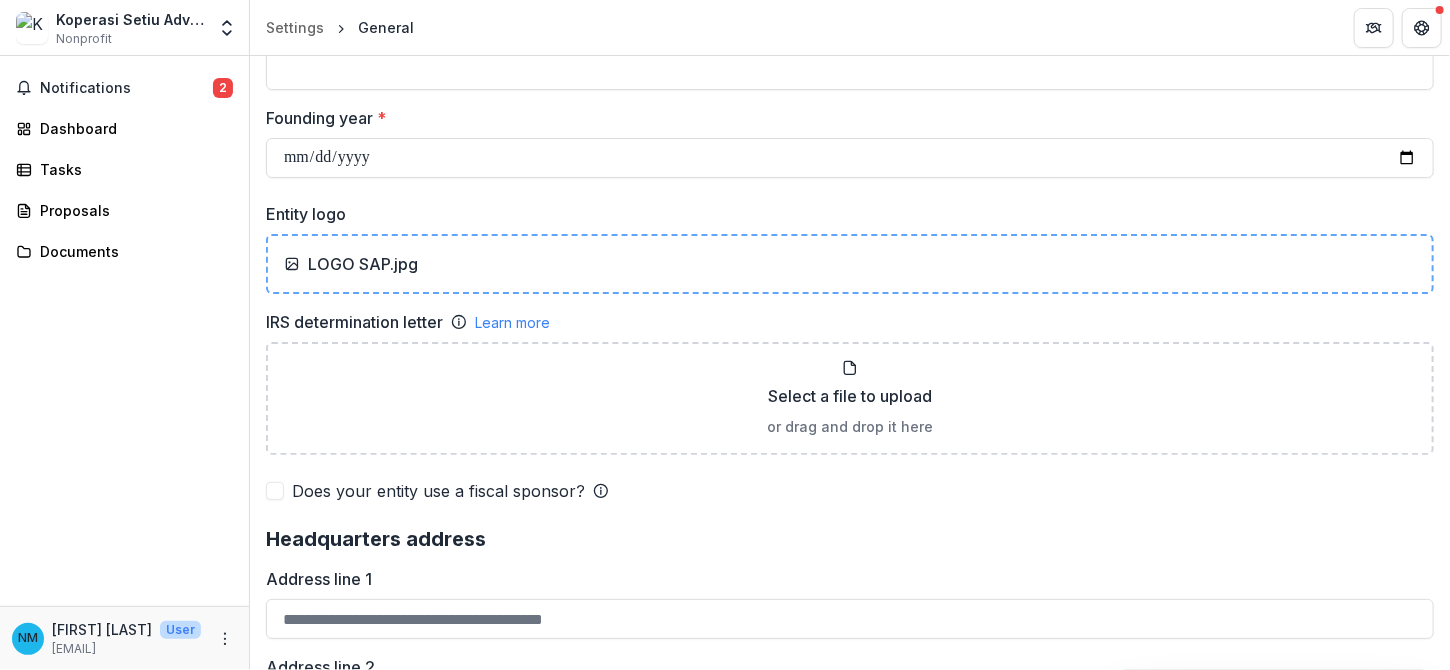 click 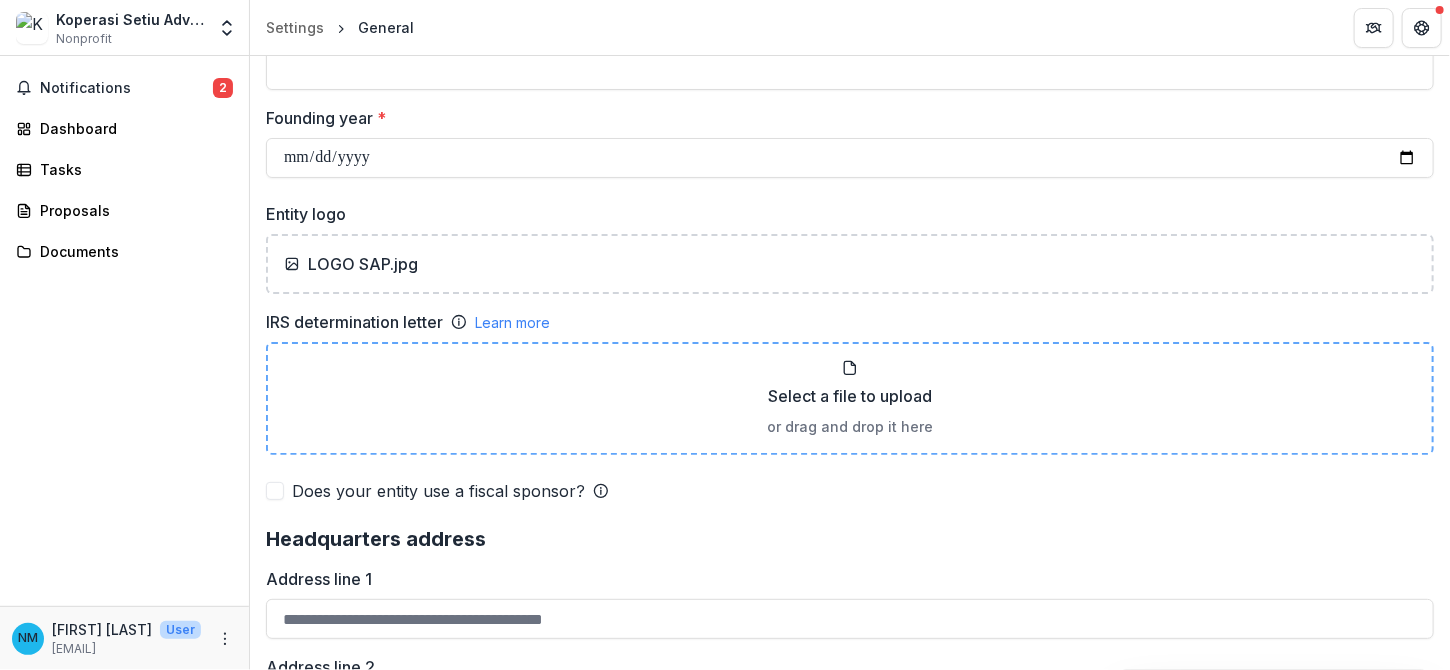 click on "Select a file to upload" at bounding box center (850, 396) 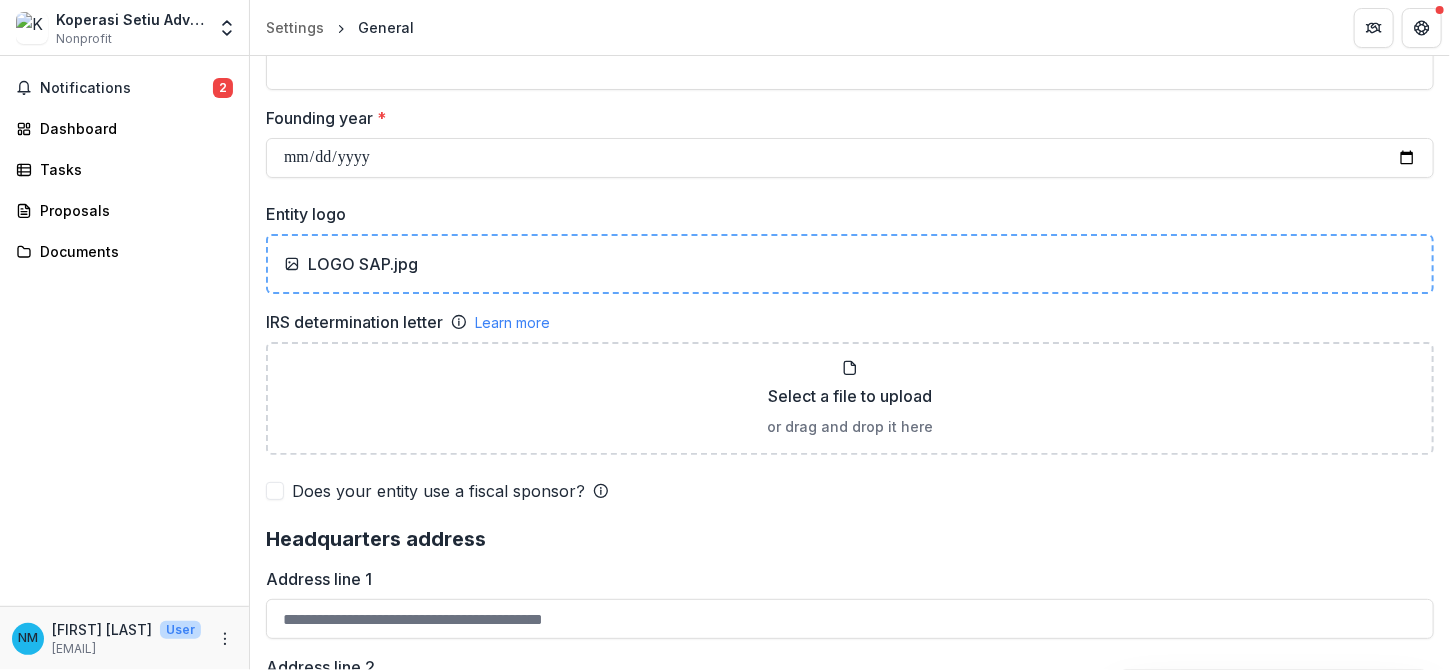 click on "LOGO SAP.jpg" at bounding box center [850, 264] 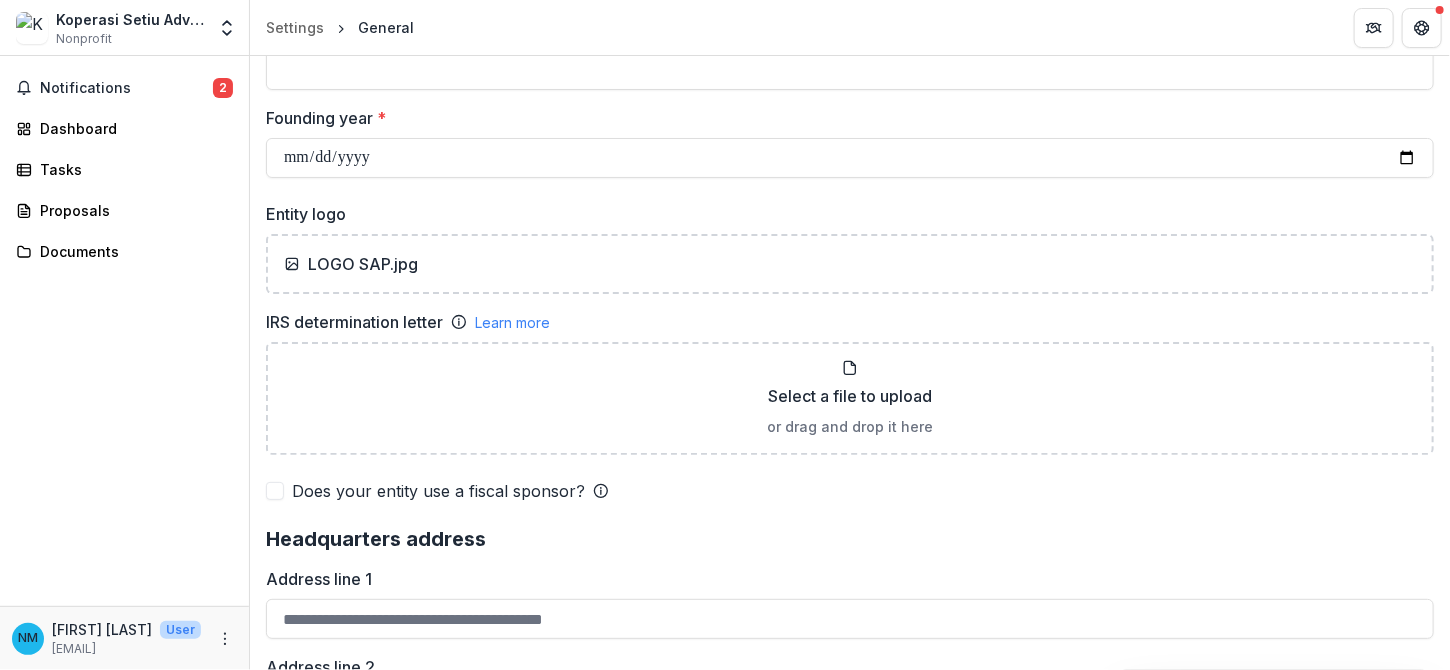 drag, startPoint x: 418, startPoint y: 261, endPoint x: 158, endPoint y: 349, distance: 274.48862 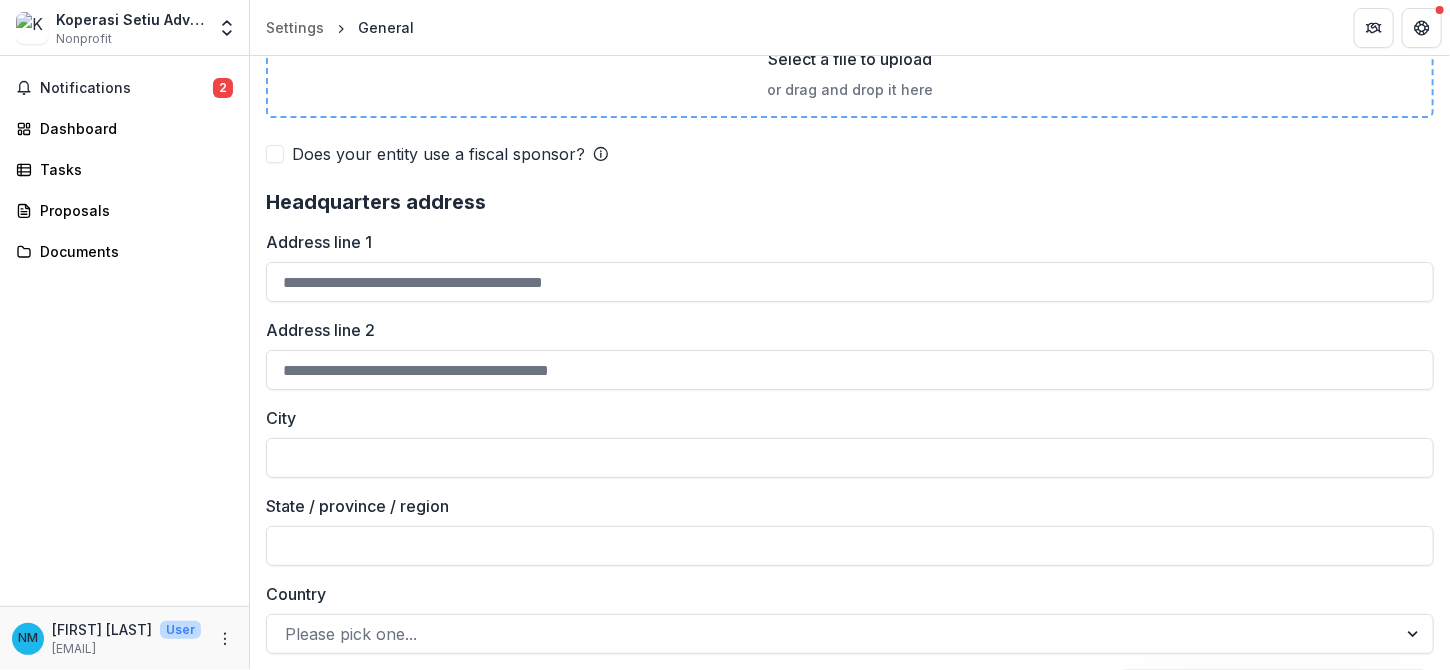 scroll, scrollTop: 1540, scrollLeft: 0, axis: vertical 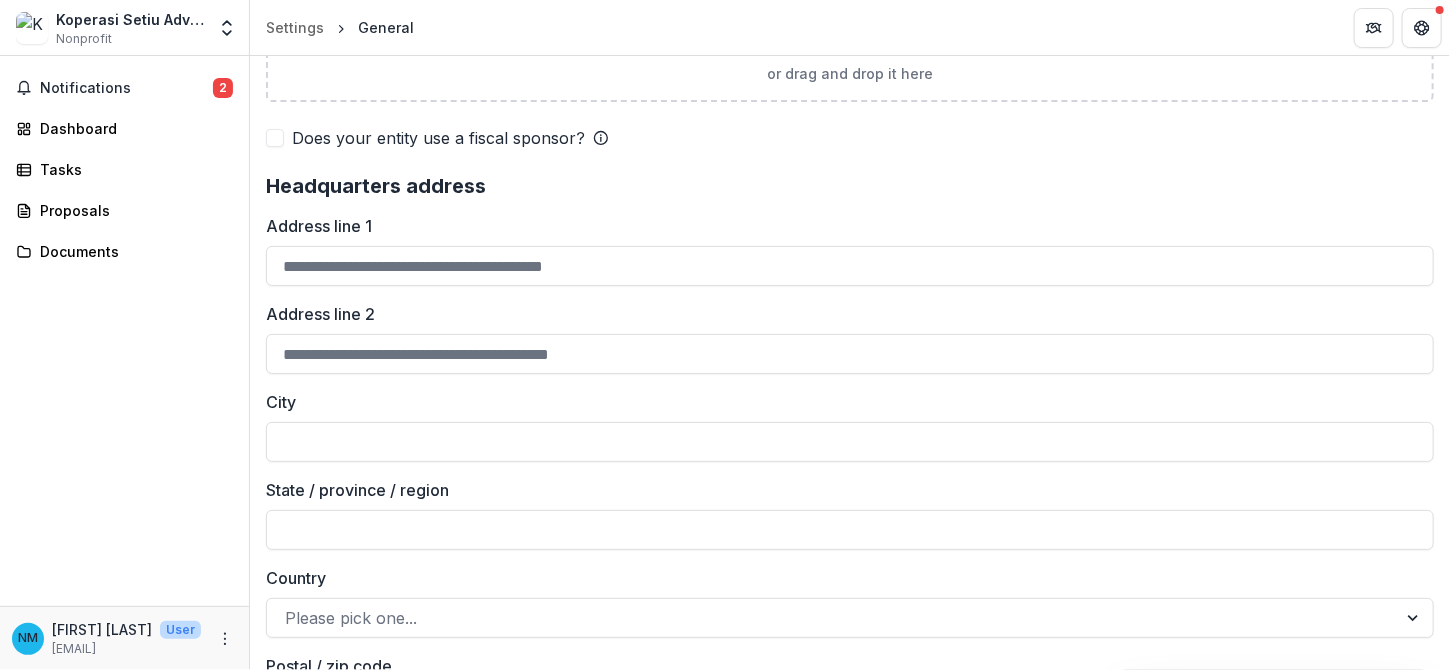click on "City" at bounding box center [850, 426] 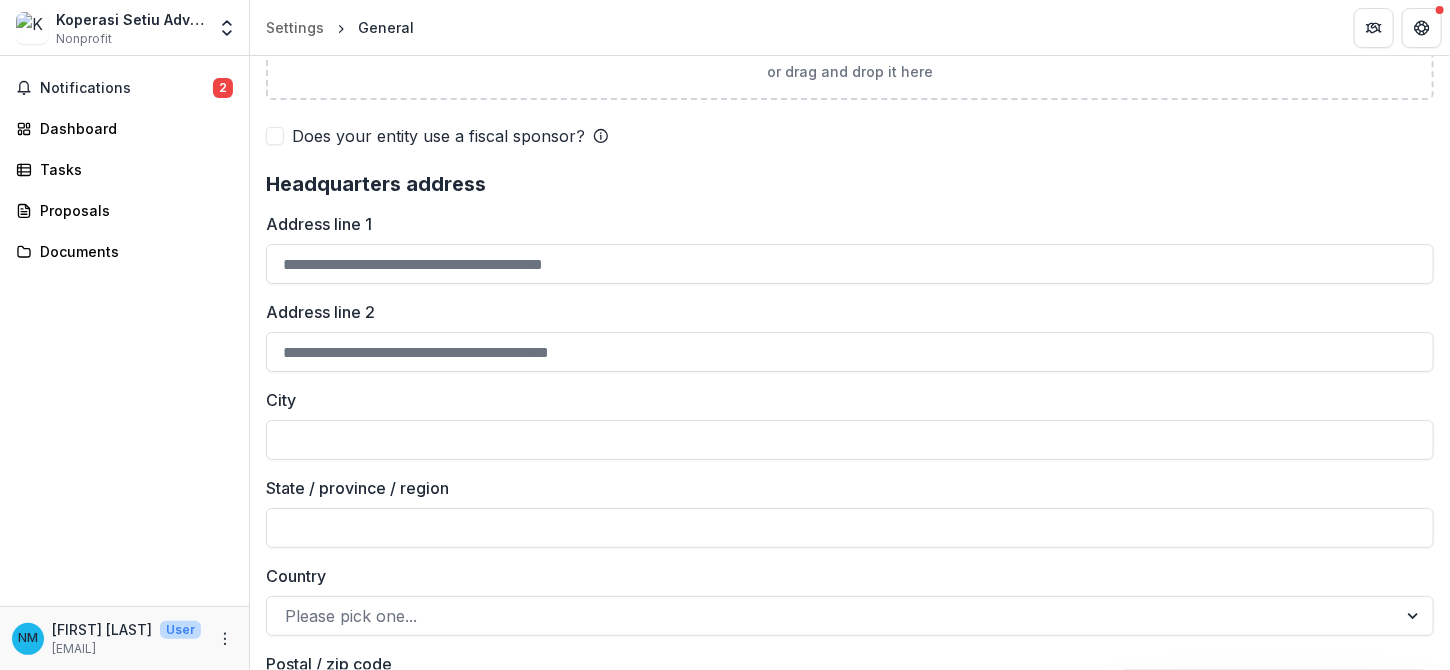 scroll, scrollTop: 1495, scrollLeft: 0, axis: vertical 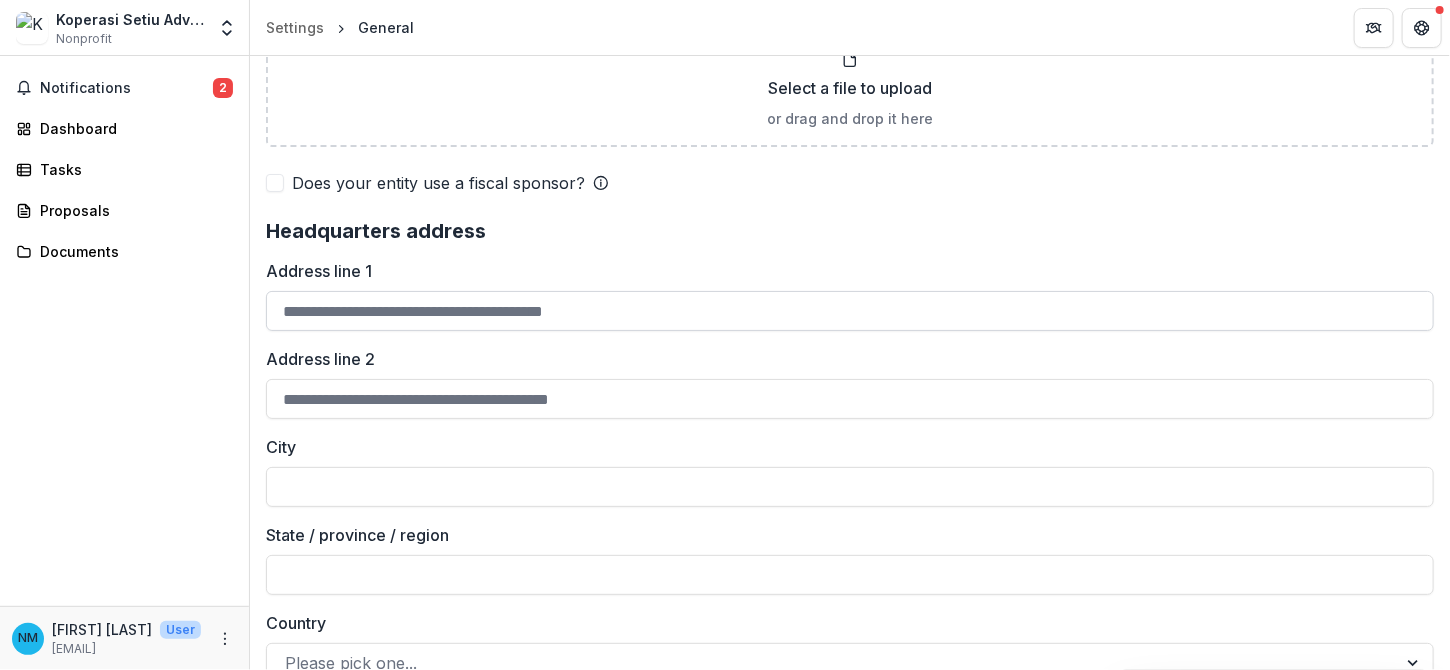 click on "Address line 1" at bounding box center [850, 311] 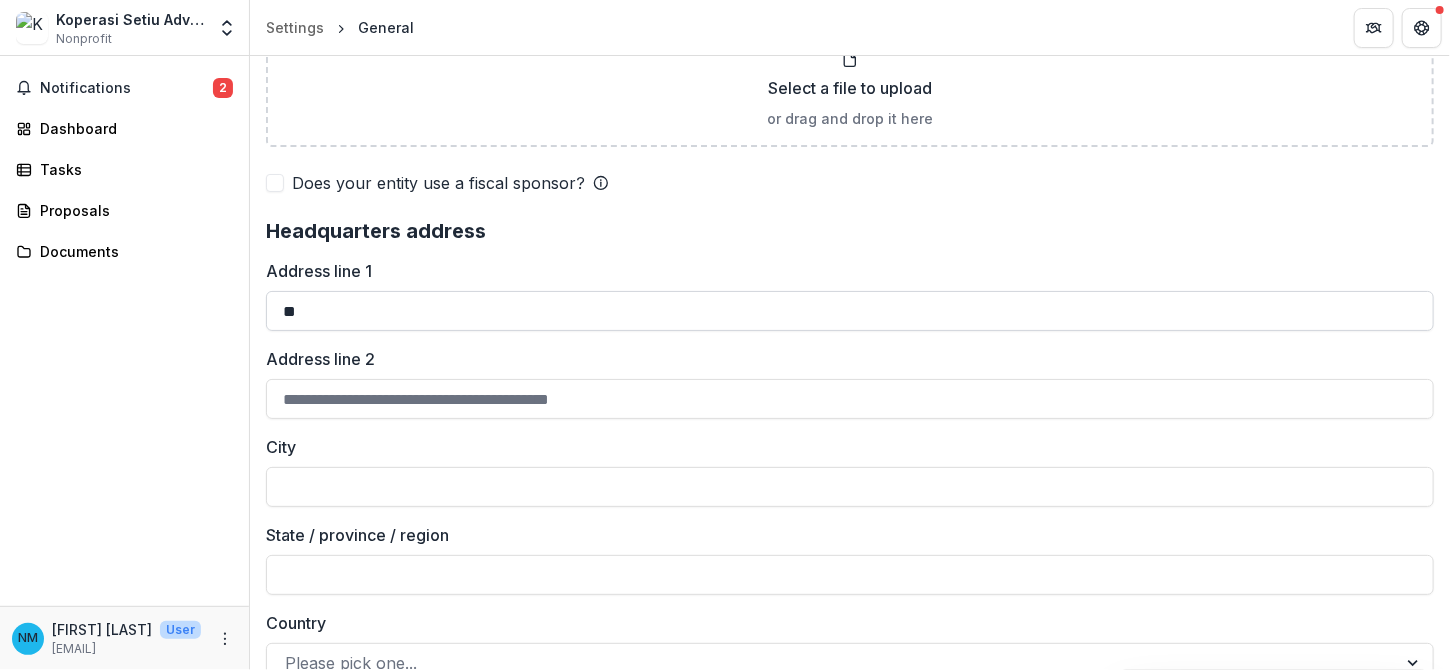 type on "*" 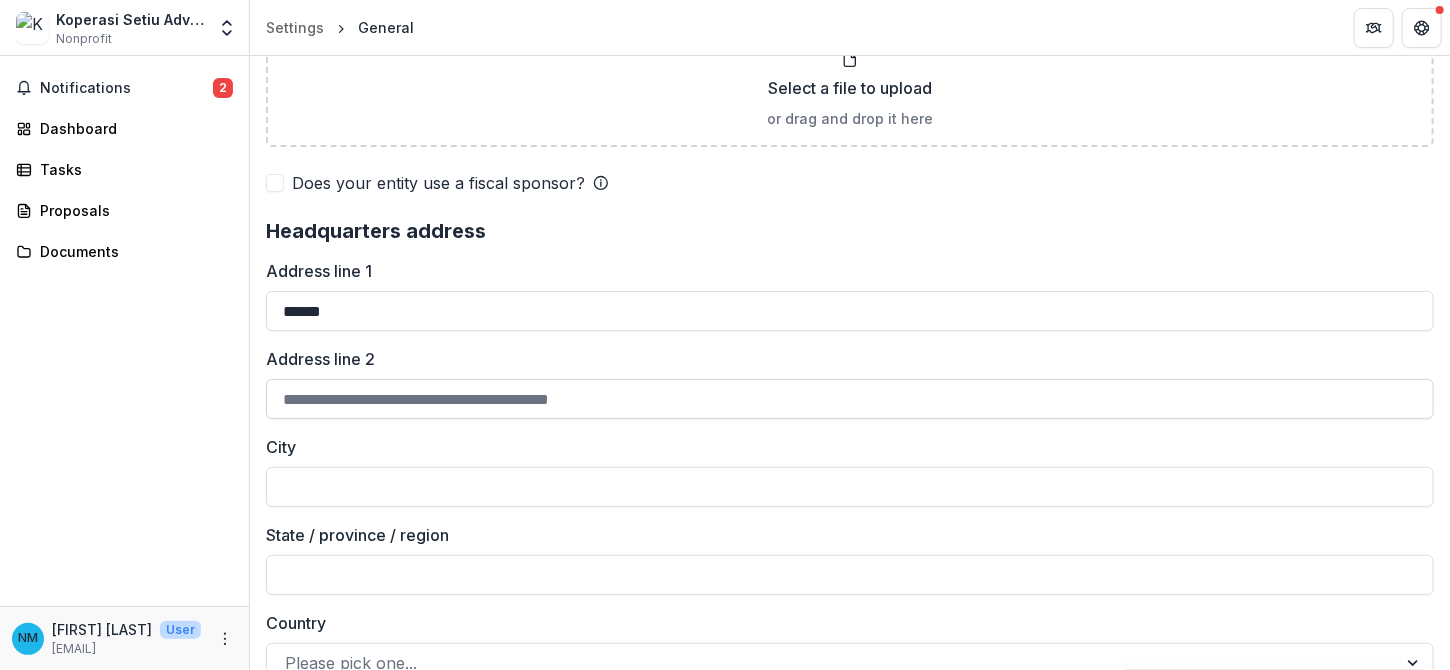 type on "******" 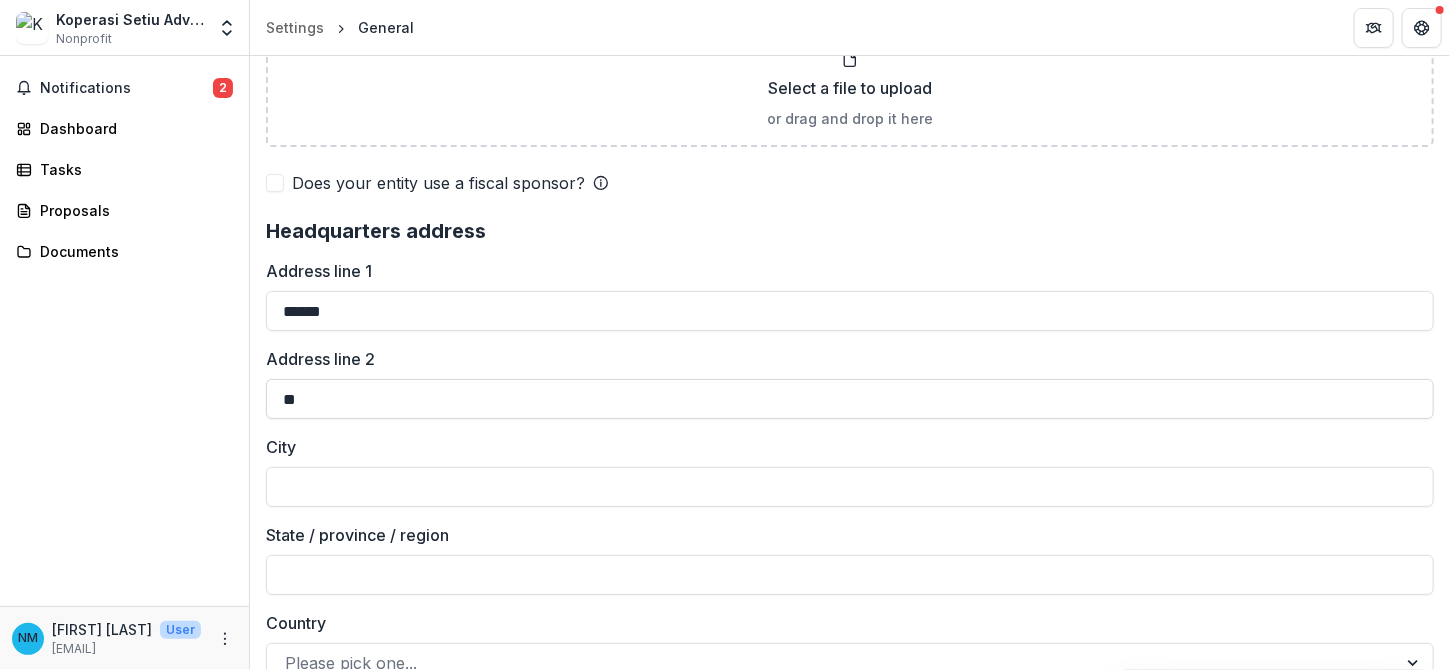 type on "*" 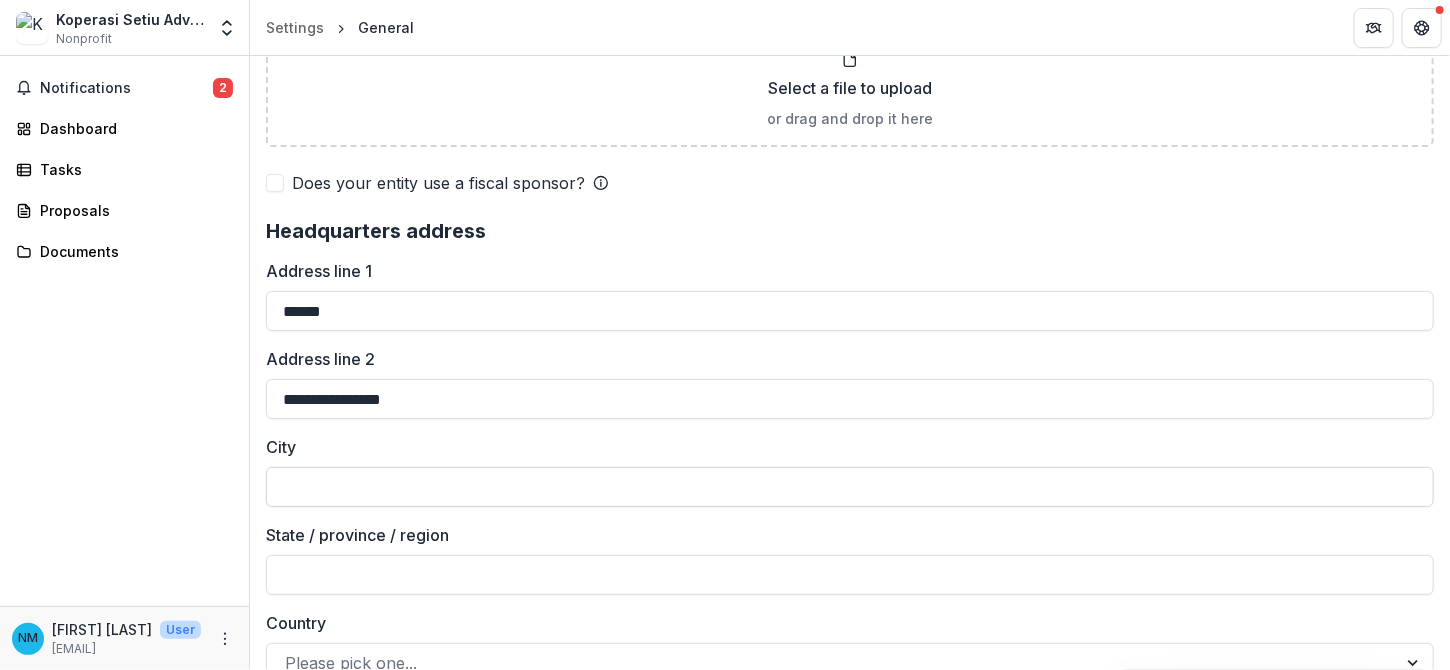 type on "**********" 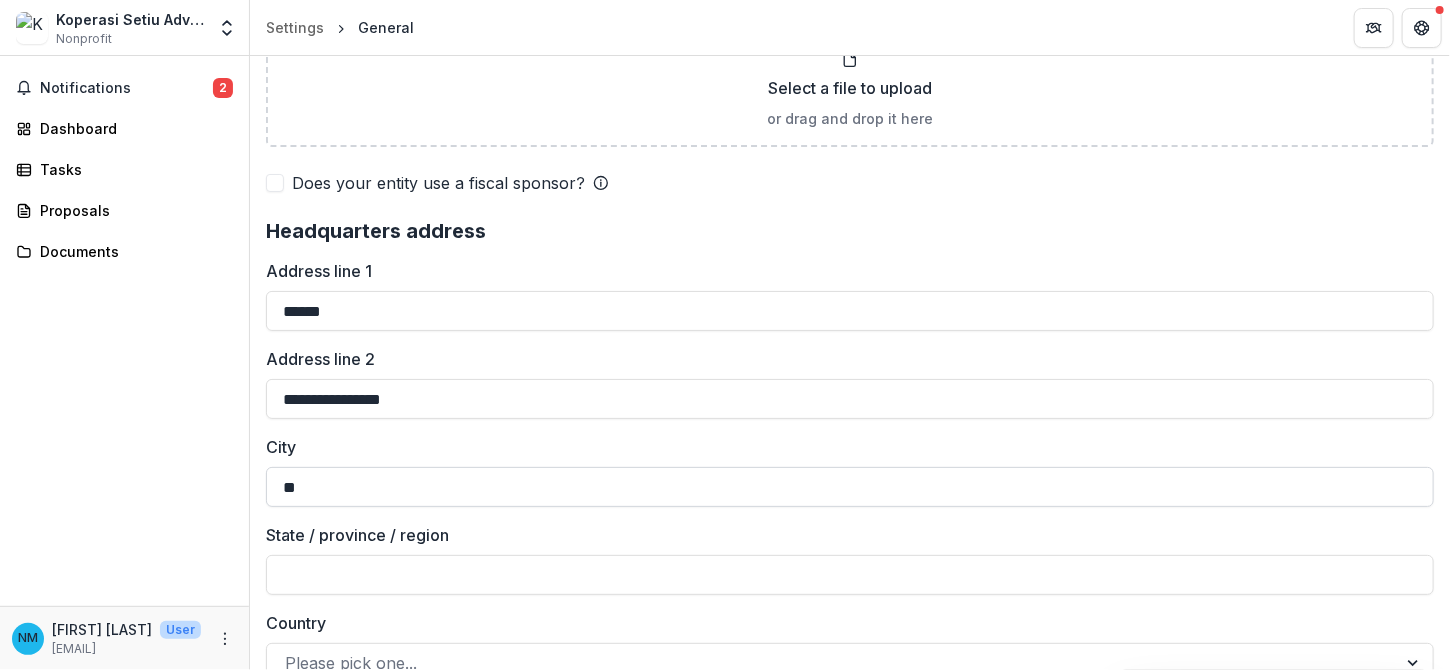 type on "*" 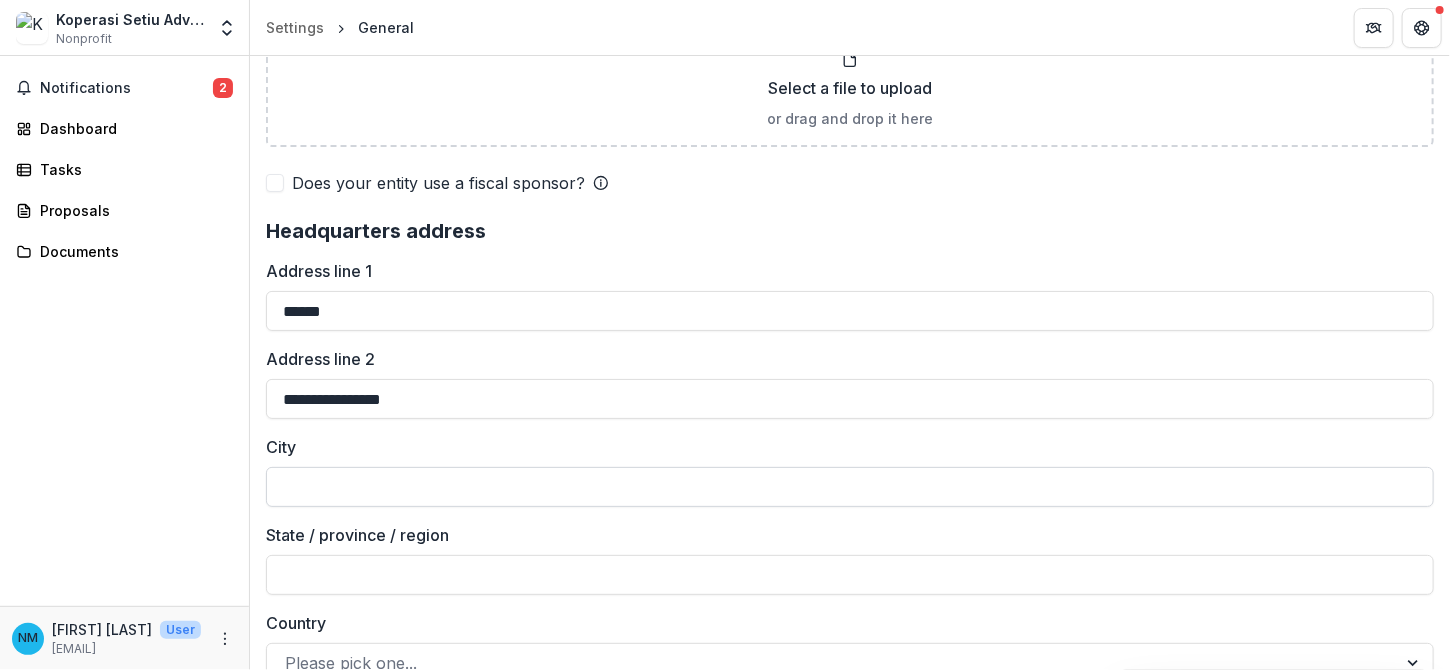 click on "City" at bounding box center [850, 487] 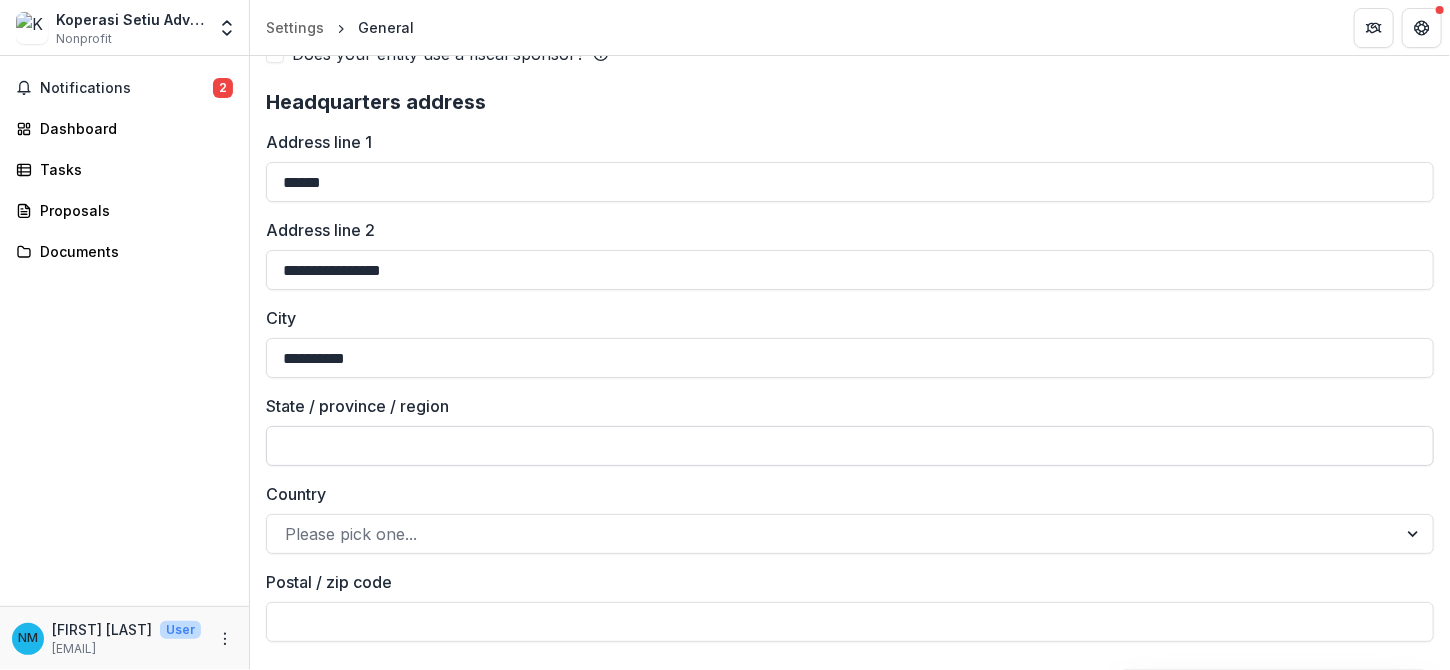 scroll, scrollTop: 1692, scrollLeft: 0, axis: vertical 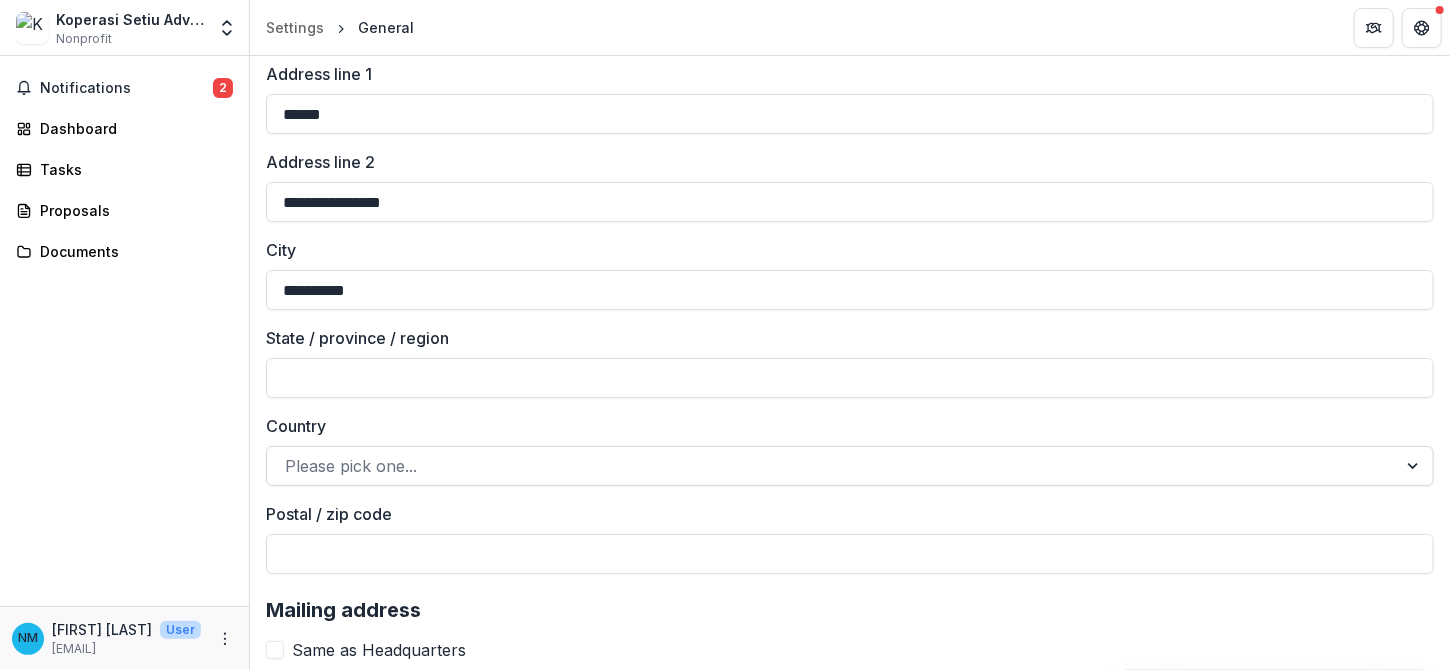 type on "**********" 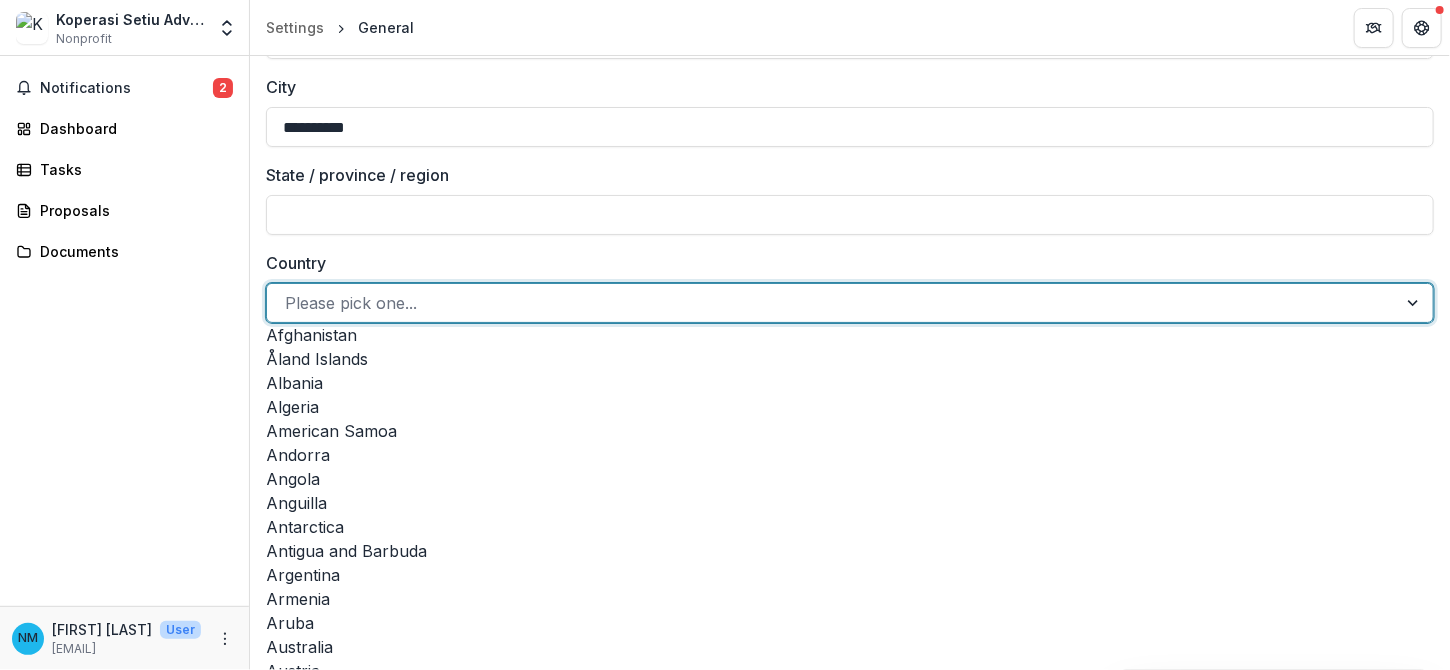 scroll, scrollTop: 1860, scrollLeft: 0, axis: vertical 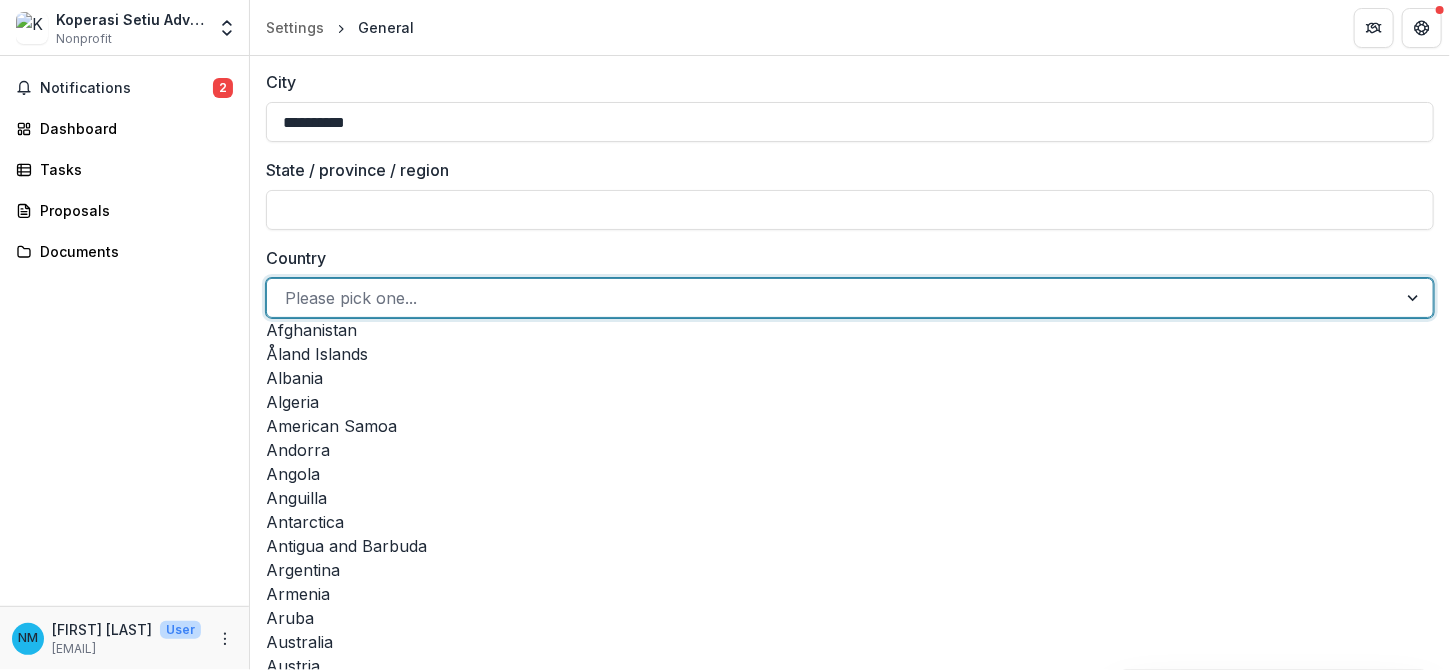click on "Malaysia" at bounding box center [850, 3546] 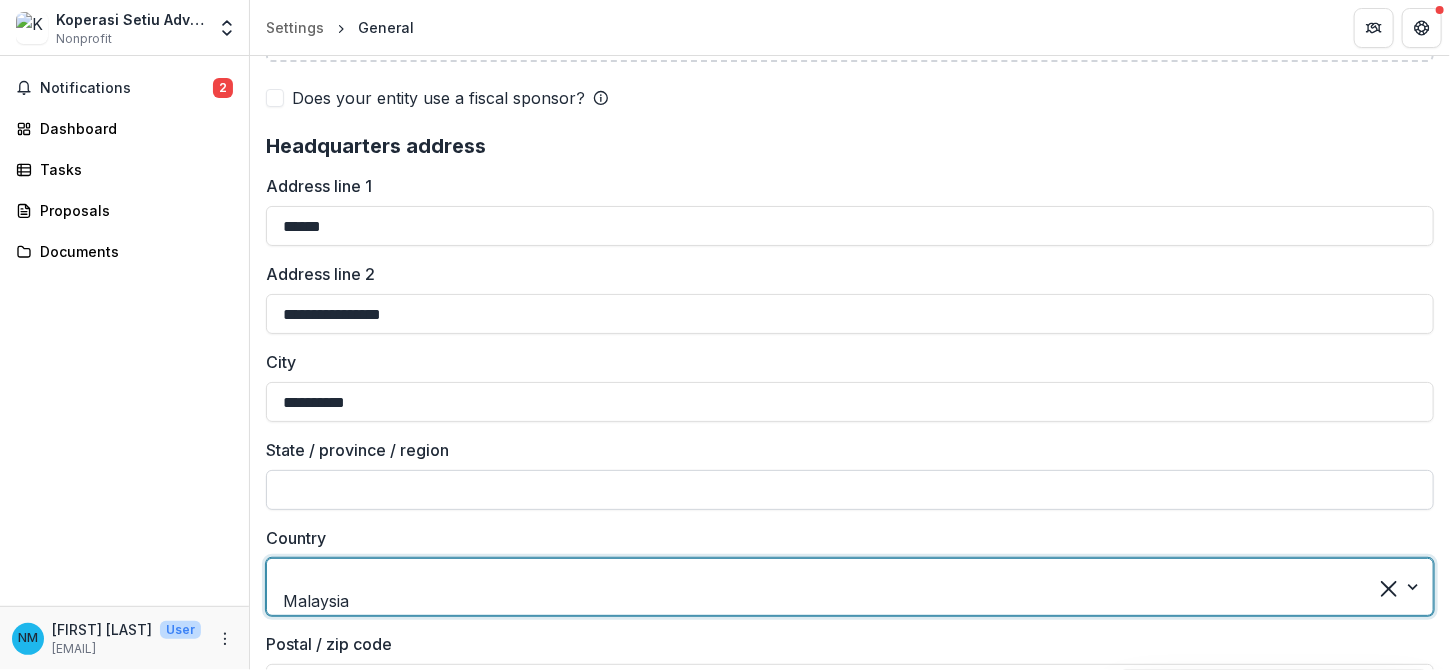 scroll, scrollTop: 1579, scrollLeft: 0, axis: vertical 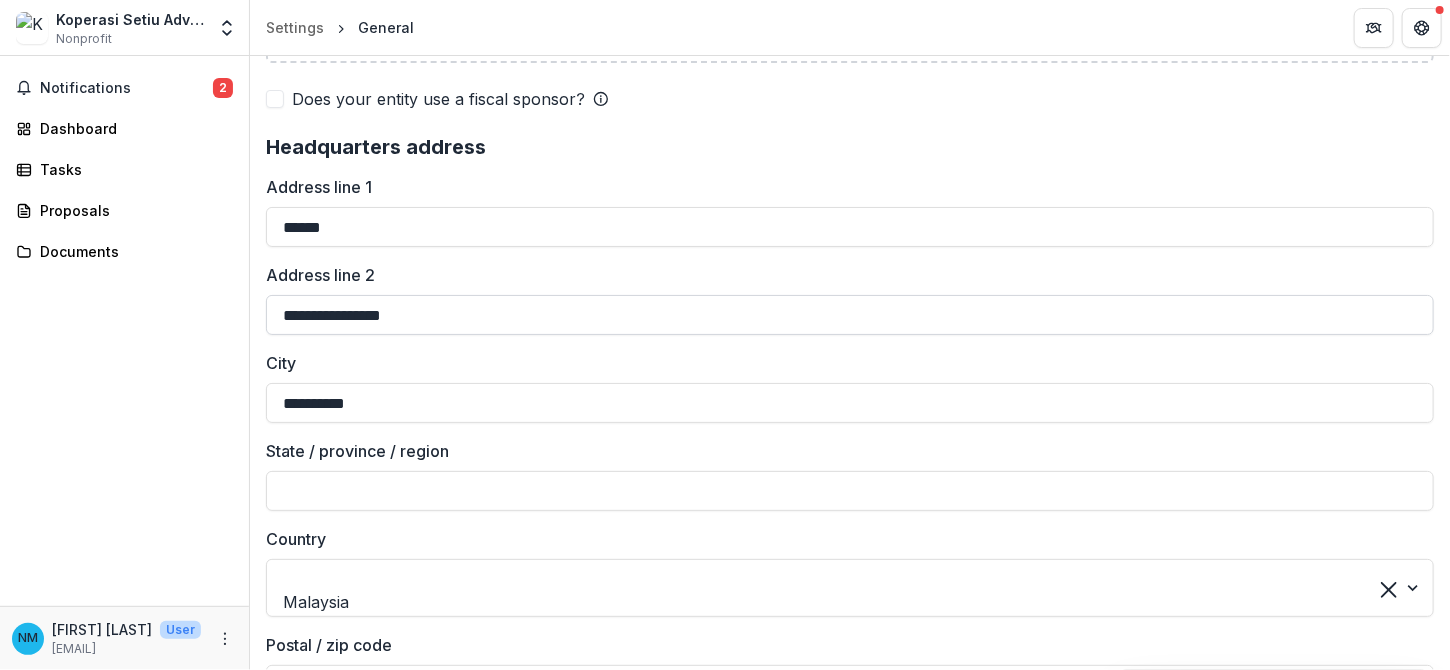 click on "**********" at bounding box center (850, 315) 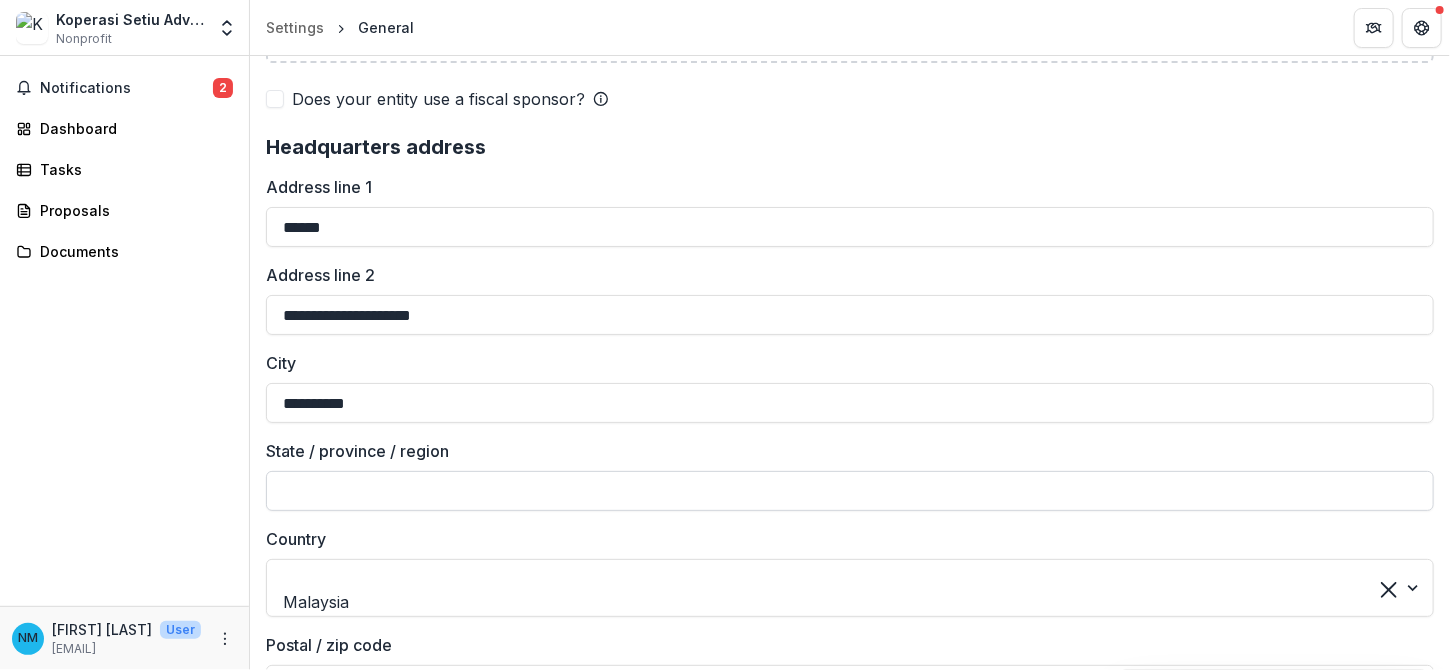 type on "**********" 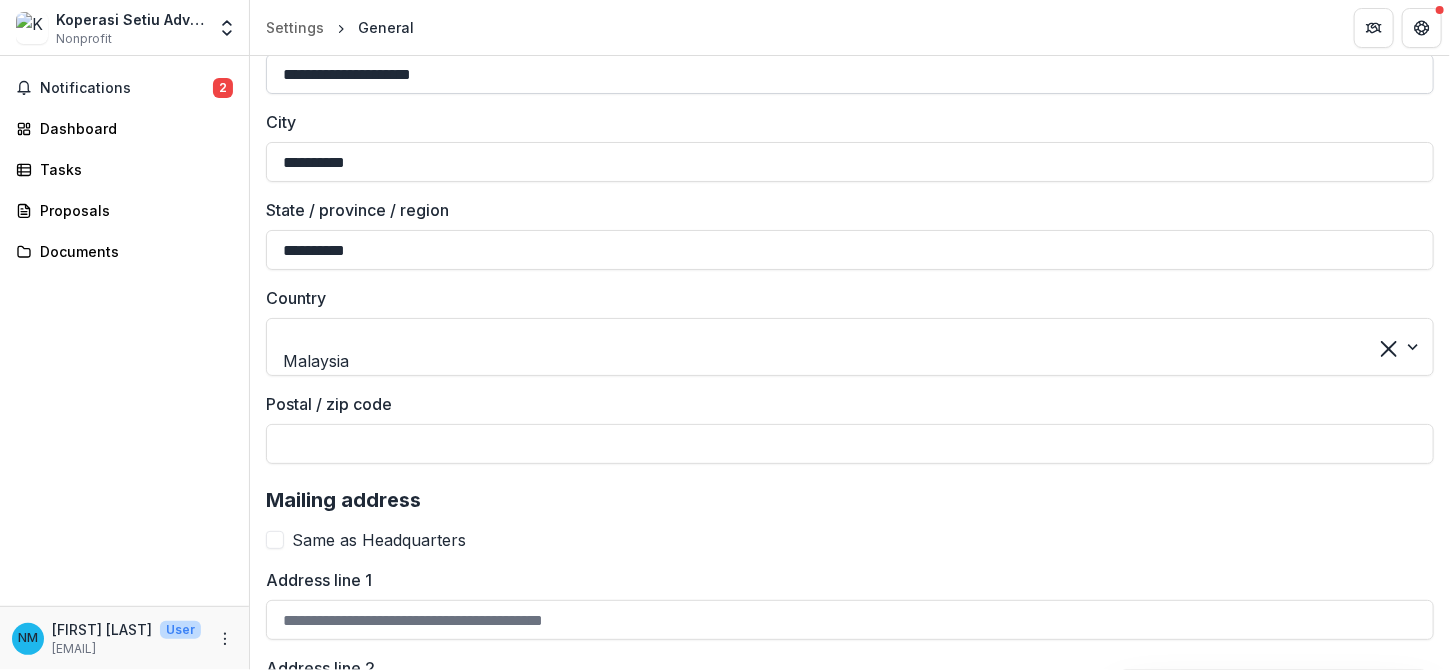 scroll, scrollTop: 1896, scrollLeft: 0, axis: vertical 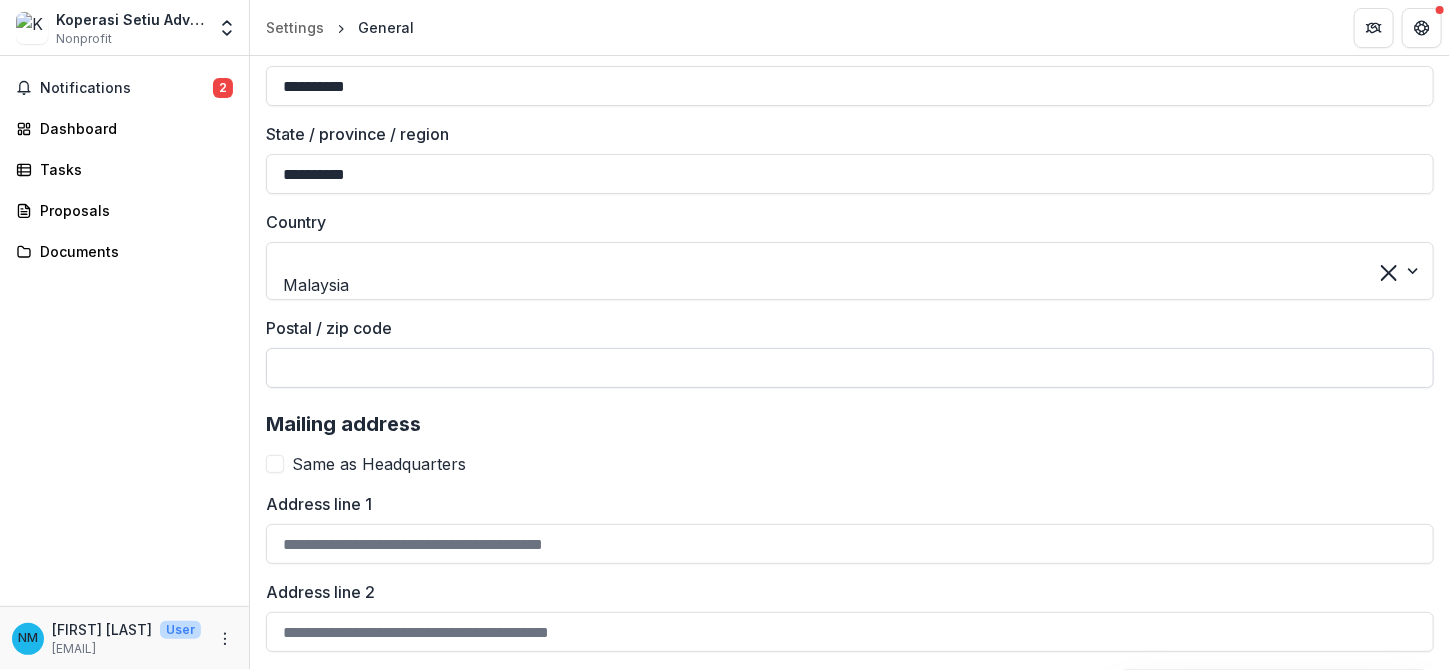 type on "**********" 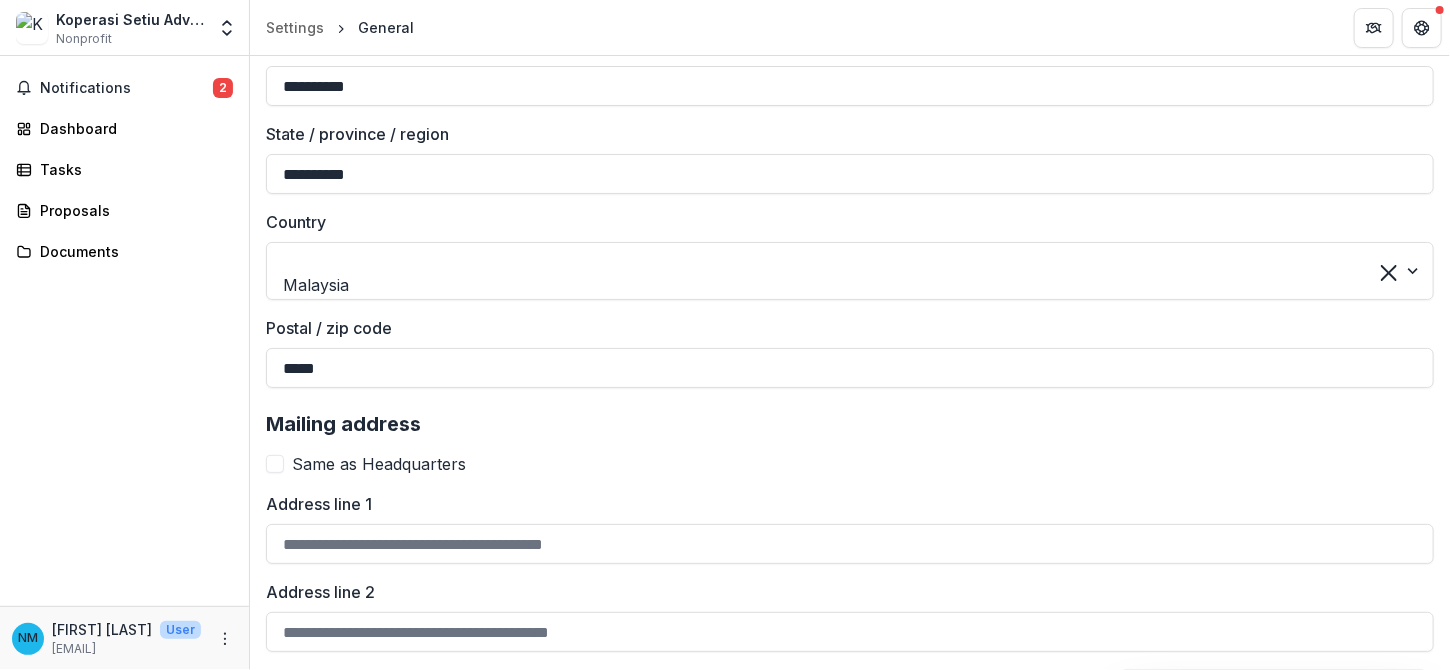 type on "*****" 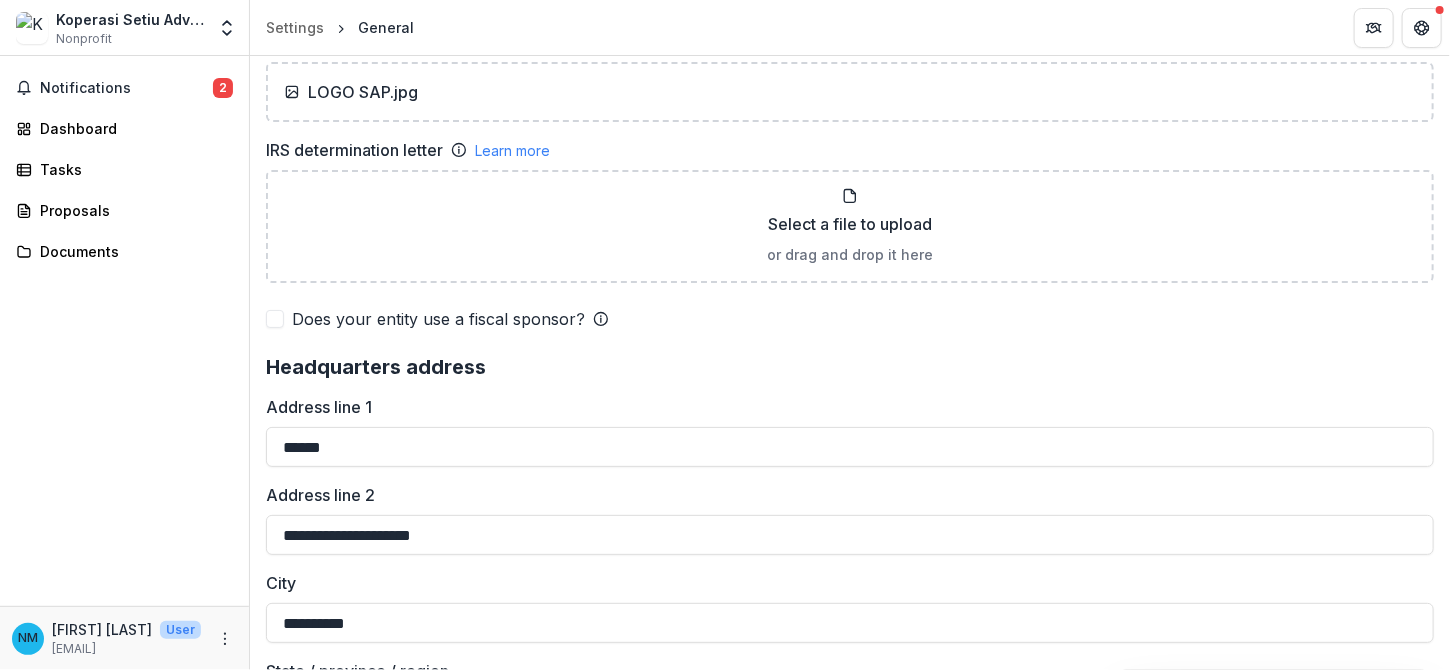 scroll, scrollTop: 1357, scrollLeft: 0, axis: vertical 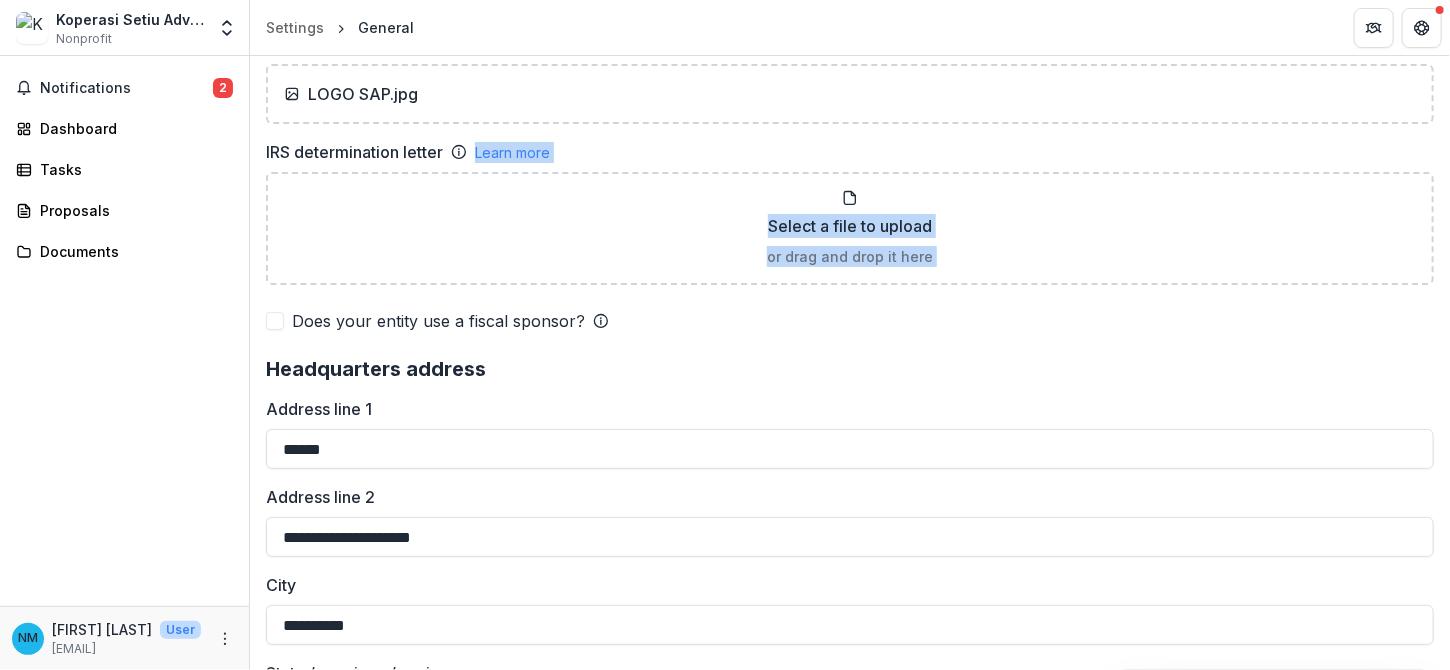 drag, startPoint x: 460, startPoint y: 150, endPoint x: 696, endPoint y: 319, distance: 290.27057 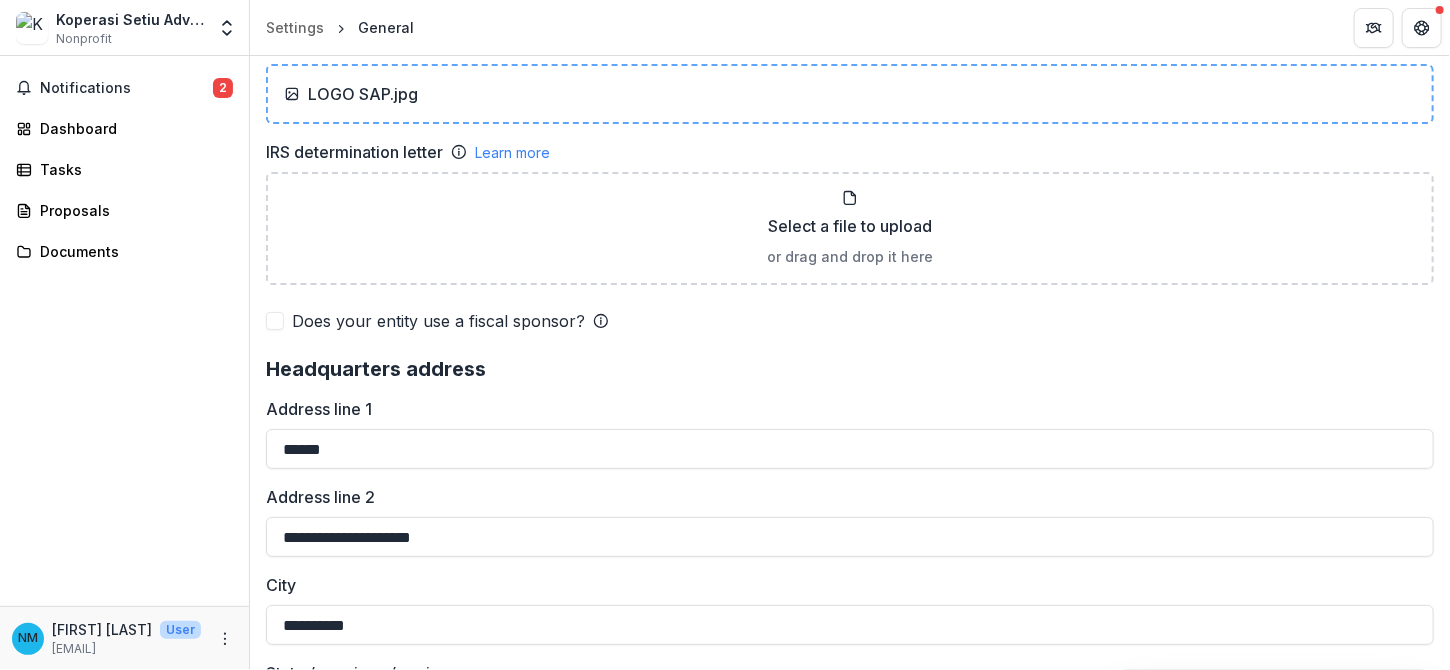 click on "LOGO SAP.jpg" at bounding box center [850, 94] 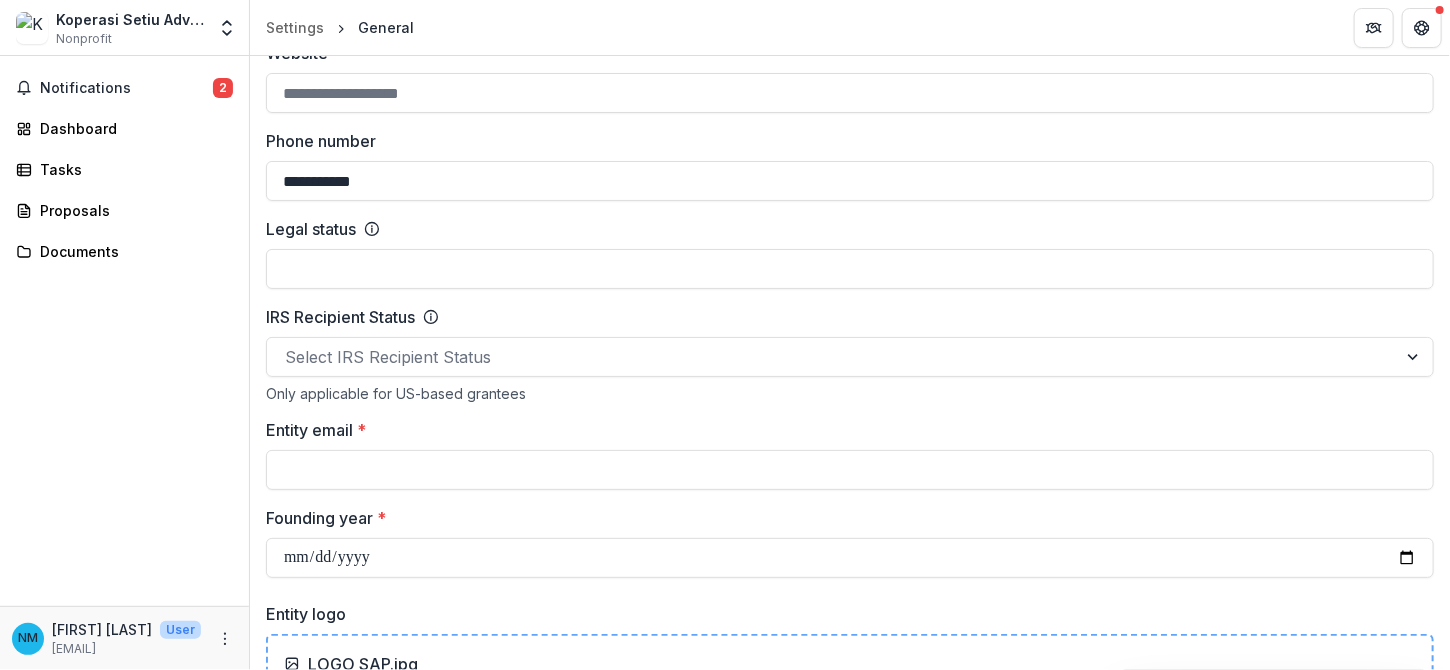 scroll, scrollTop: 788, scrollLeft: 0, axis: vertical 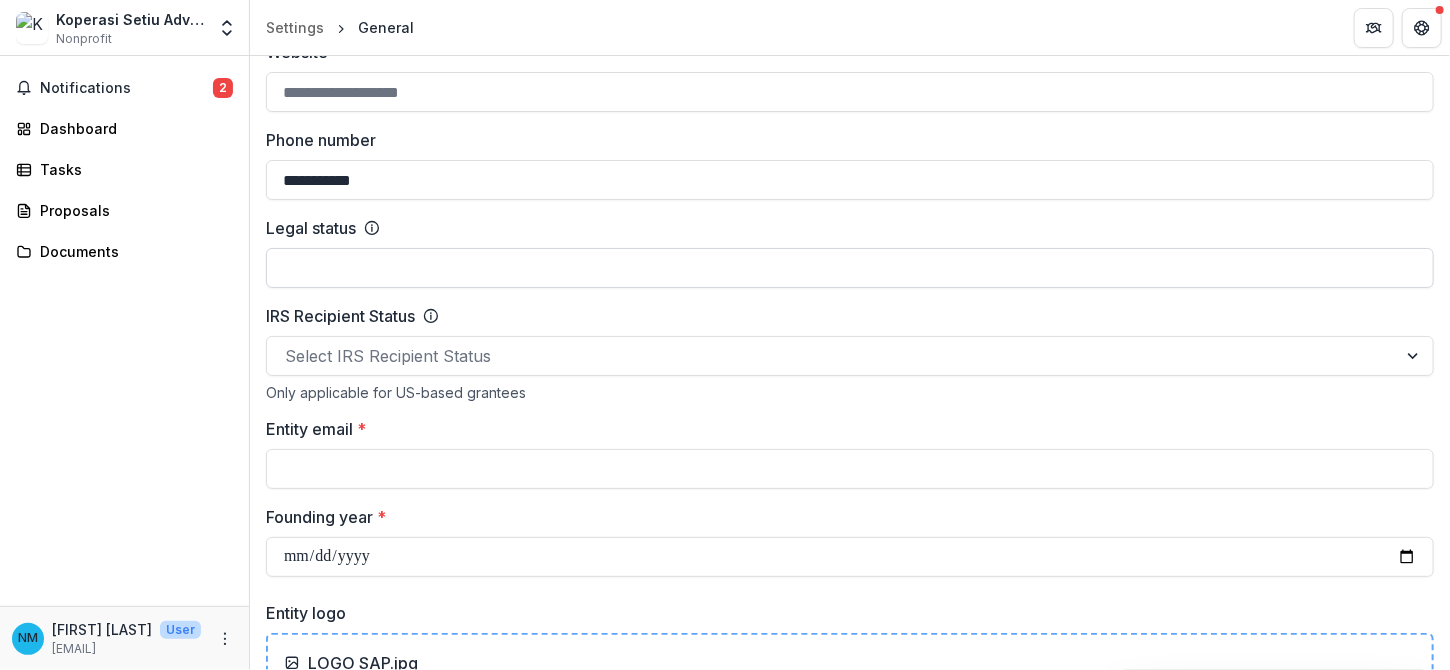 click on "Legal status" at bounding box center [850, 268] 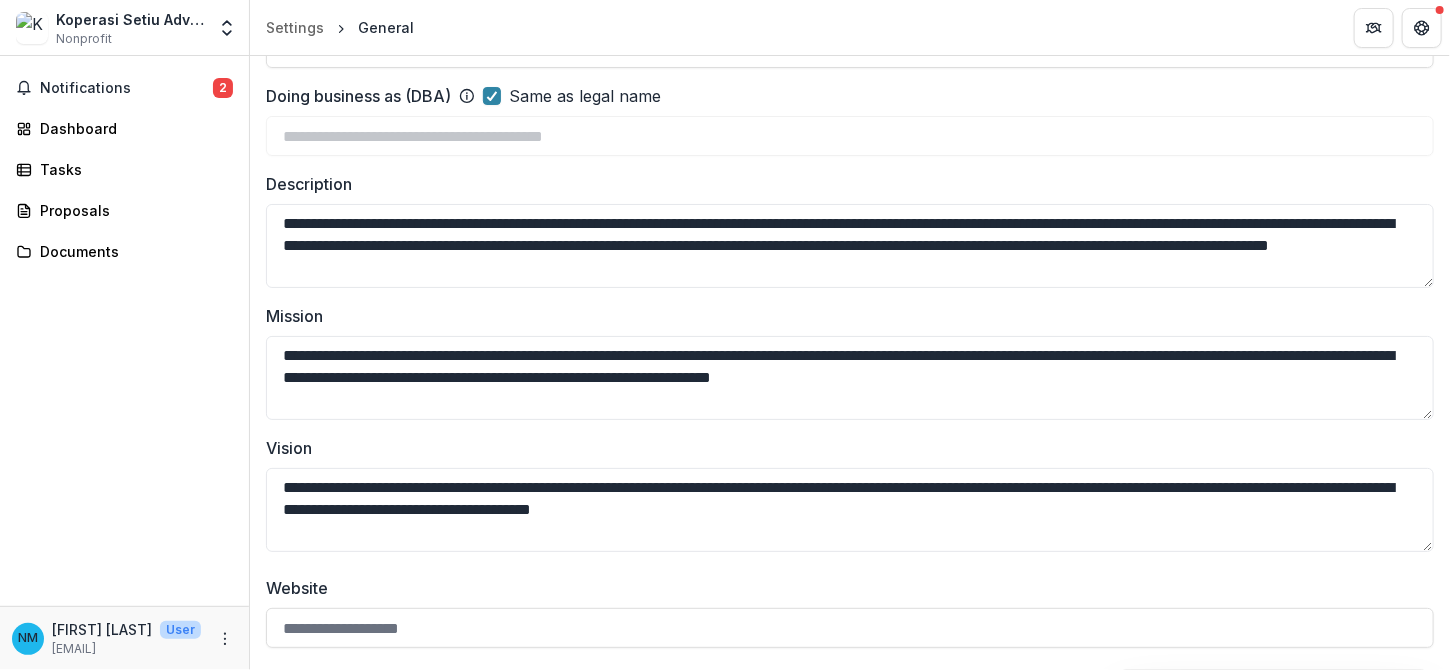 scroll, scrollTop: 364, scrollLeft: 0, axis: vertical 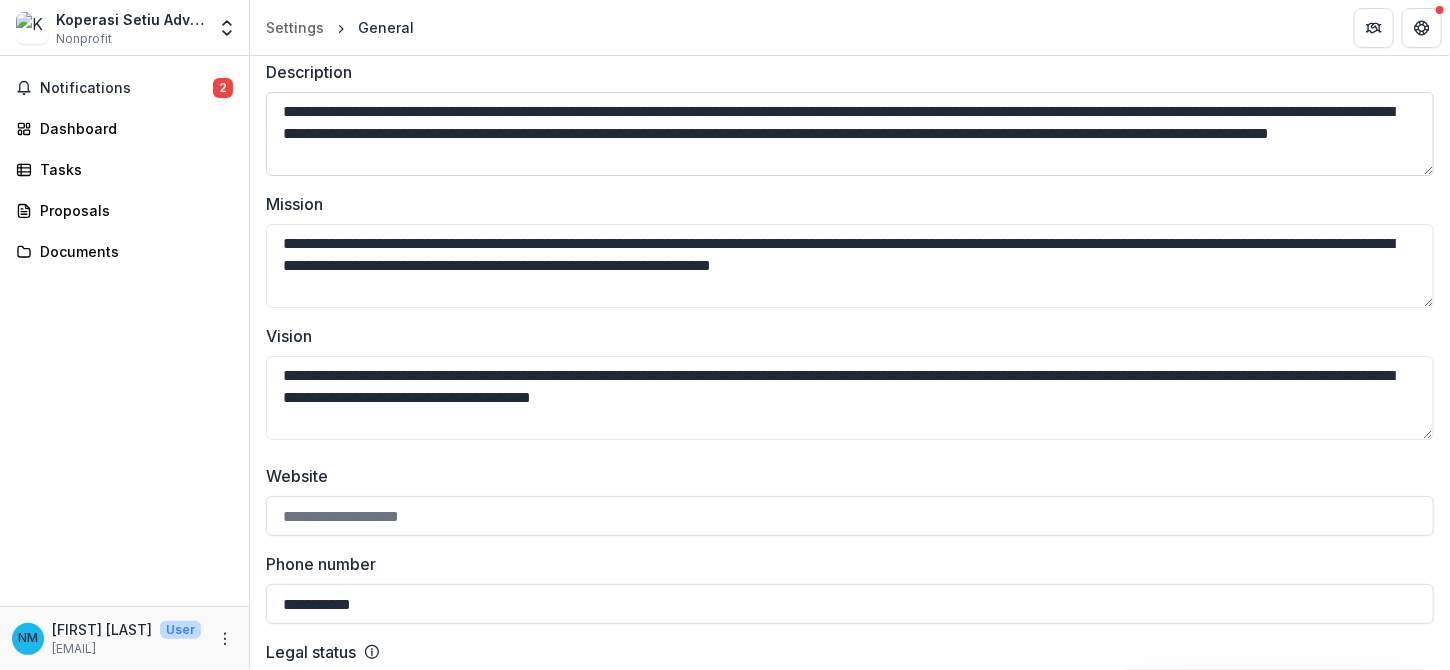 type on "**********" 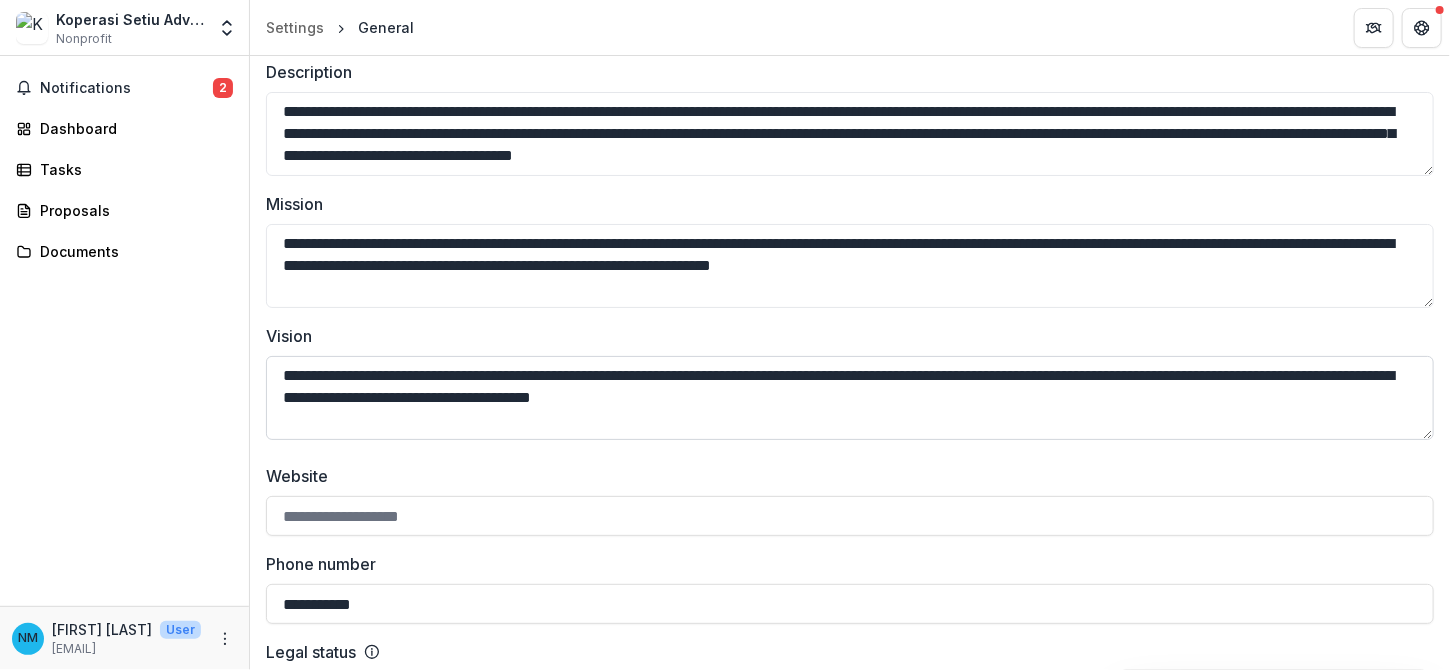type on "**********" 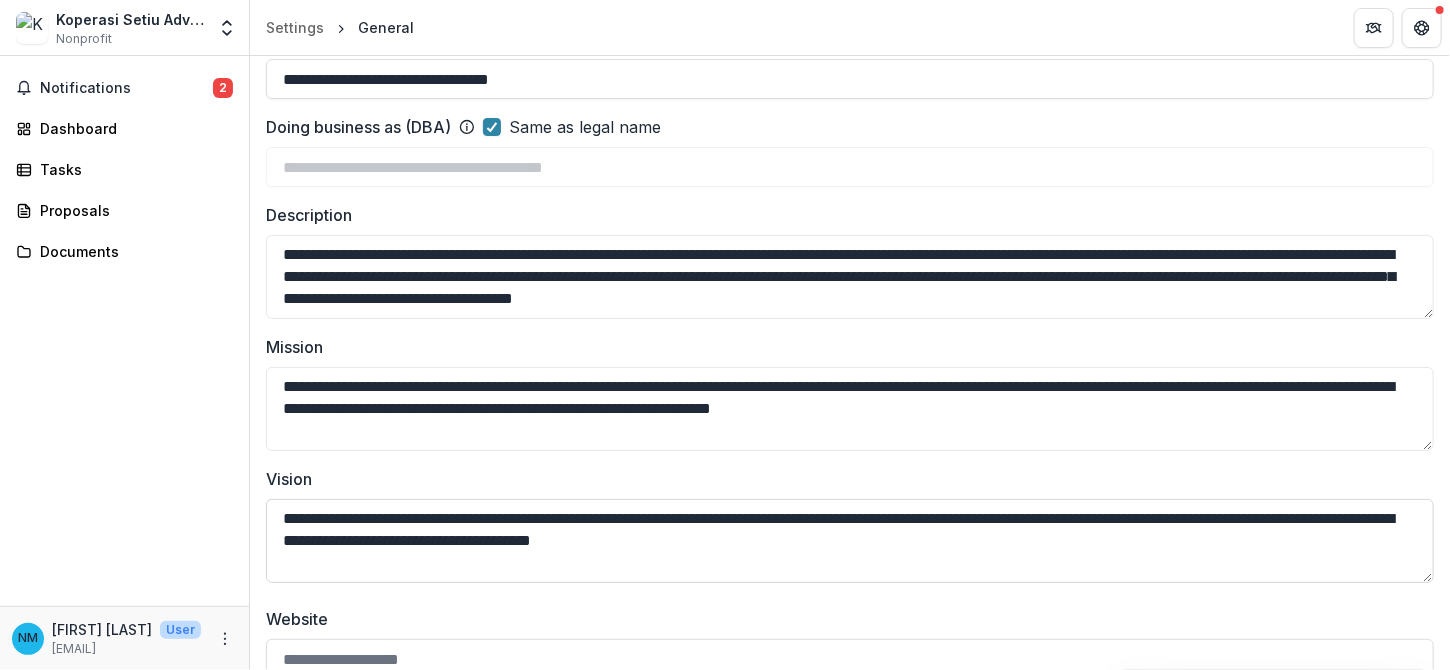 scroll, scrollTop: 0, scrollLeft: 0, axis: both 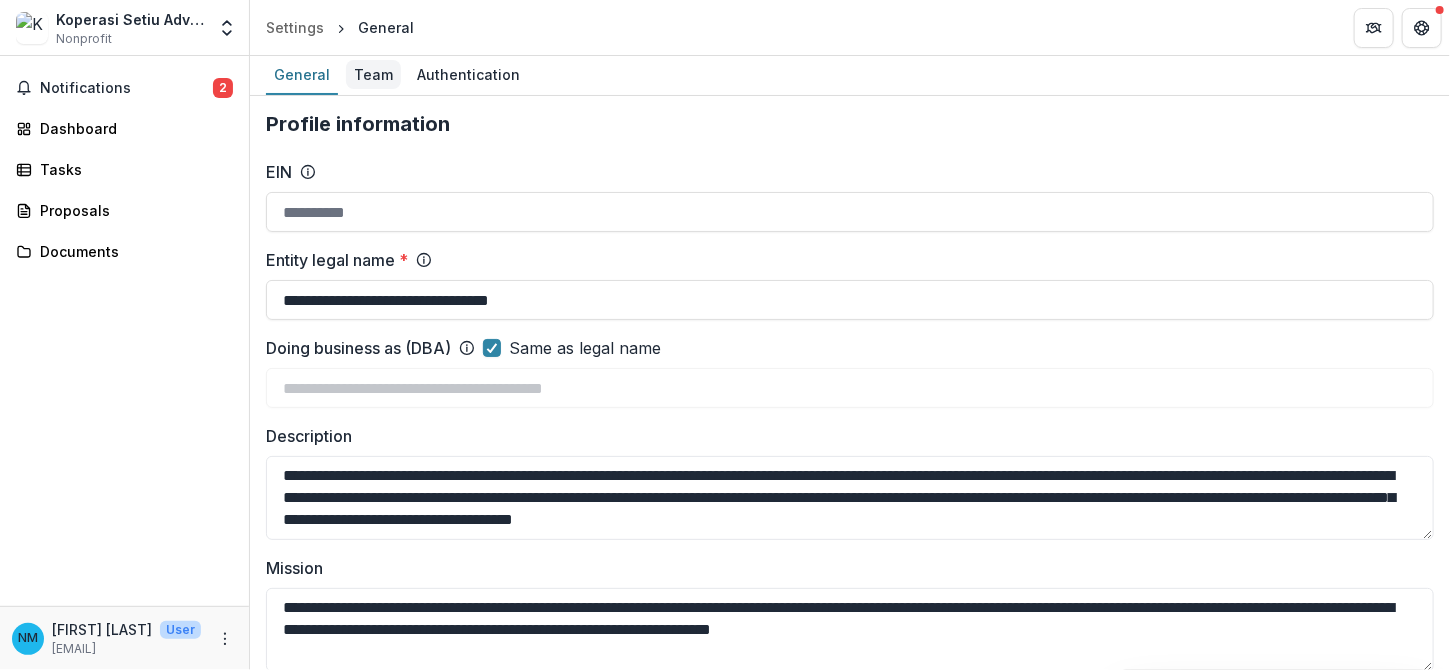click on "Team" at bounding box center (373, 74) 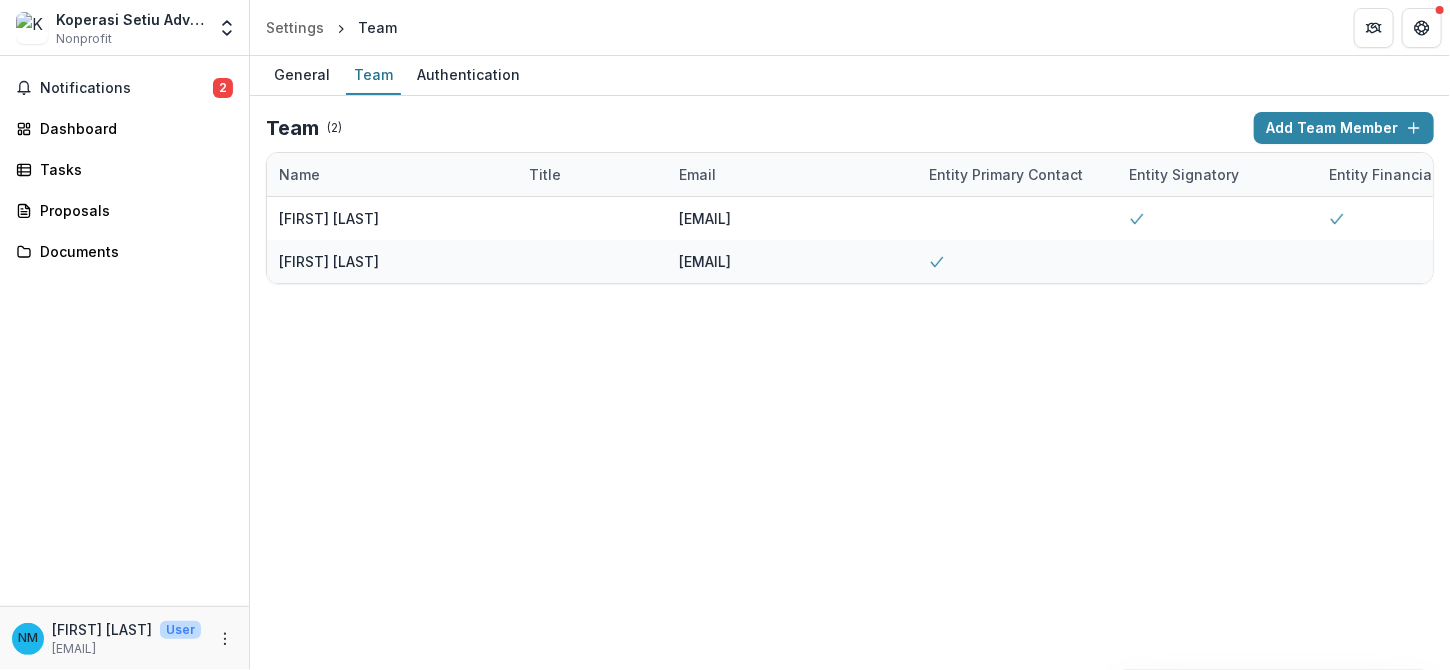 click on "General Team Authentication Team ( 2 ) Add Team Member Name Title Email Entity Primary Contact Entity Signatory Entity Financial Contact [FIRST] [LAST] [EMAIL] Edit Delete [FIRST] [LAST] [EMAIL] Edit Delete" at bounding box center [850, 363] 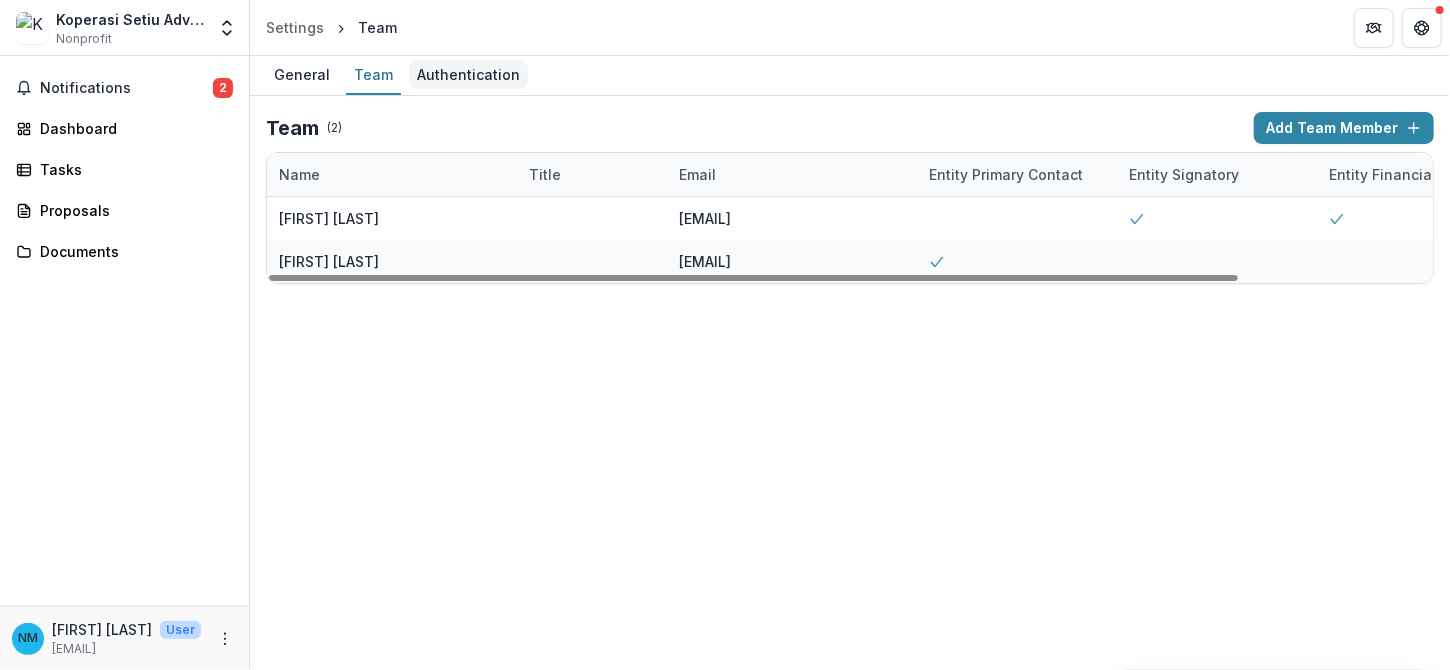 click on "Authentication" at bounding box center [468, 74] 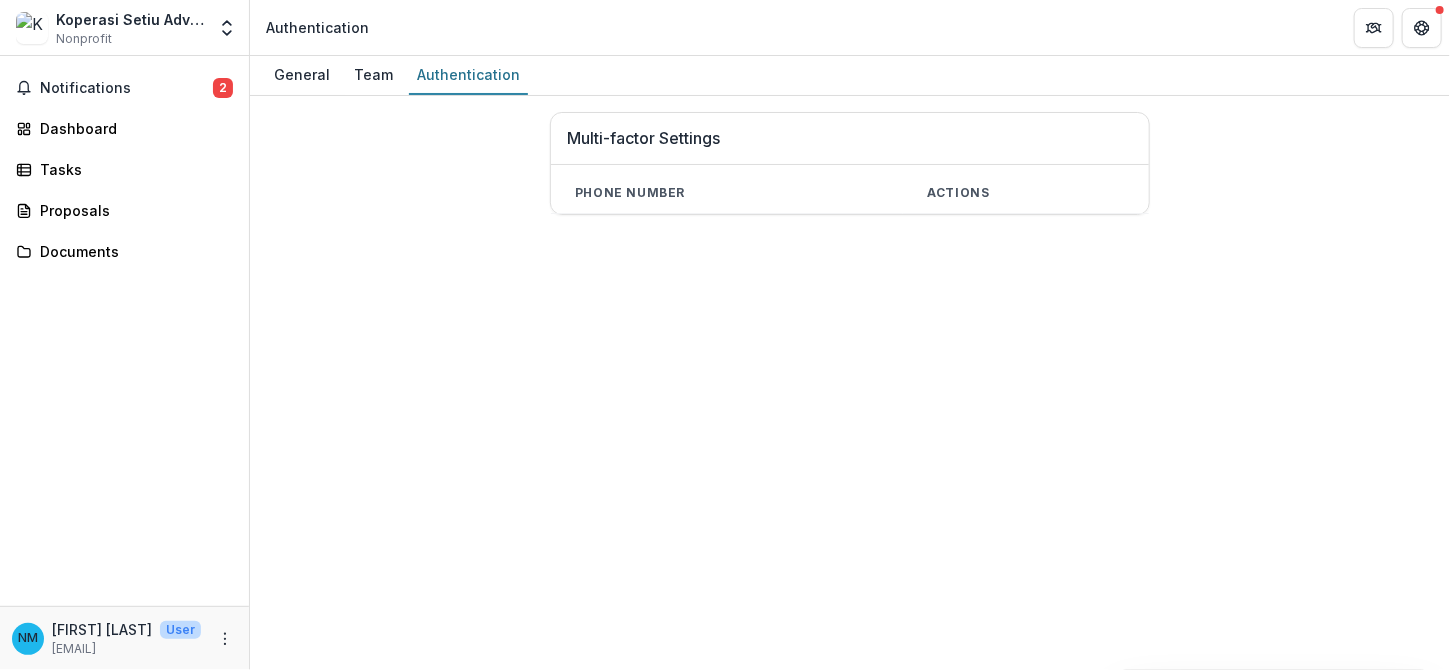 click on "General Team Authentication Multi-factor Settings Phone number Actions" at bounding box center (850, 363) 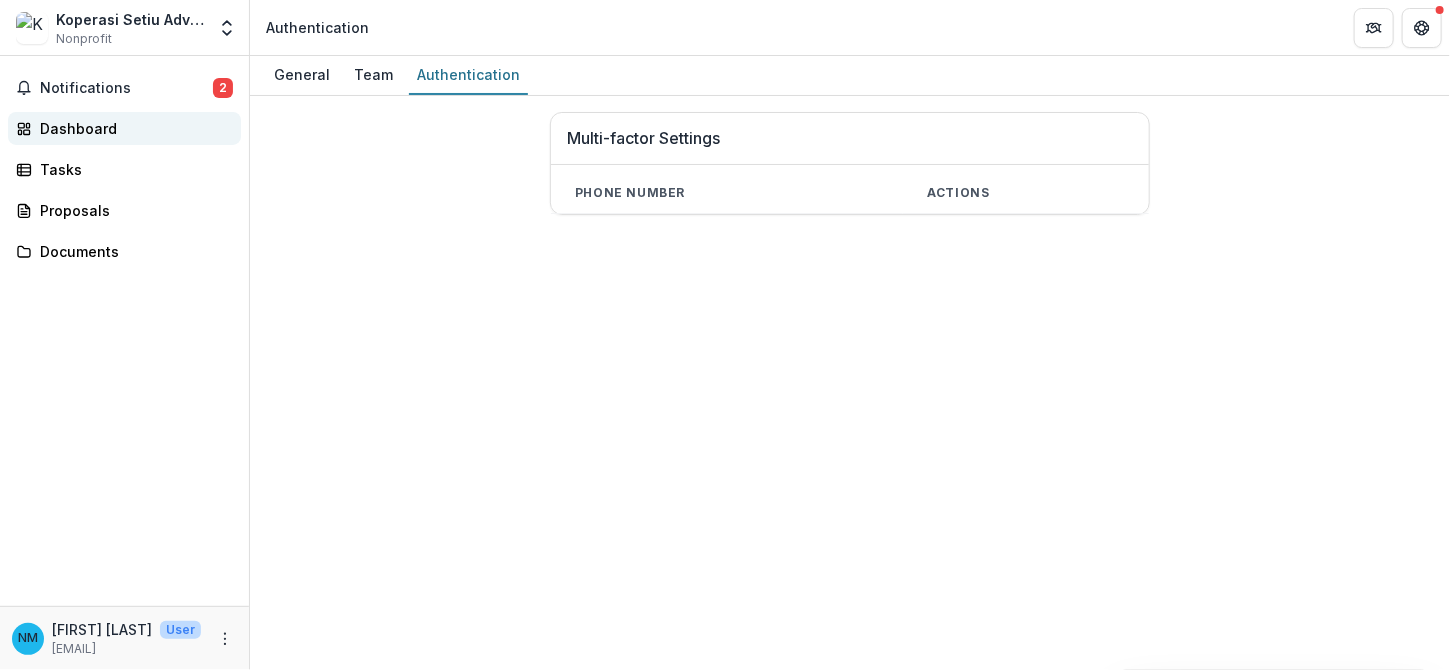 click on "Dashboard" at bounding box center [132, 128] 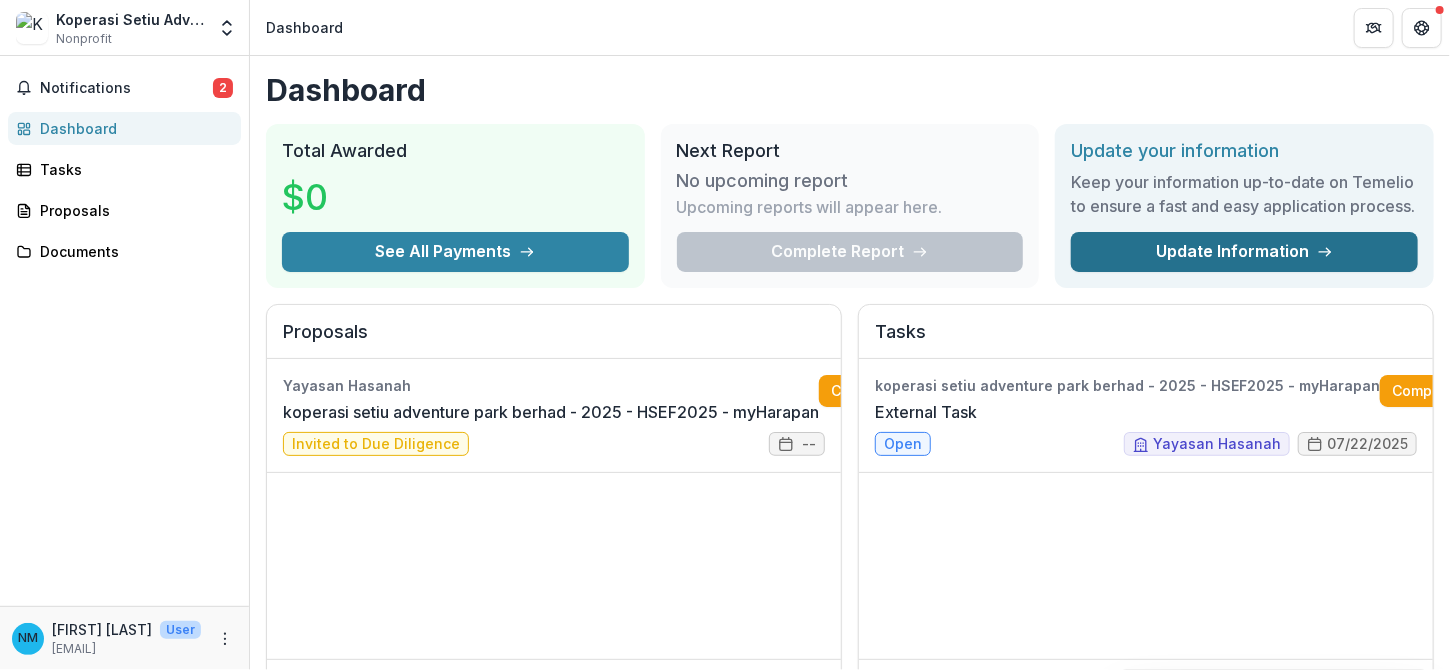 click on "Update Information" at bounding box center [1244, 252] 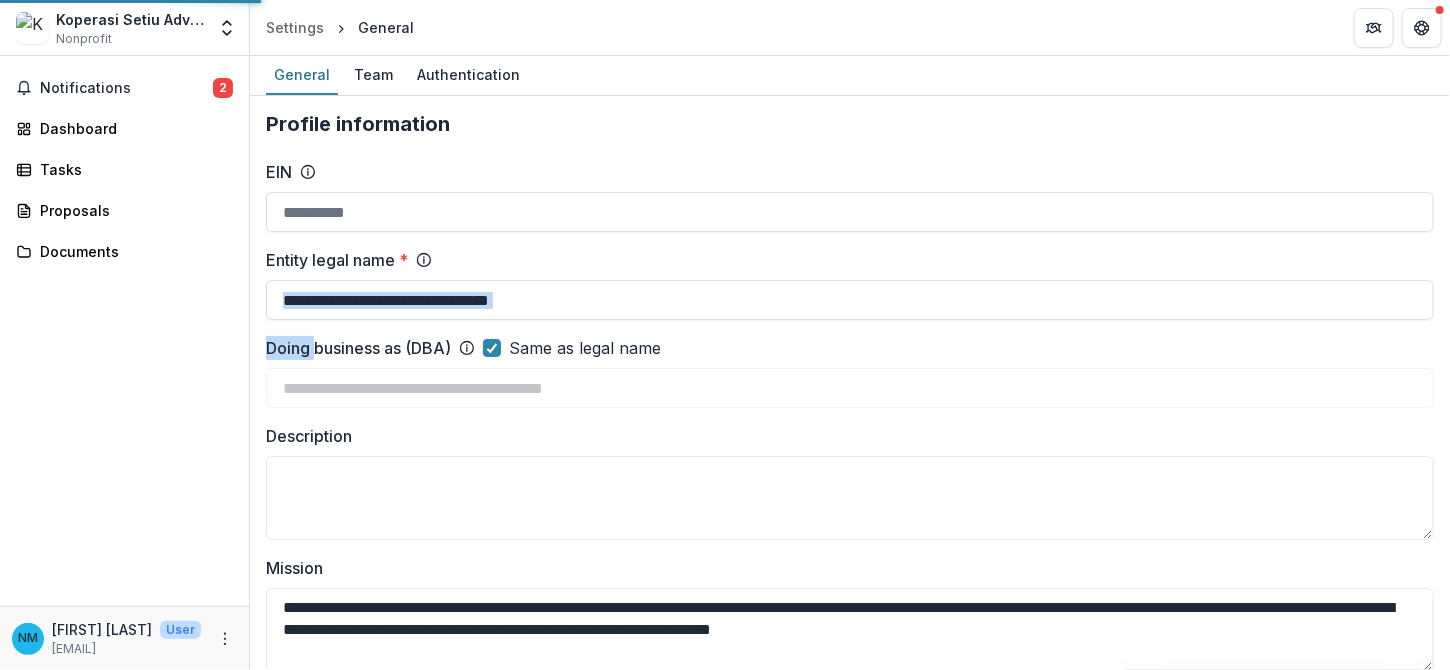 click on "Entity legal name *" at bounding box center (850, 260) 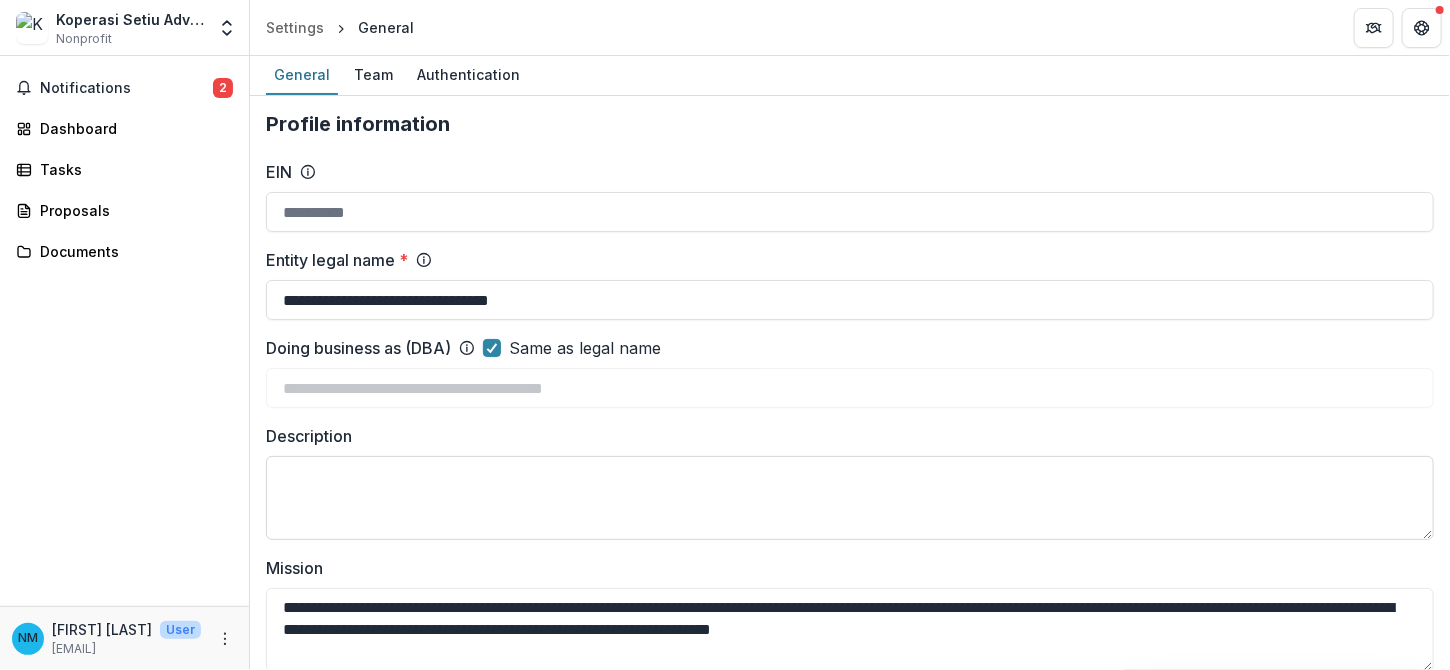 click on "Description" at bounding box center [850, 498] 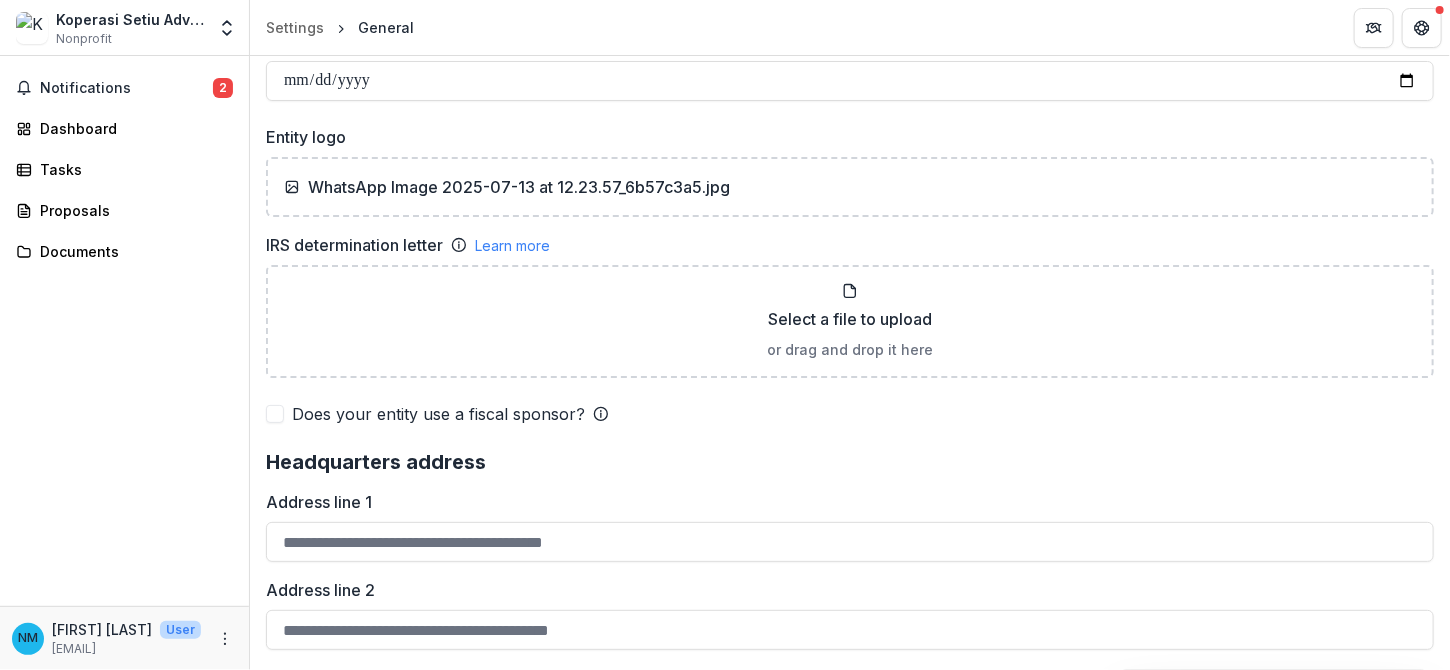 scroll, scrollTop: 1266, scrollLeft: 0, axis: vertical 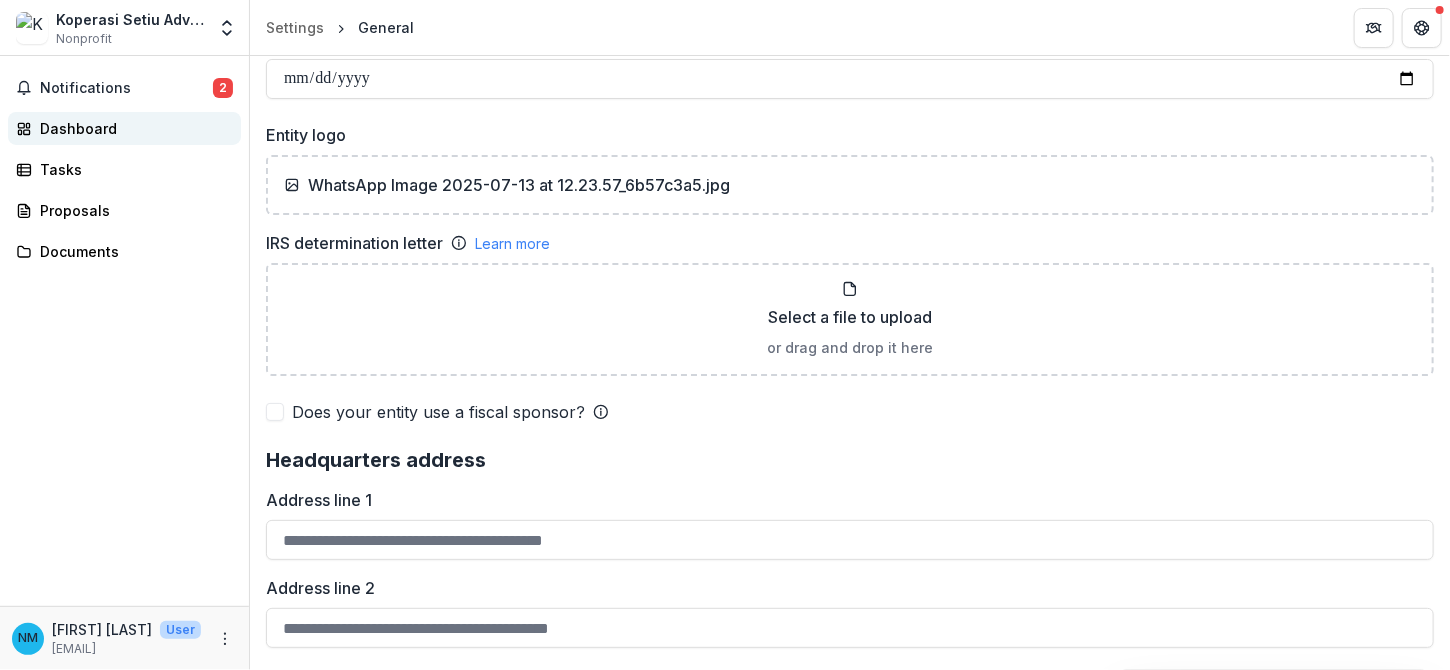 click on "Dashboard" at bounding box center [132, 128] 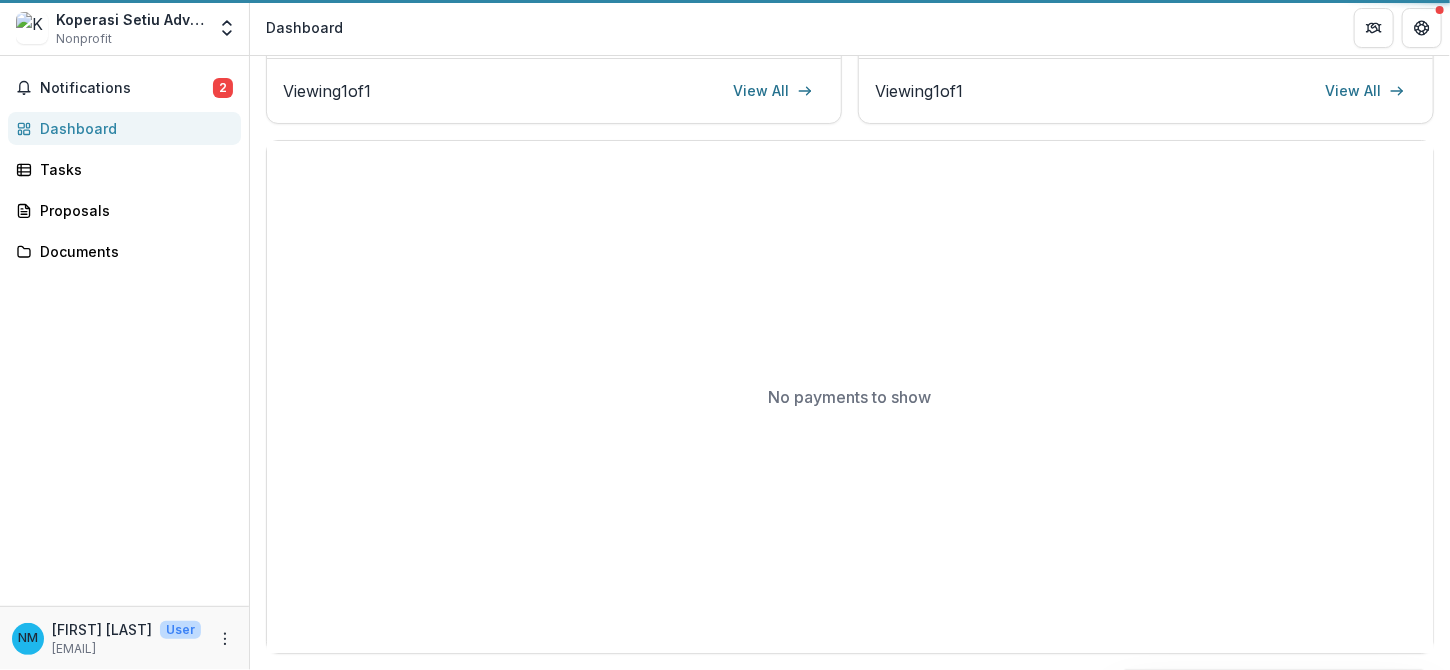 scroll, scrollTop: 616, scrollLeft: 0, axis: vertical 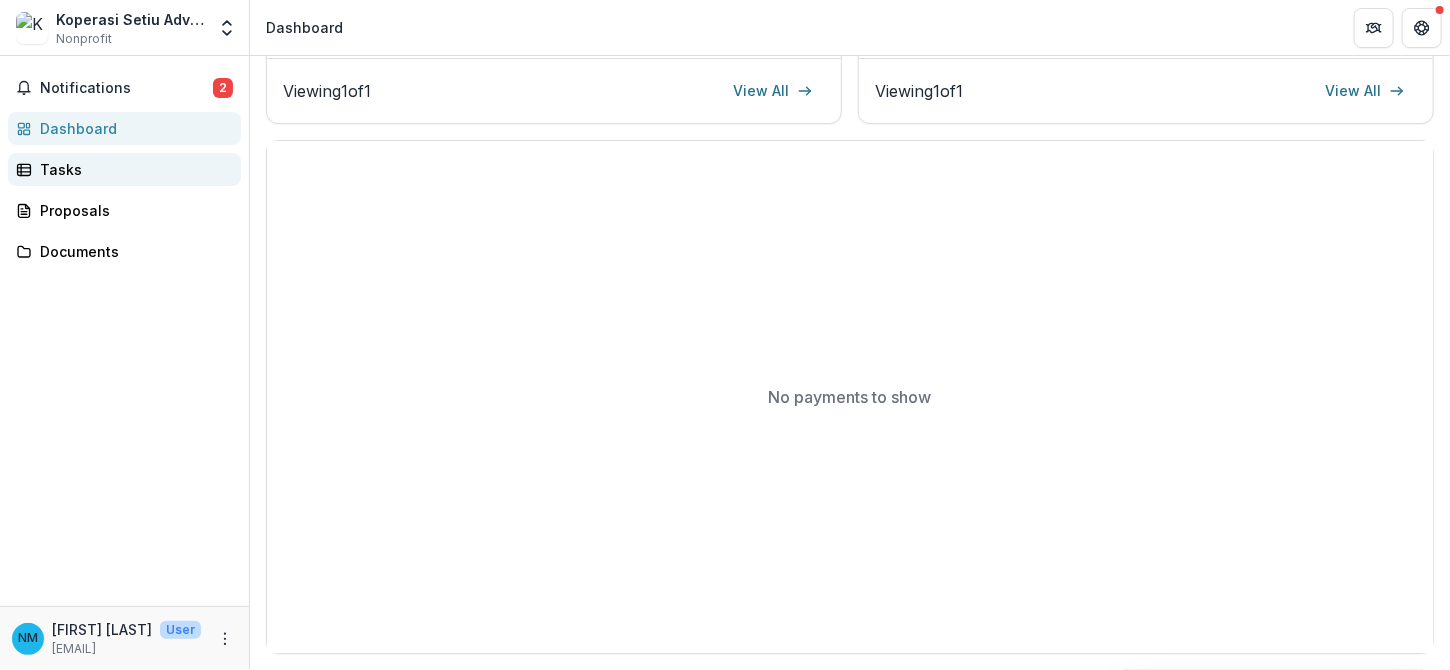 click on "Tasks" at bounding box center (132, 169) 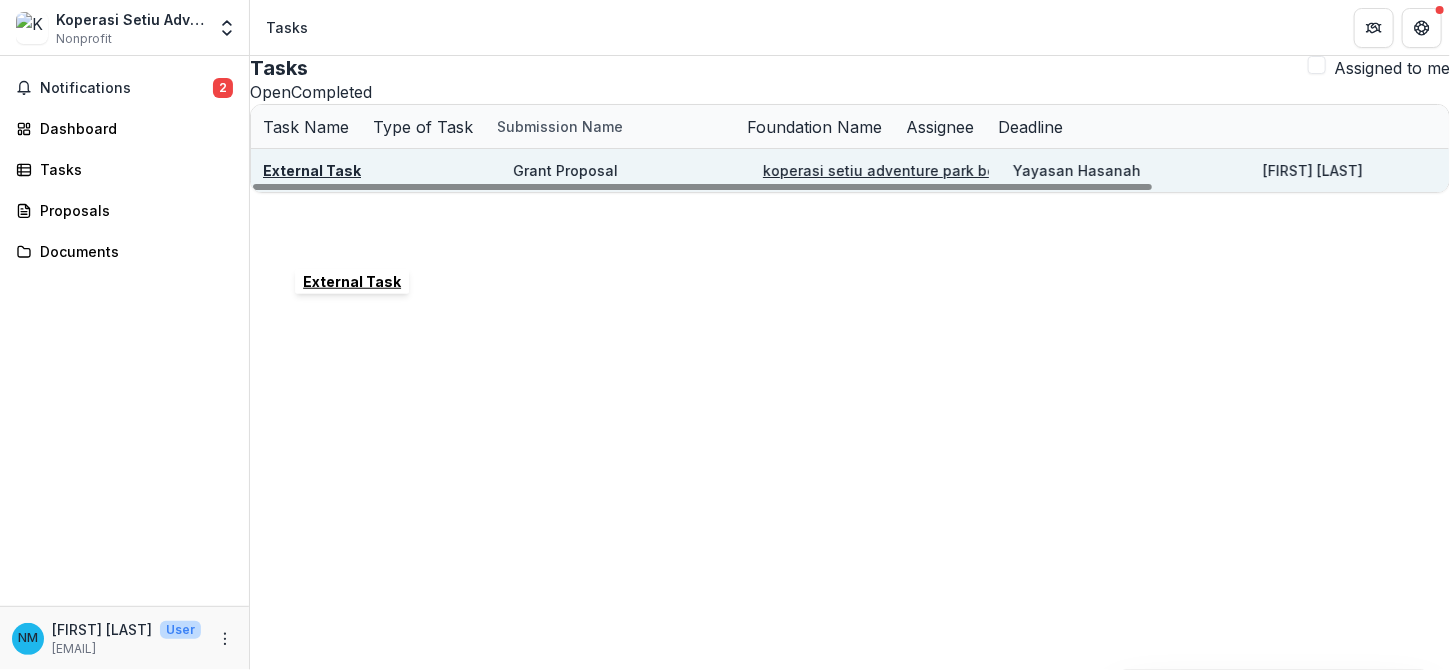 click on "External Task" at bounding box center (312, 170) 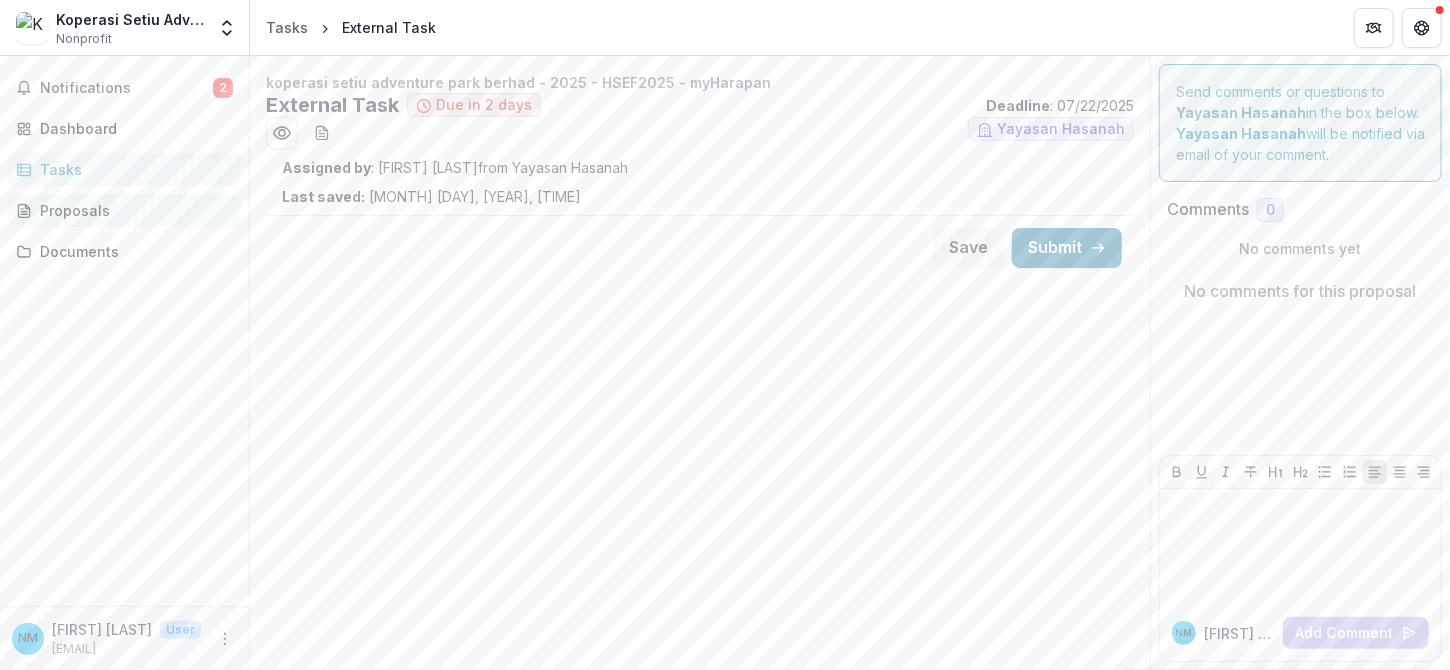 click on "Proposals" at bounding box center (132, 210) 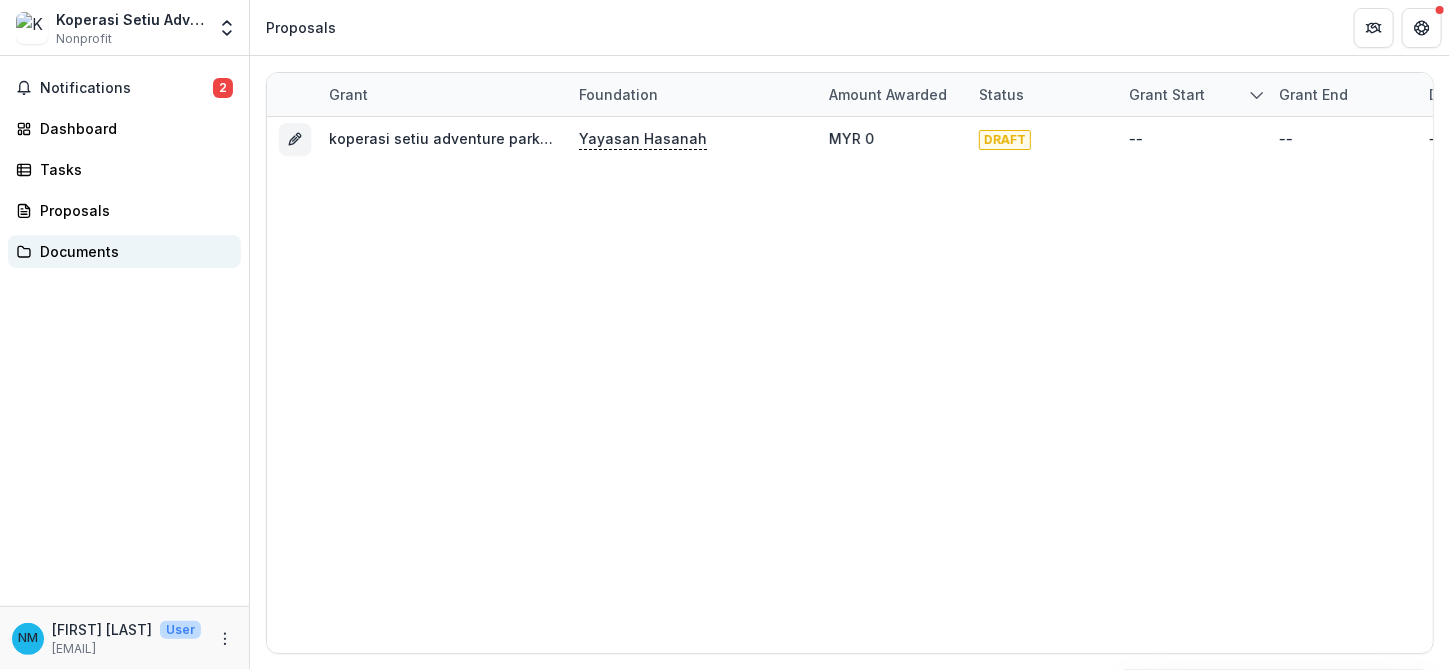click on "Documents" at bounding box center [124, 251] 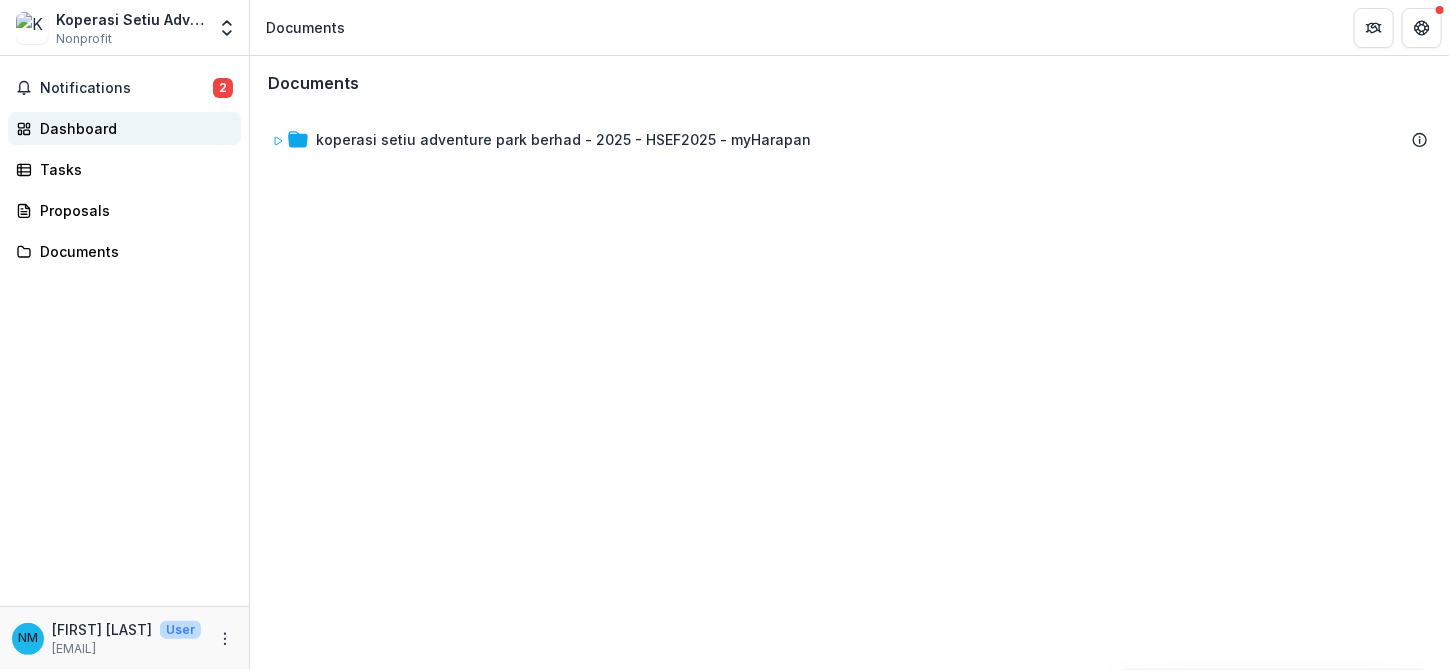 click on "Dashboard" at bounding box center [132, 128] 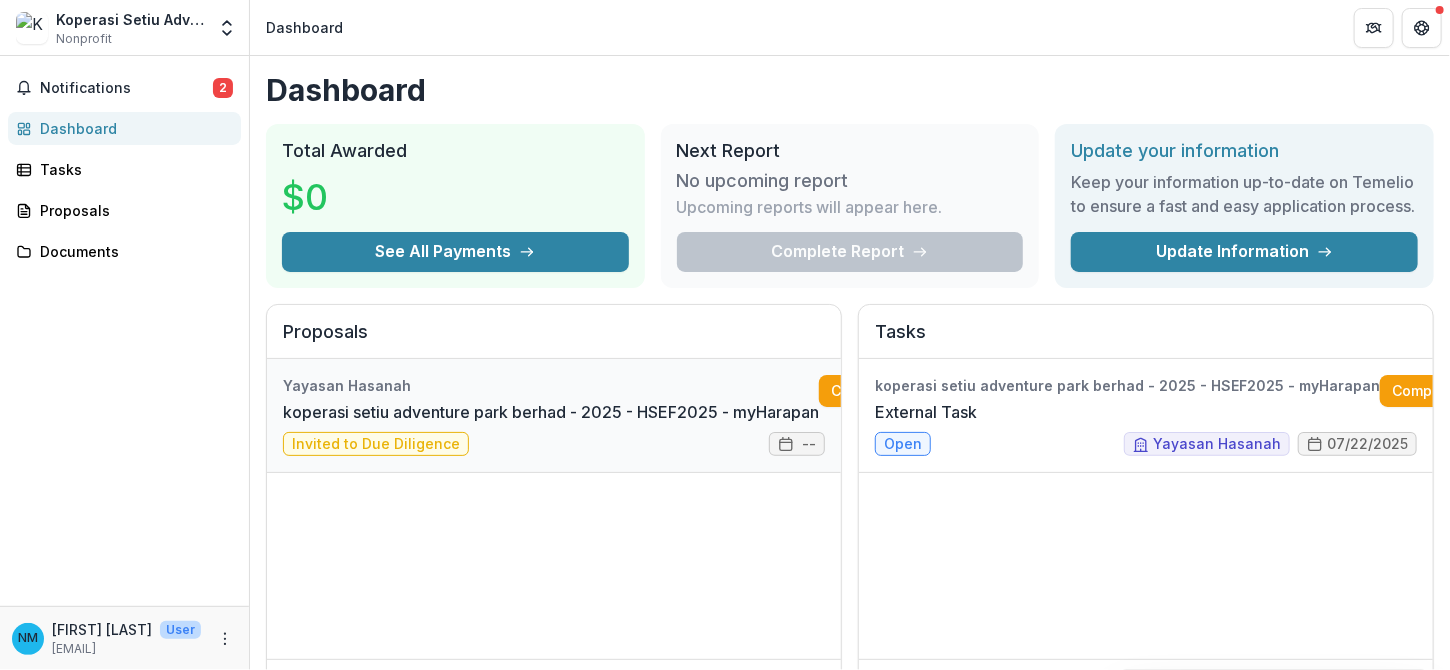 click on "koperasi setiu adventure park berhad - 2025 - HSEF2025 - myHarapan" at bounding box center [551, 412] 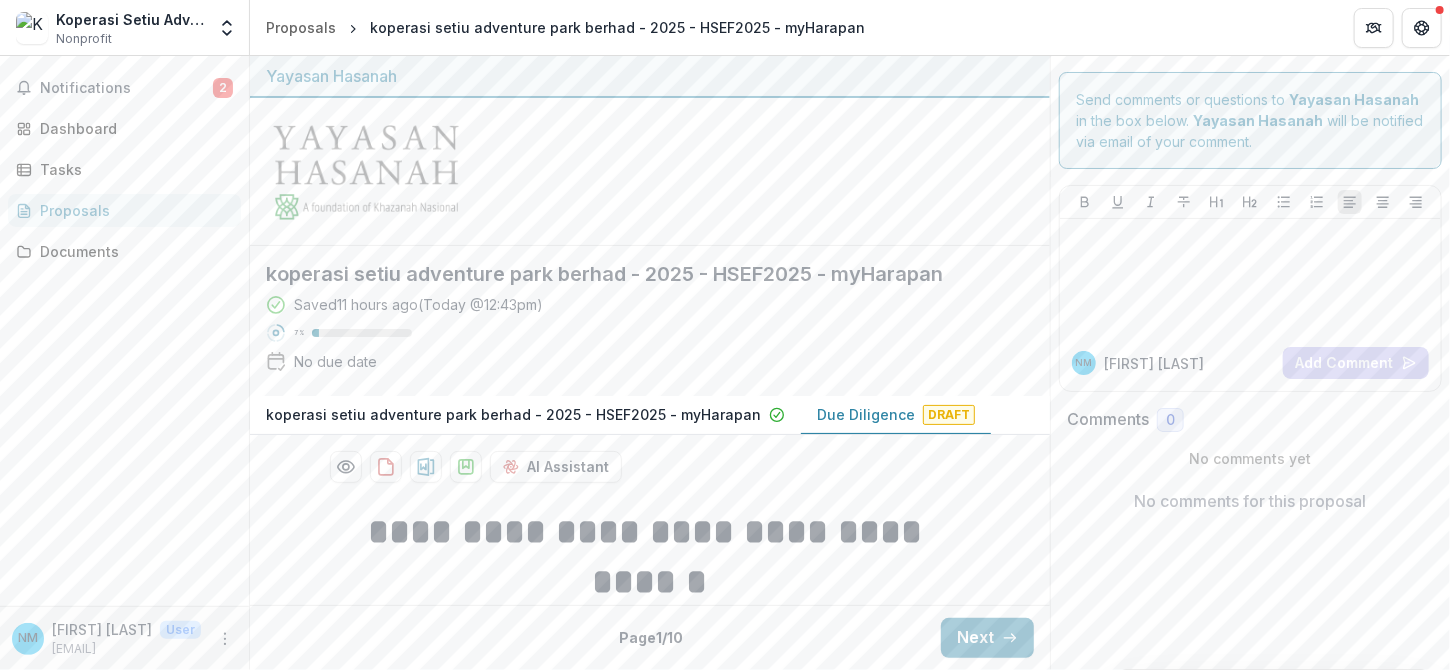 click on "koperasi setiu adventure park berhad - 2025 - HSEF2025 - myHarapan" at bounding box center (513, 414) 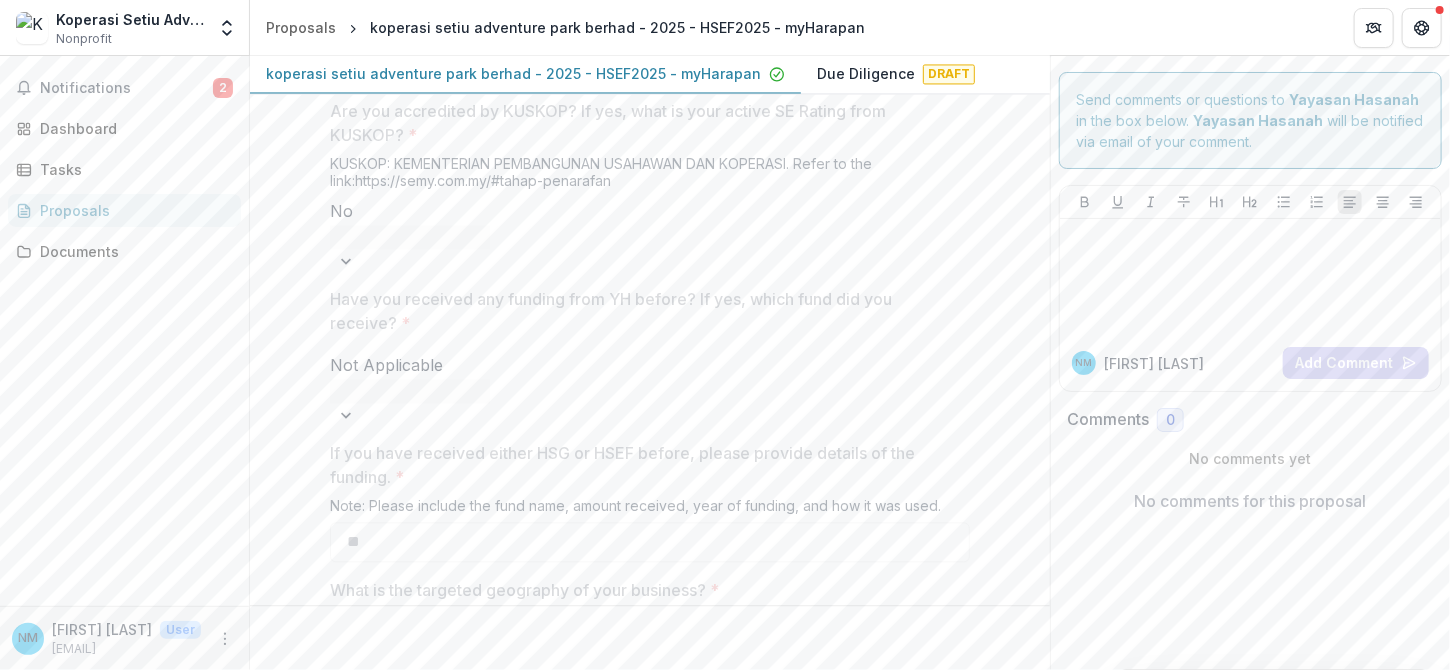 scroll, scrollTop: 2144, scrollLeft: 0, axis: vertical 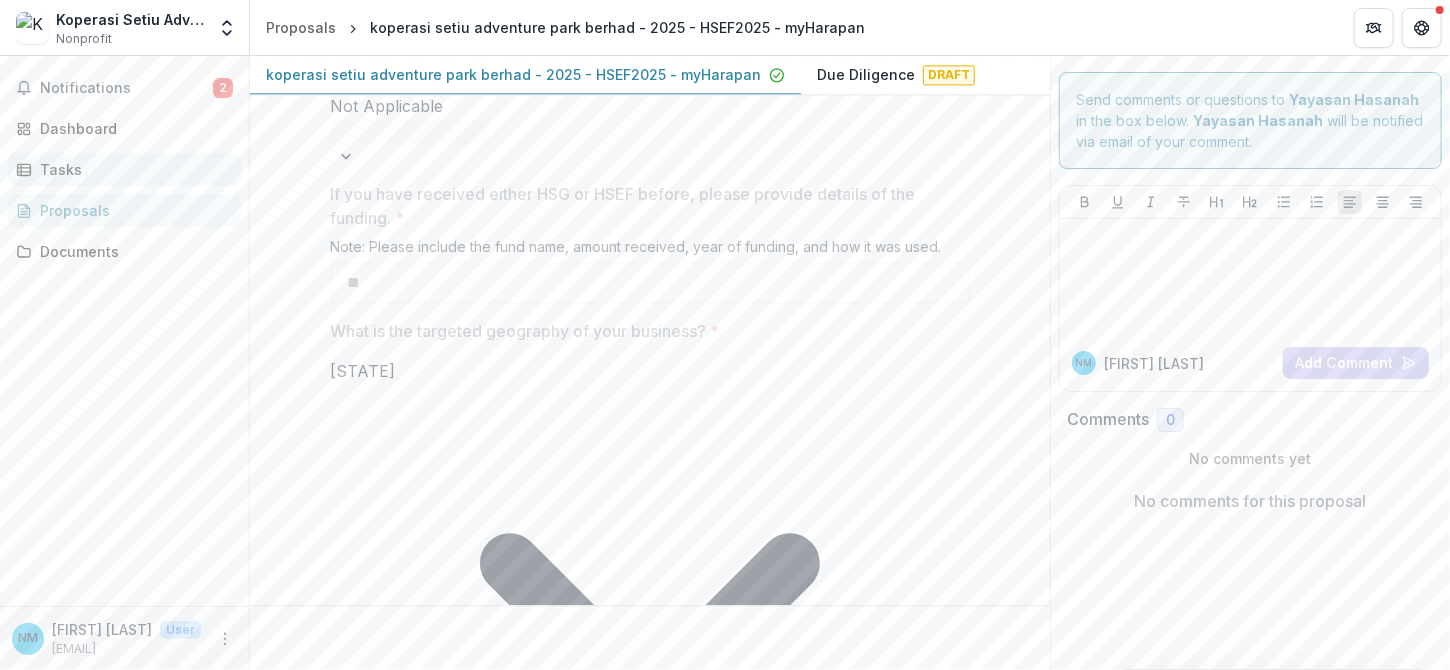 click on "Tasks" at bounding box center [132, 169] 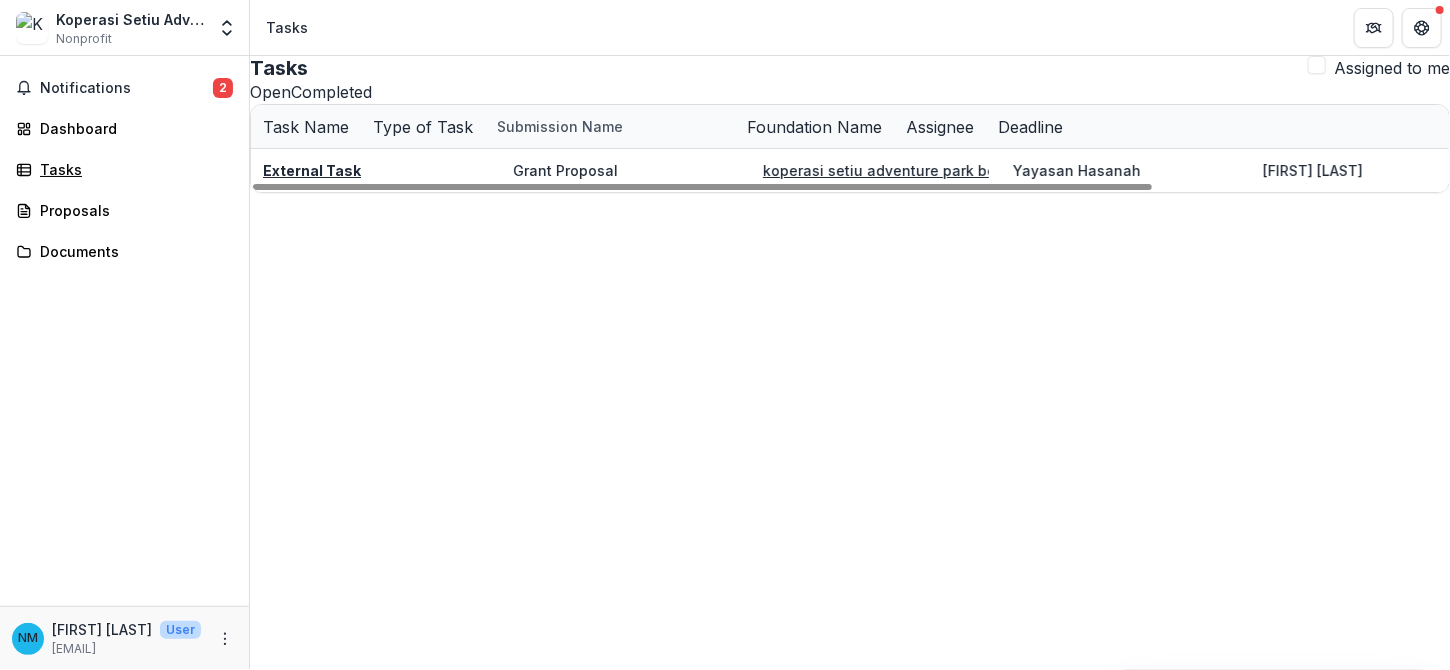 scroll, scrollTop: 0, scrollLeft: 0, axis: both 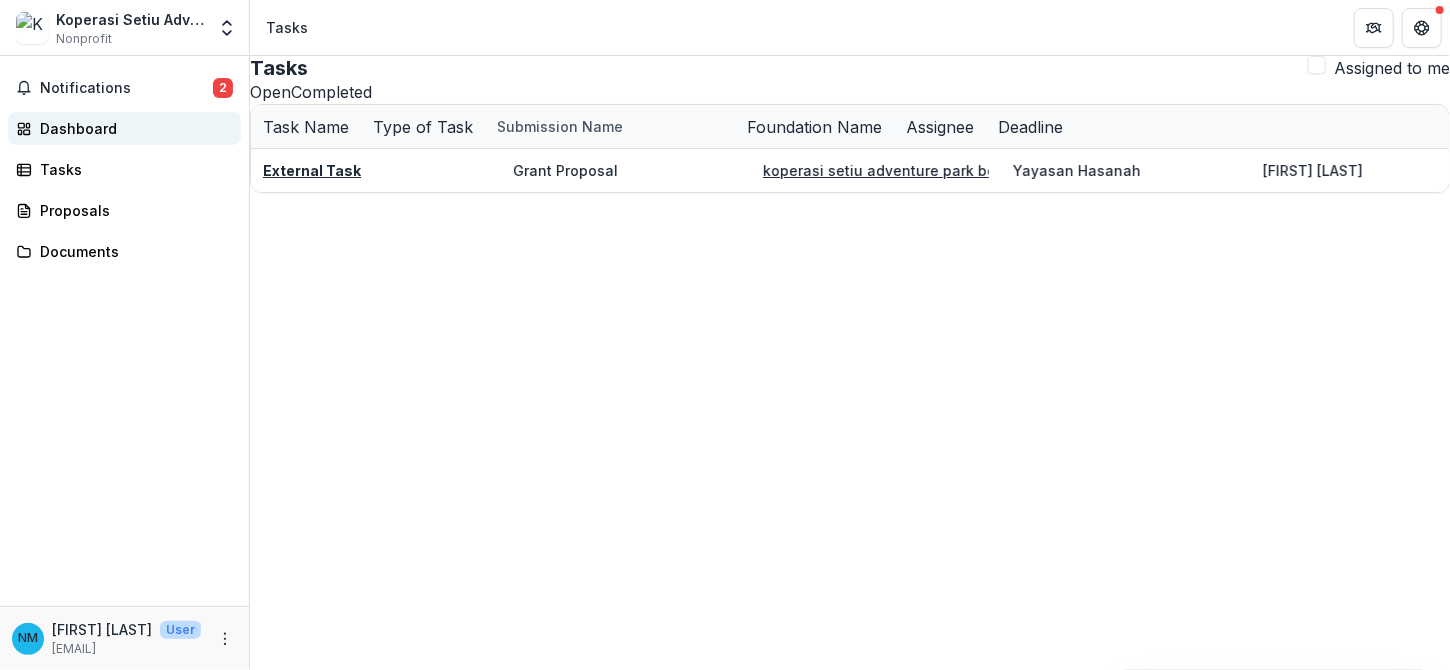 click on "Dashboard" at bounding box center [132, 128] 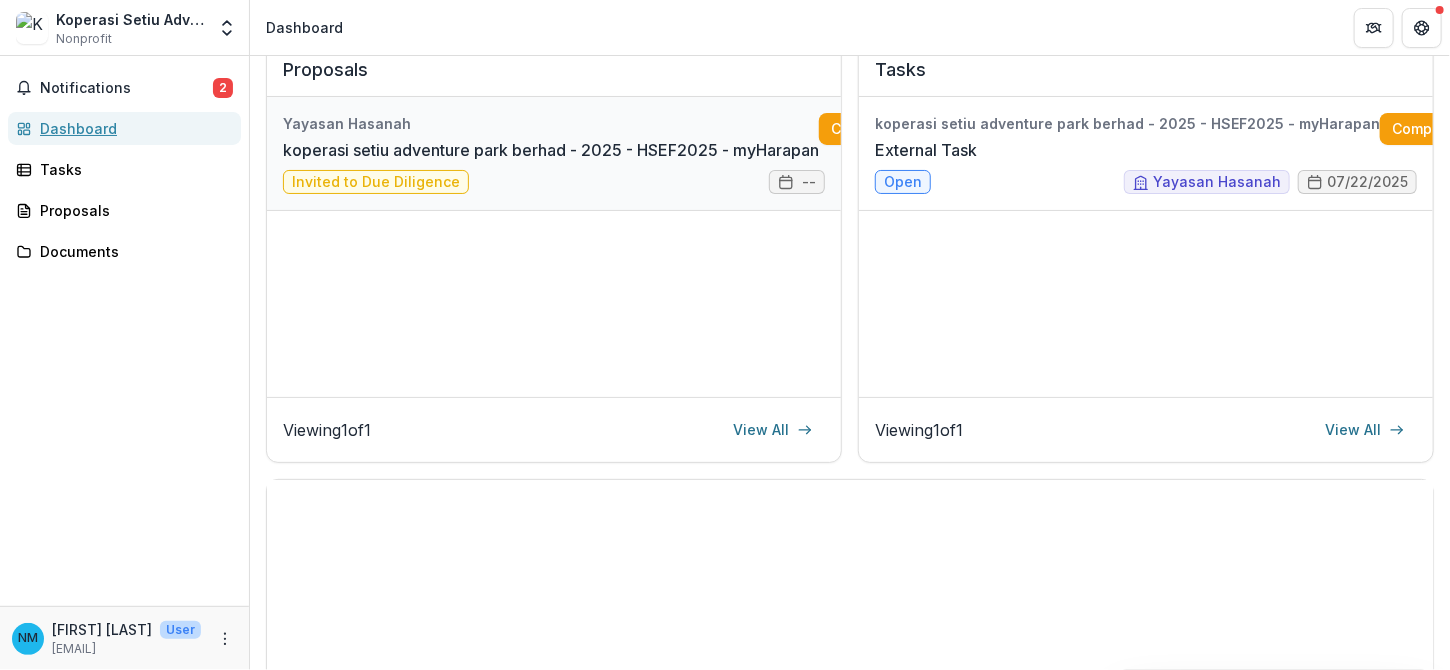 scroll, scrollTop: 263, scrollLeft: 0, axis: vertical 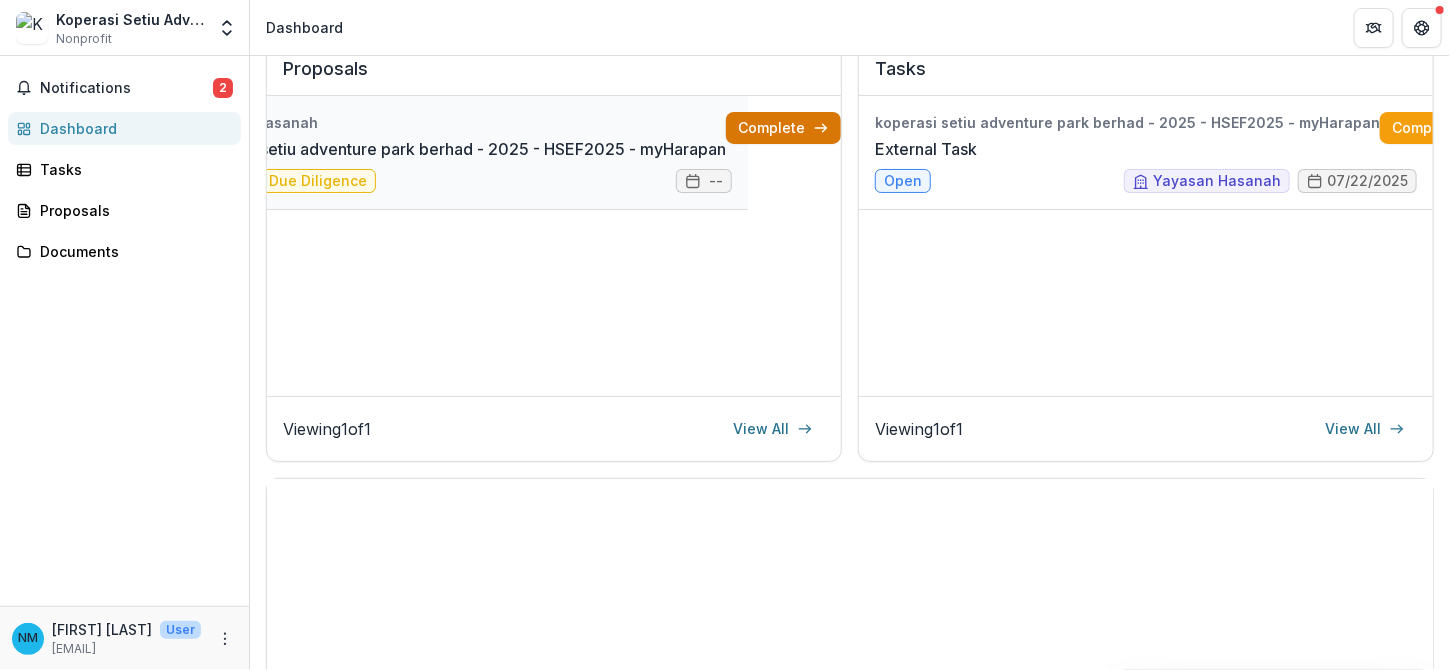 click on "Complete" at bounding box center [783, 128] 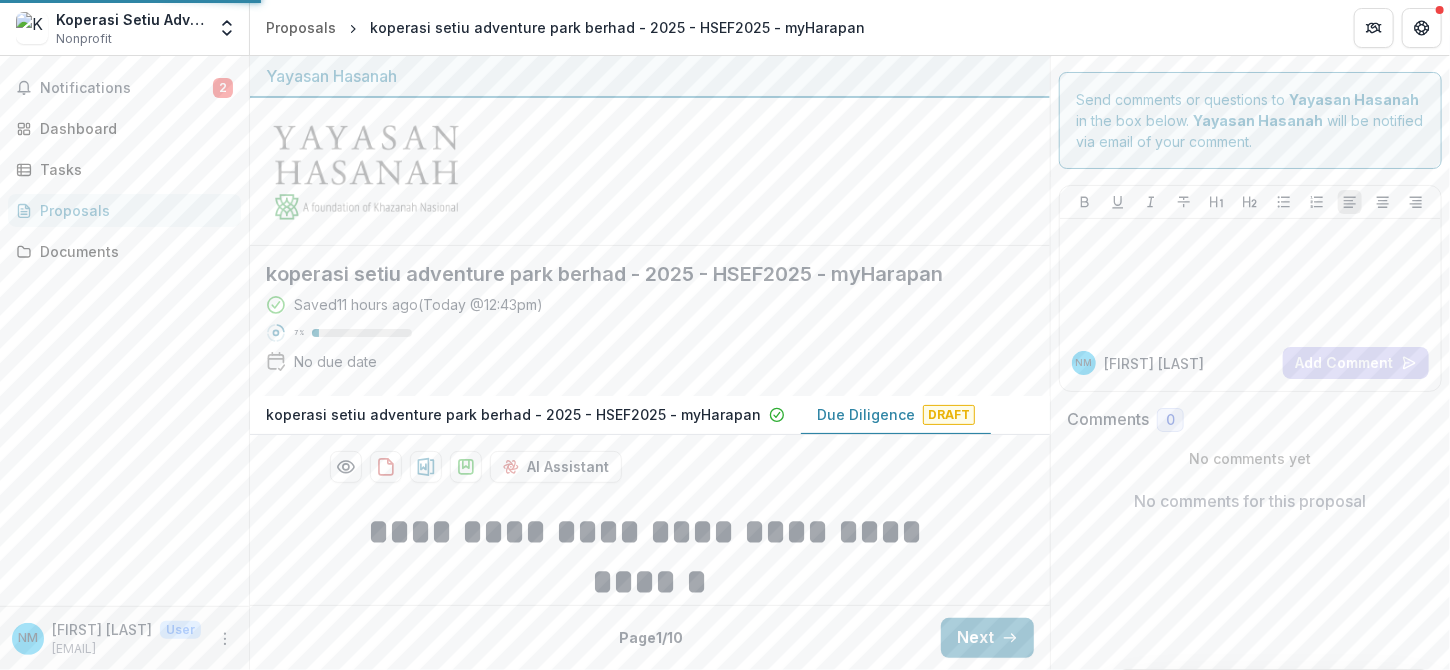 scroll, scrollTop: 0, scrollLeft: 0, axis: both 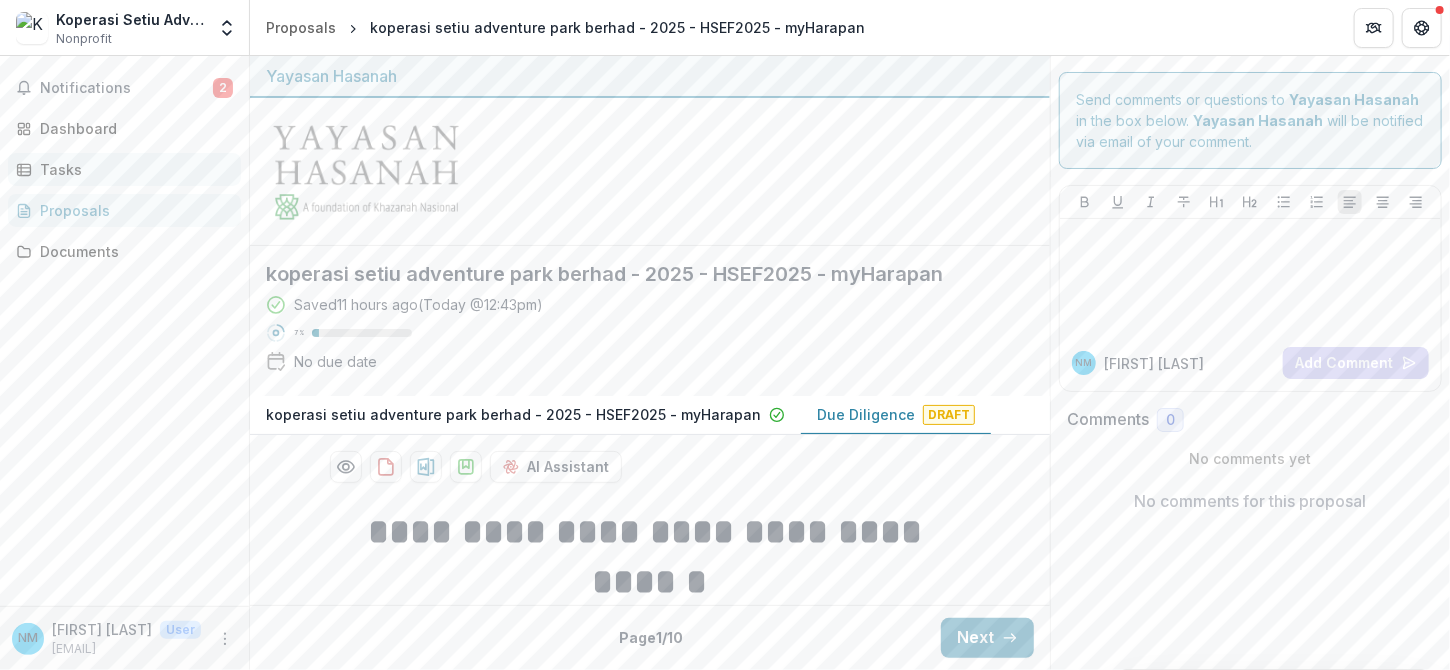 click on "Tasks" at bounding box center [132, 169] 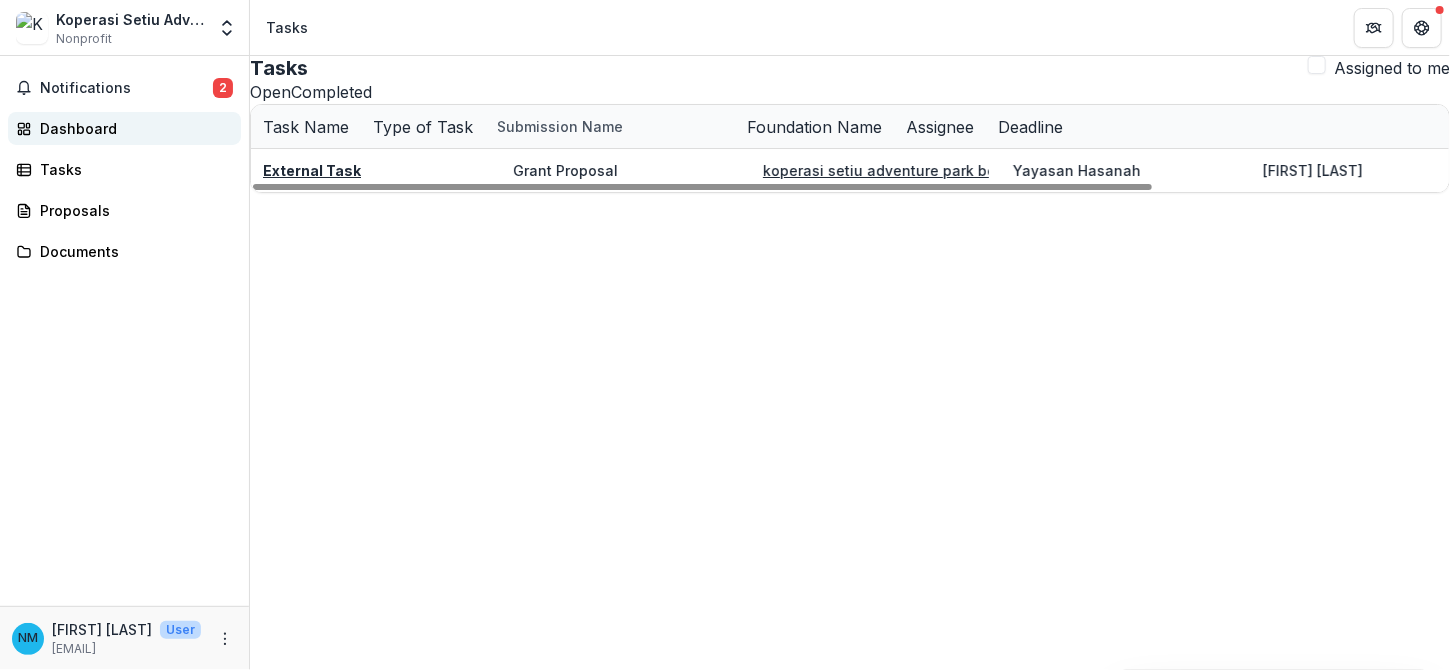 click on "Dashboard" at bounding box center [132, 128] 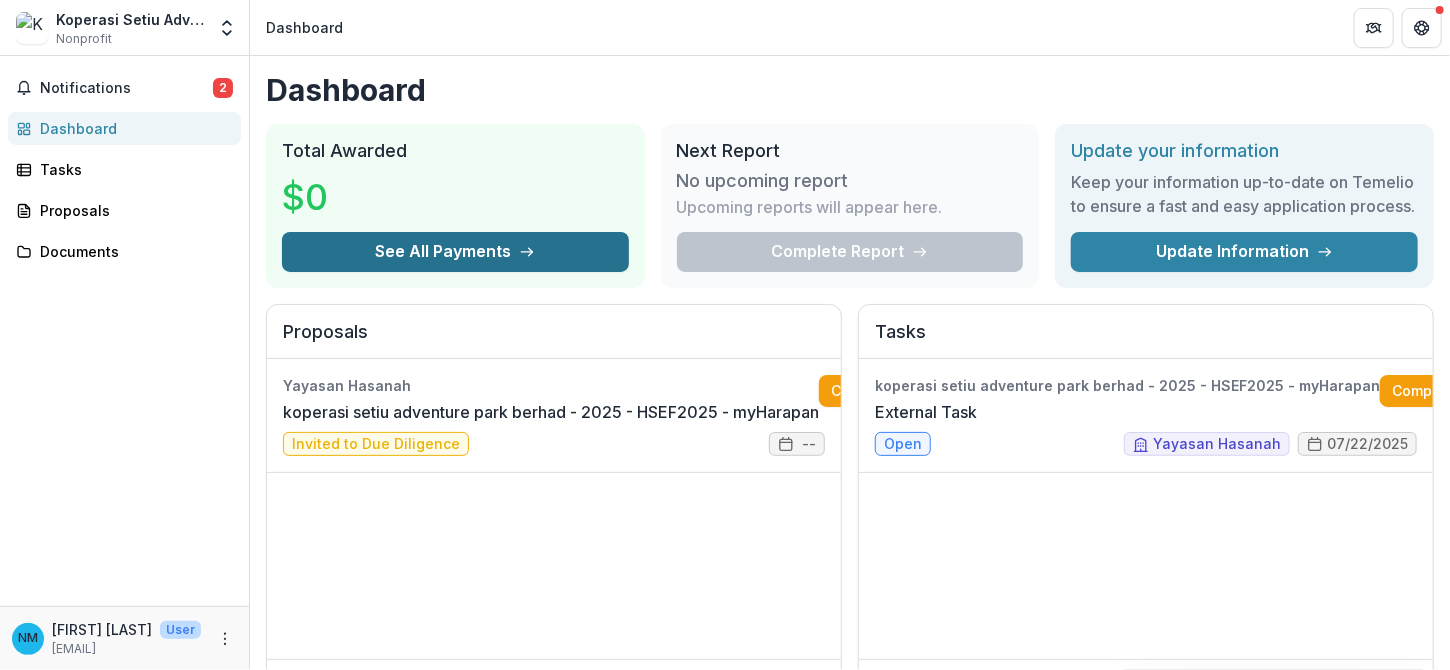 click on "See All Payments" at bounding box center (455, 252) 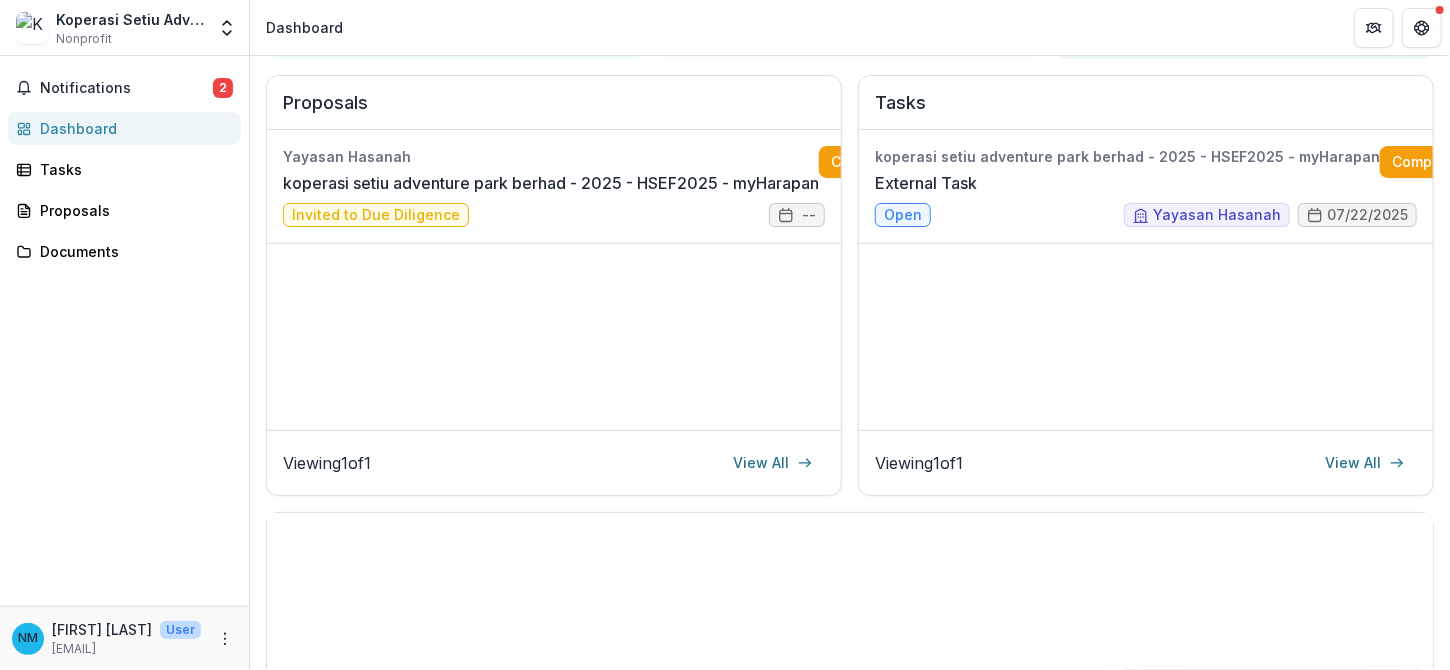 scroll, scrollTop: 108, scrollLeft: 0, axis: vertical 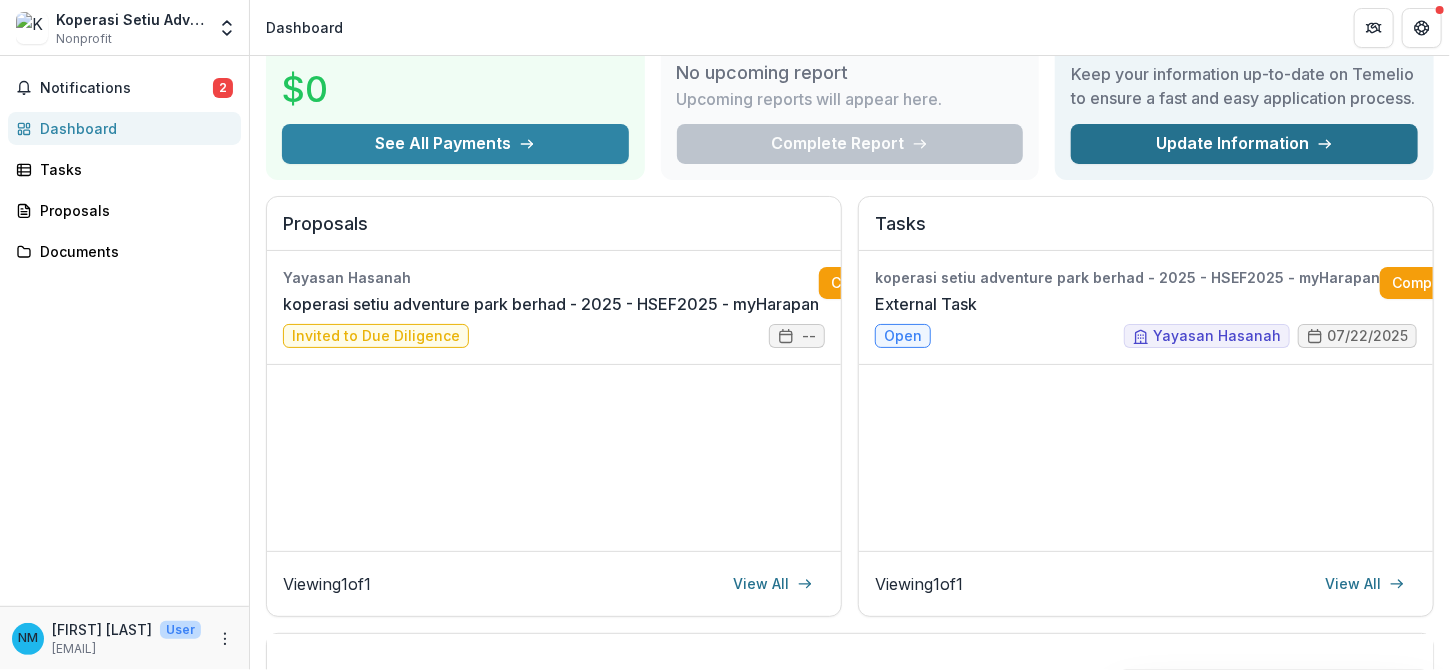 click on "Update Information" at bounding box center (1244, 144) 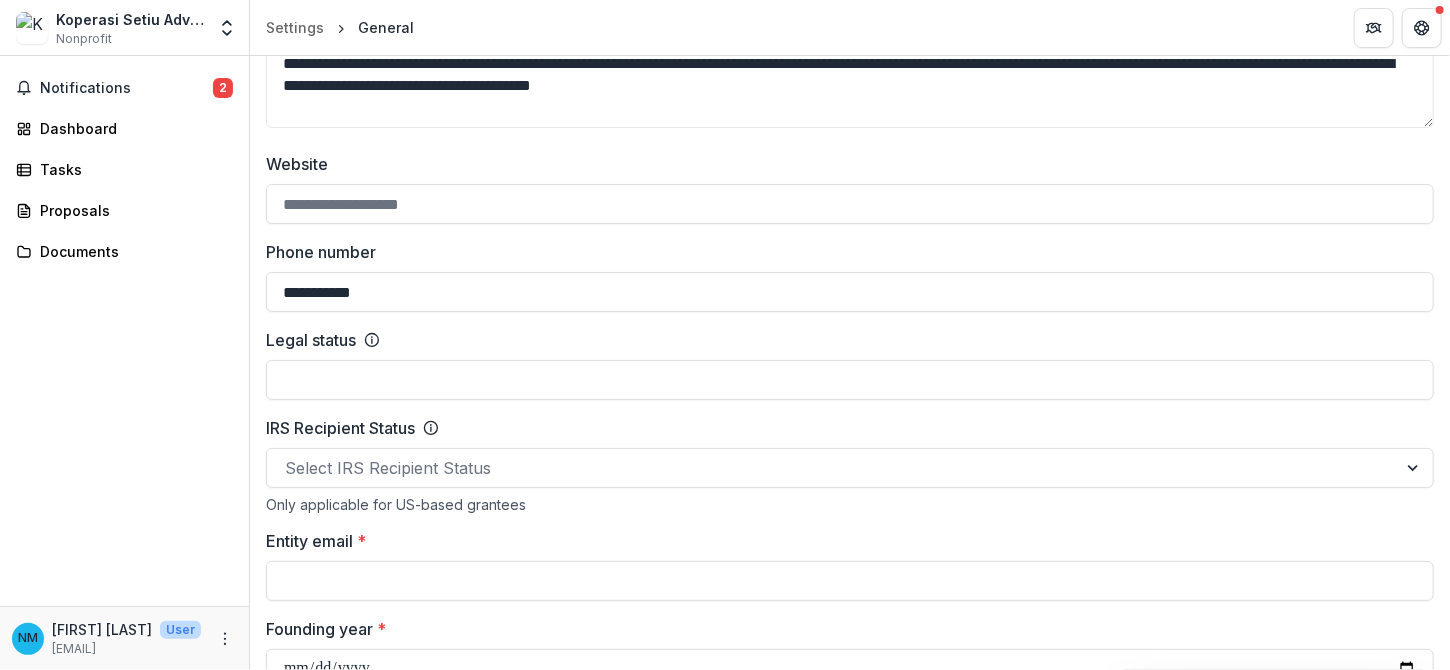 scroll, scrollTop: 688, scrollLeft: 0, axis: vertical 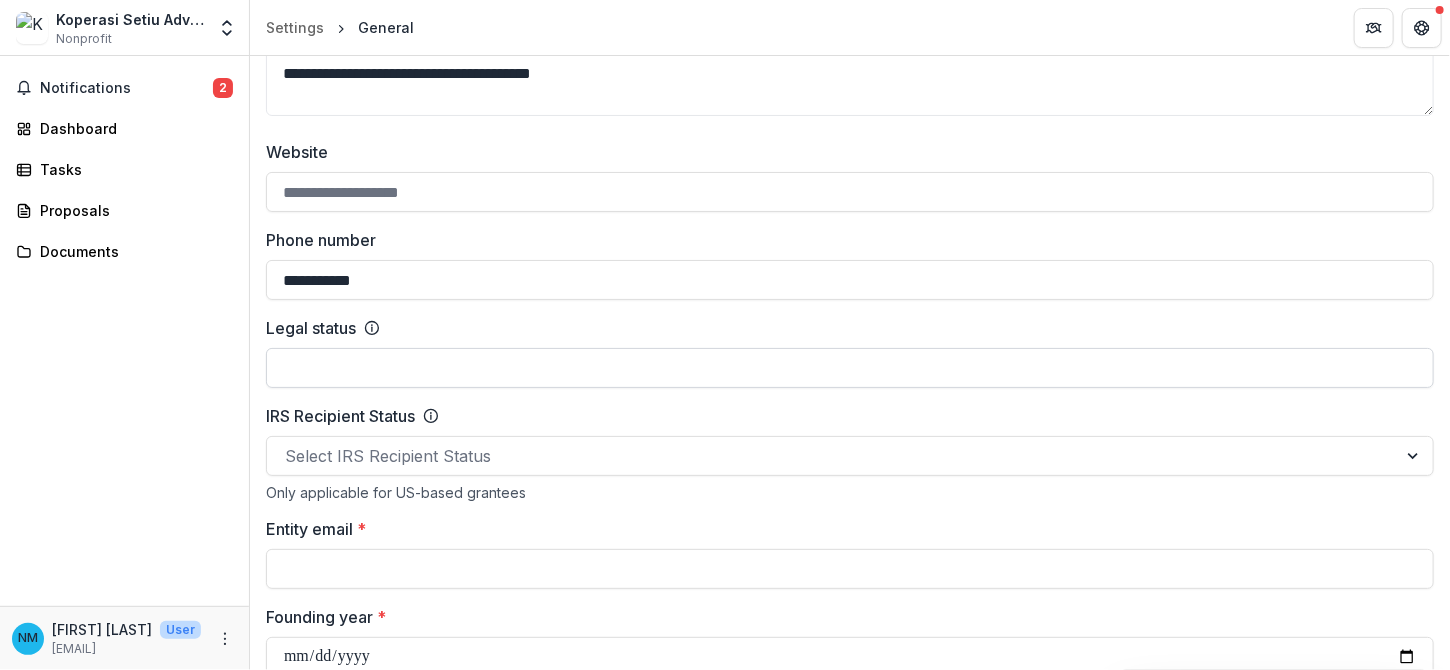 click on "Legal status" at bounding box center [850, 368] 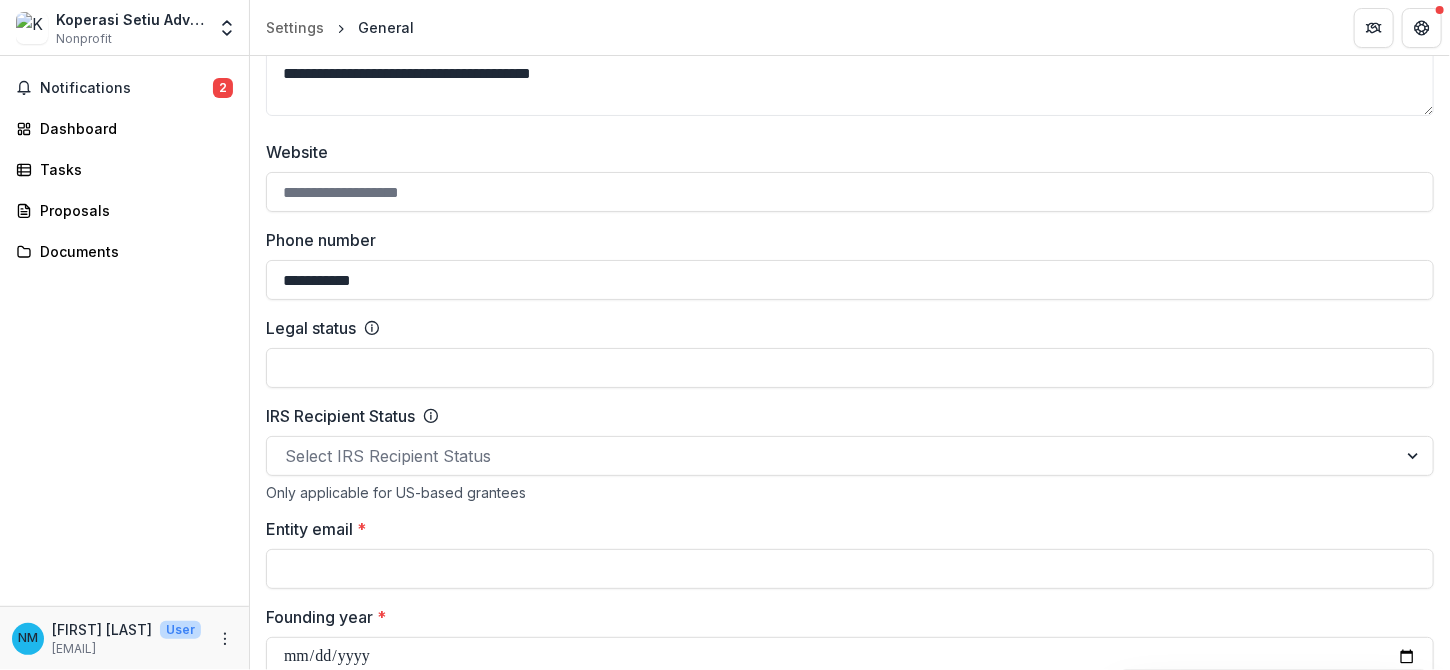 type on "**********" 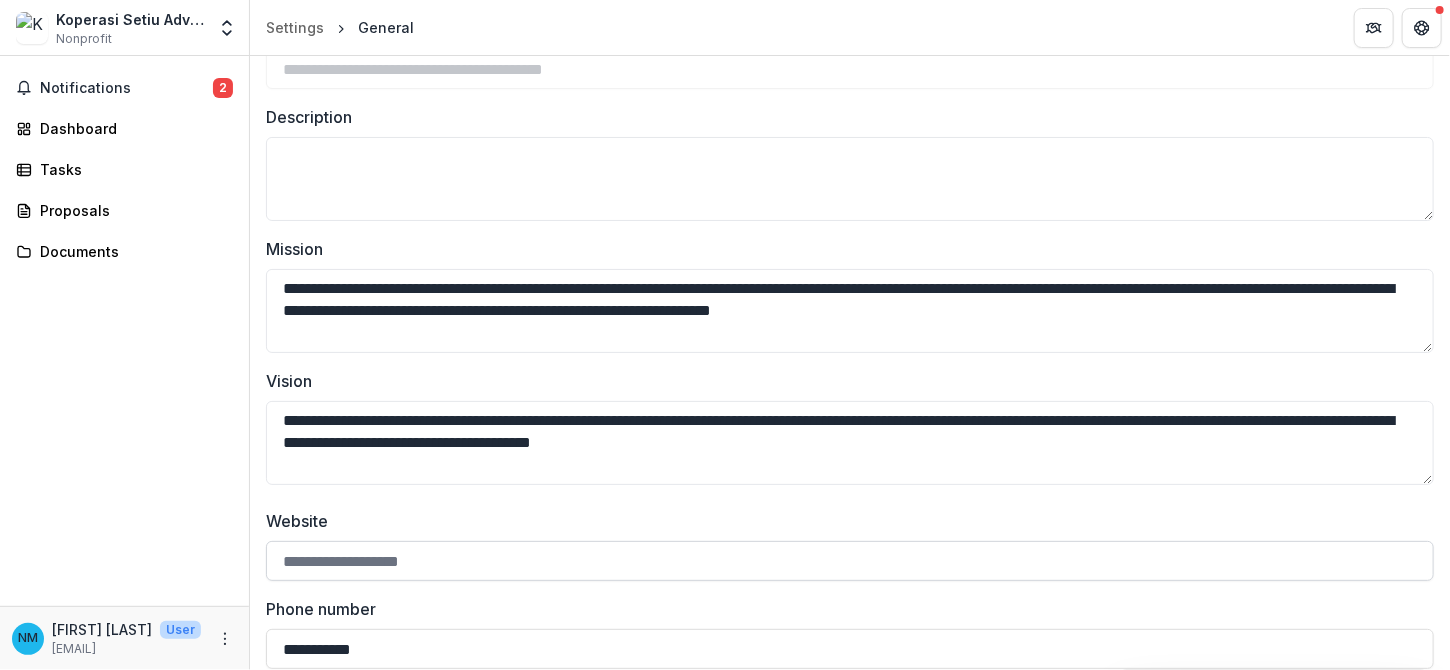 scroll, scrollTop: 318, scrollLeft: 0, axis: vertical 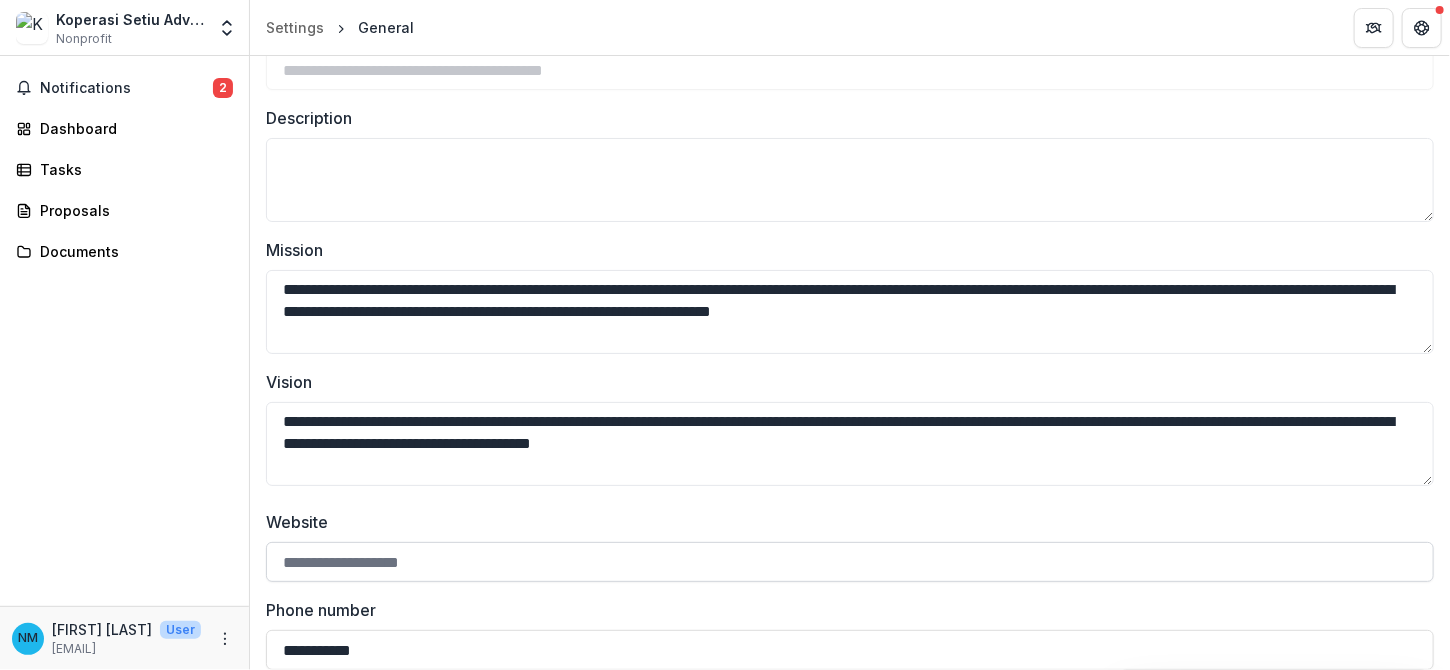 click on "Description" at bounding box center [850, 180] 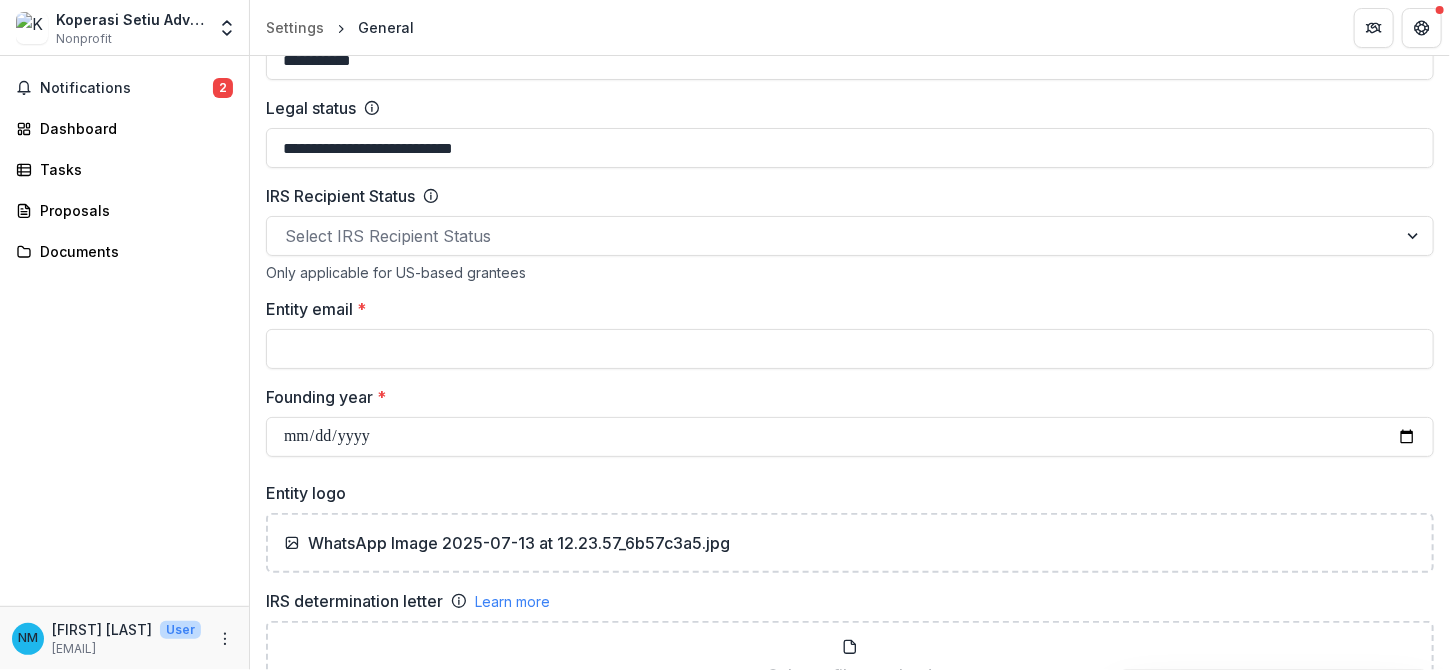 scroll, scrollTop: 912, scrollLeft: 0, axis: vertical 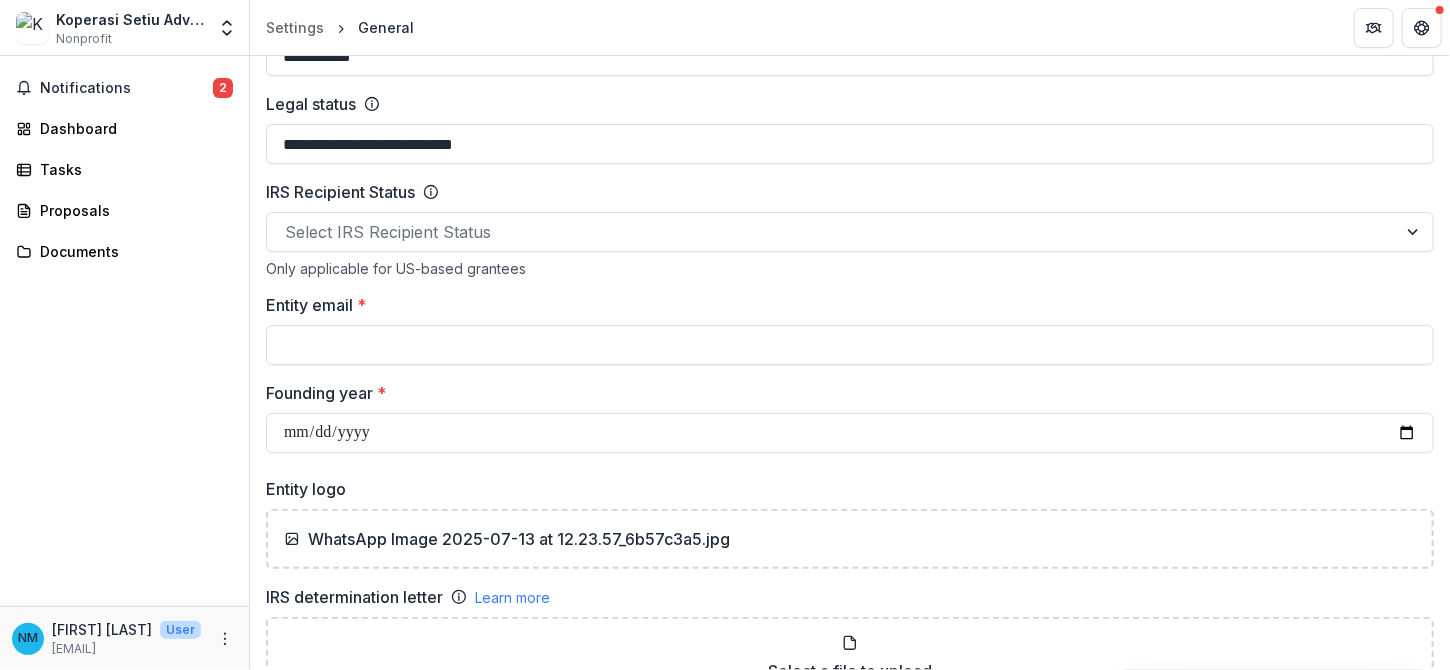 click on "**********" at bounding box center (850, 841) 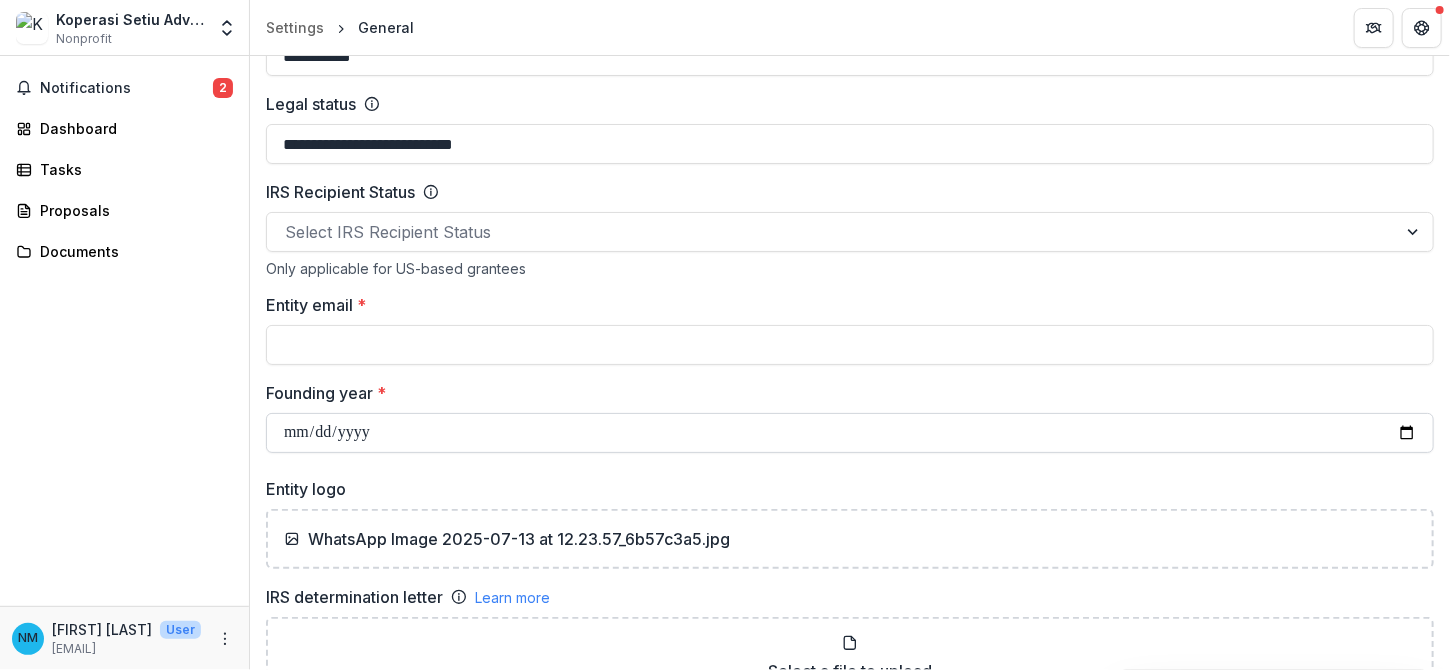 click on "Founding year *" at bounding box center [850, 433] 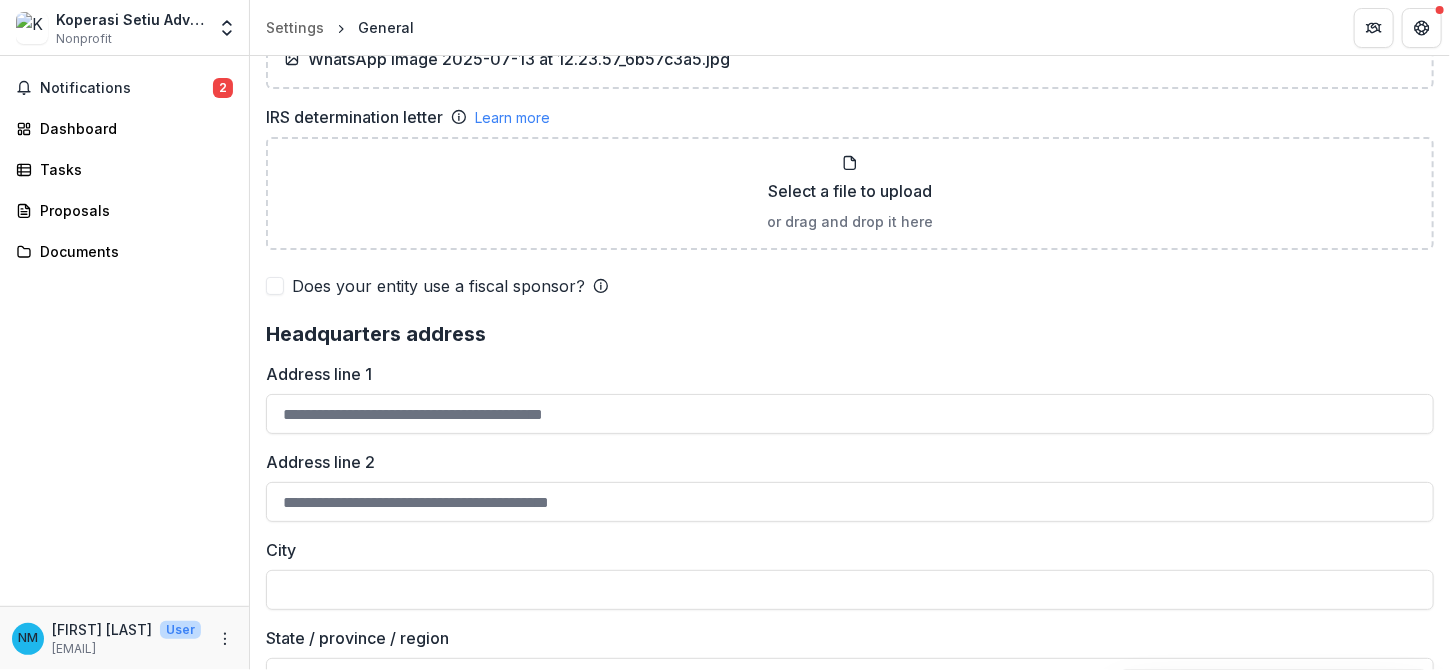 scroll, scrollTop: 1539, scrollLeft: 0, axis: vertical 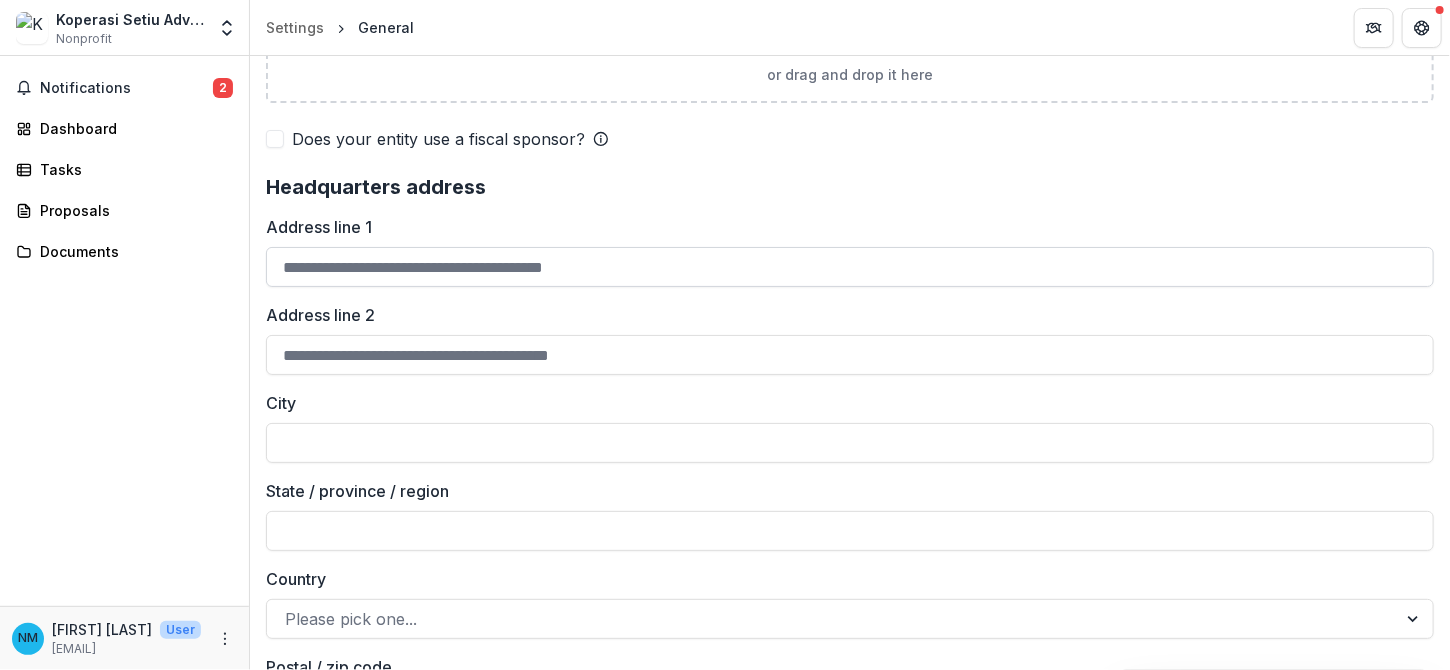 click on "Address line 1" at bounding box center (850, 267) 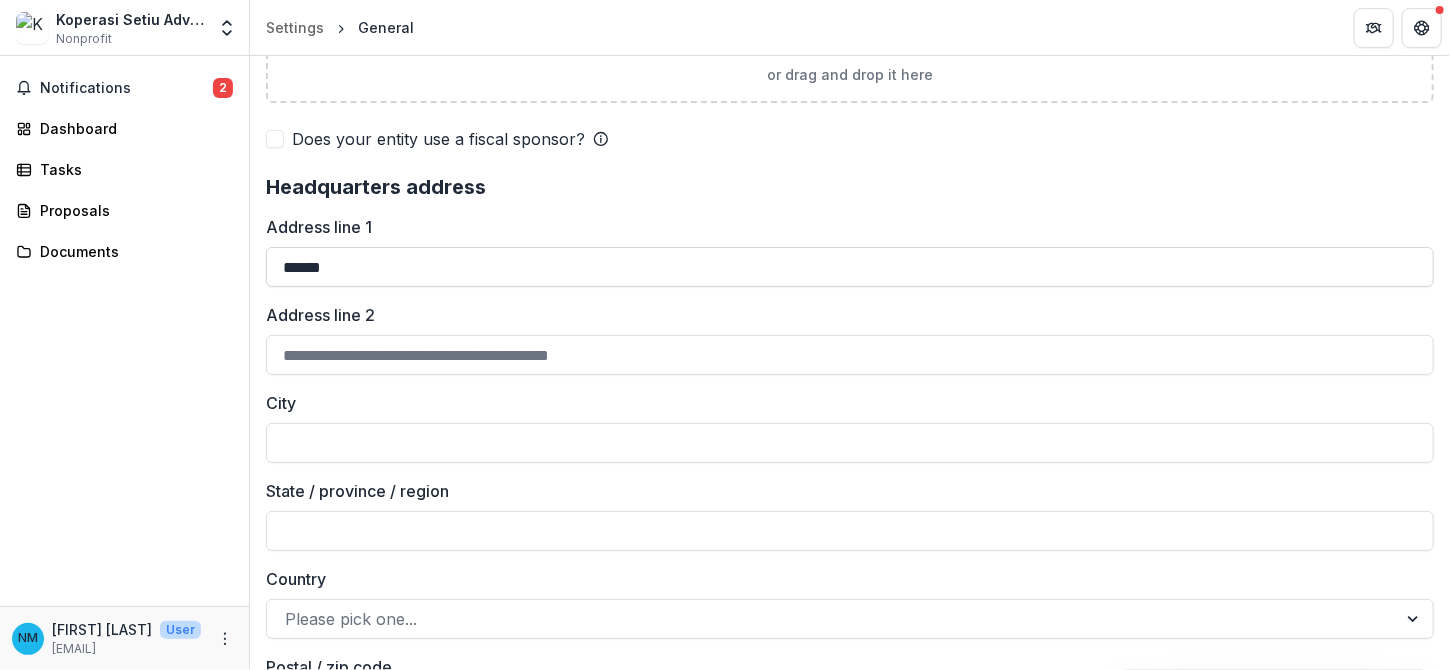 type on "**********" 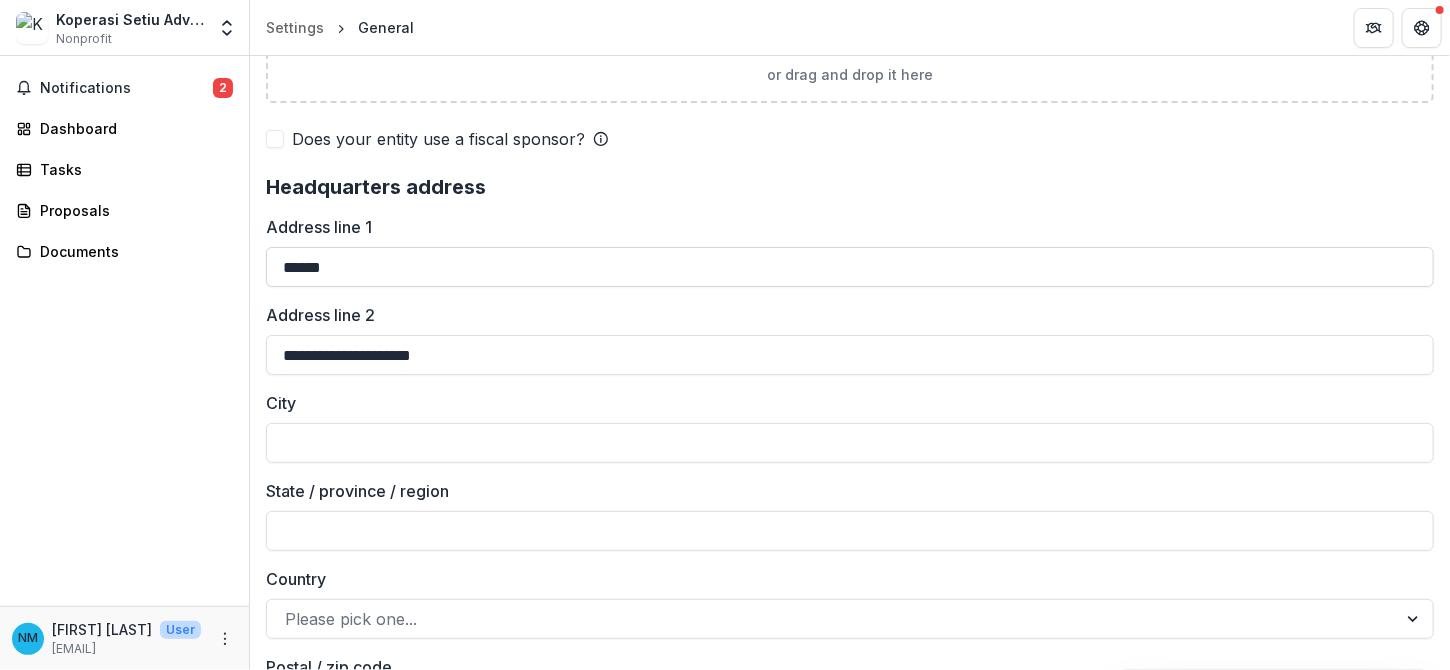 type on "**********" 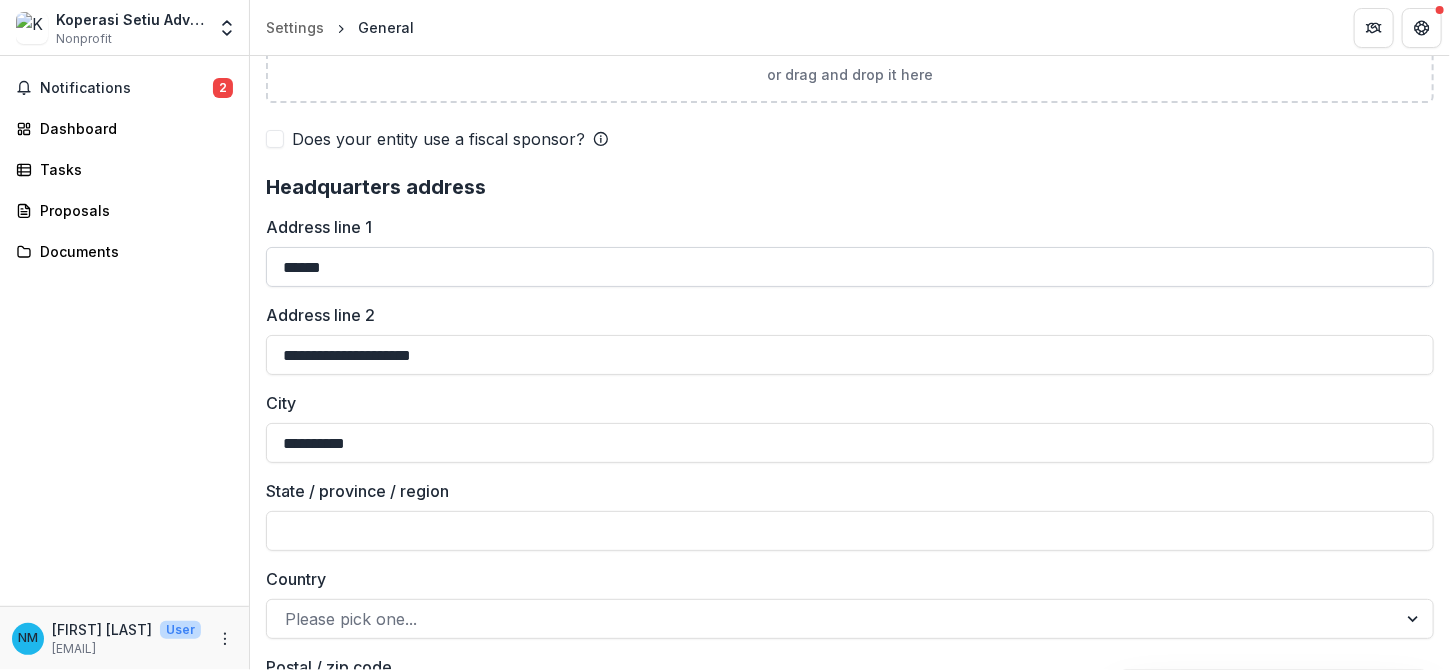 type on "**********" 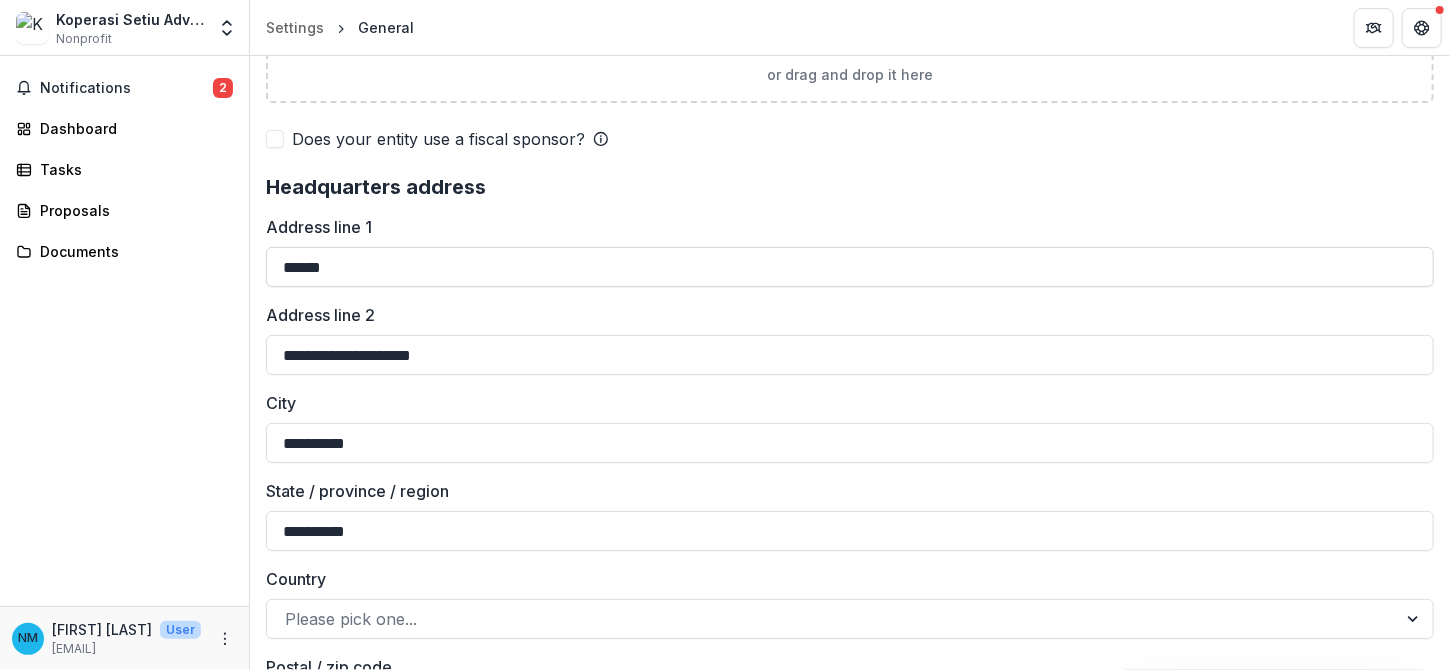 type on "********" 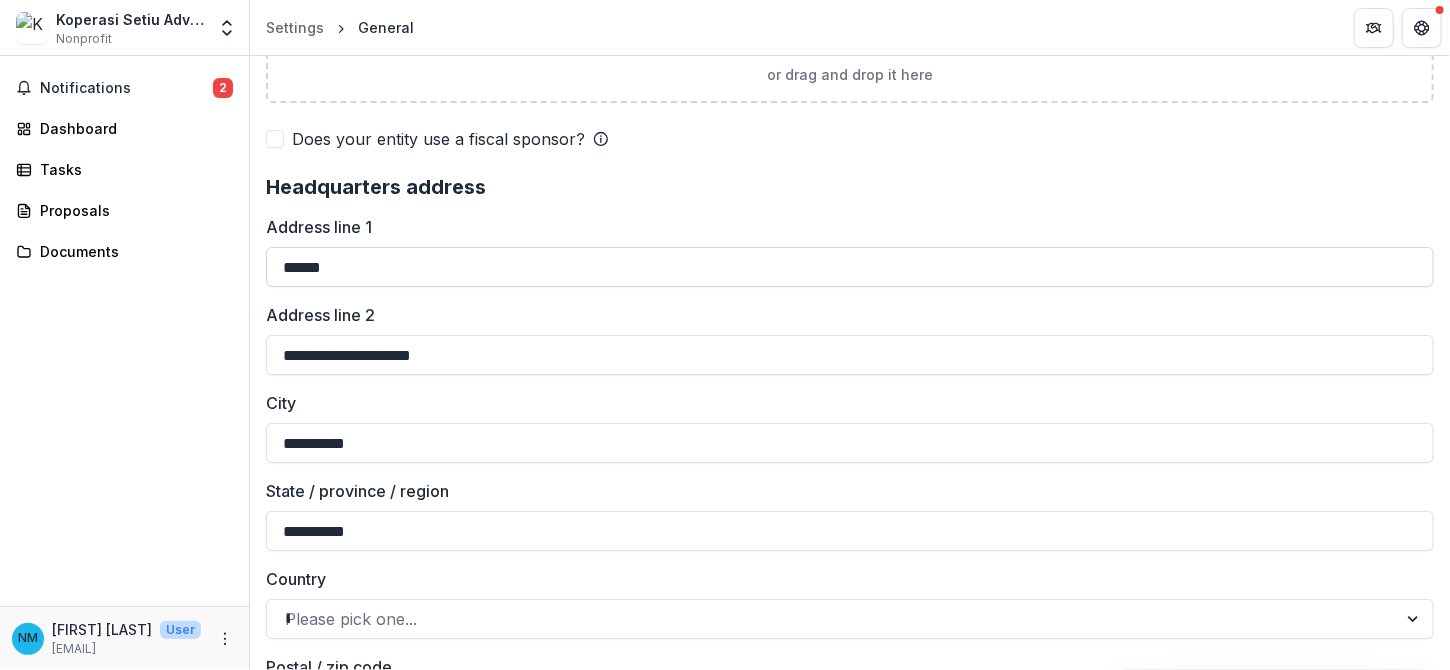 type on "*****" 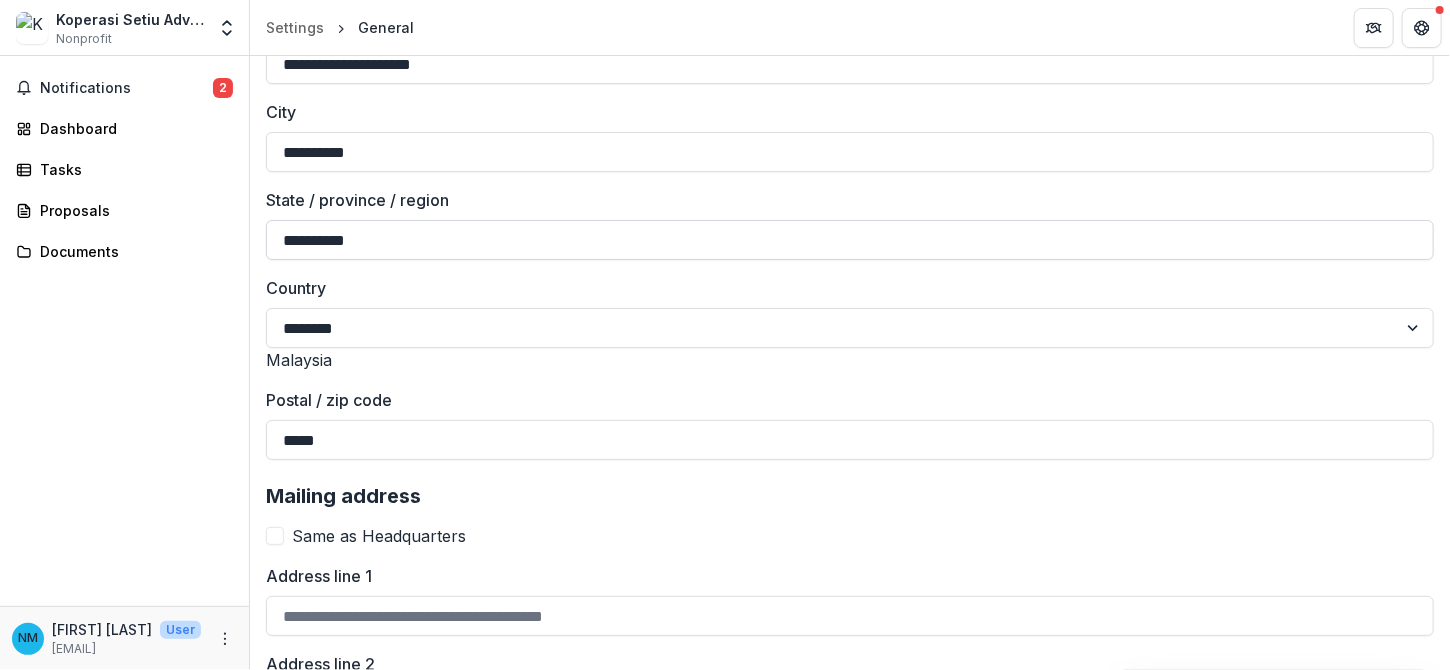 scroll, scrollTop: 1983, scrollLeft: 0, axis: vertical 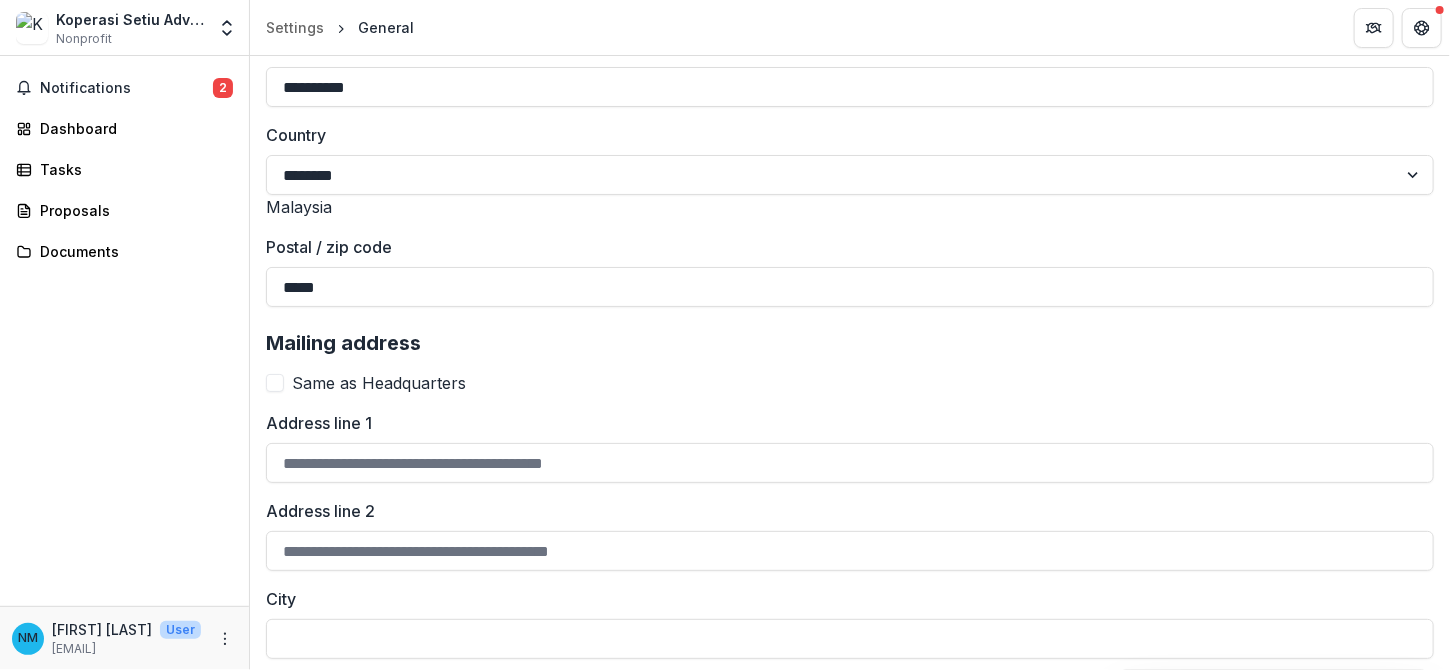 click at bounding box center (275, 383) 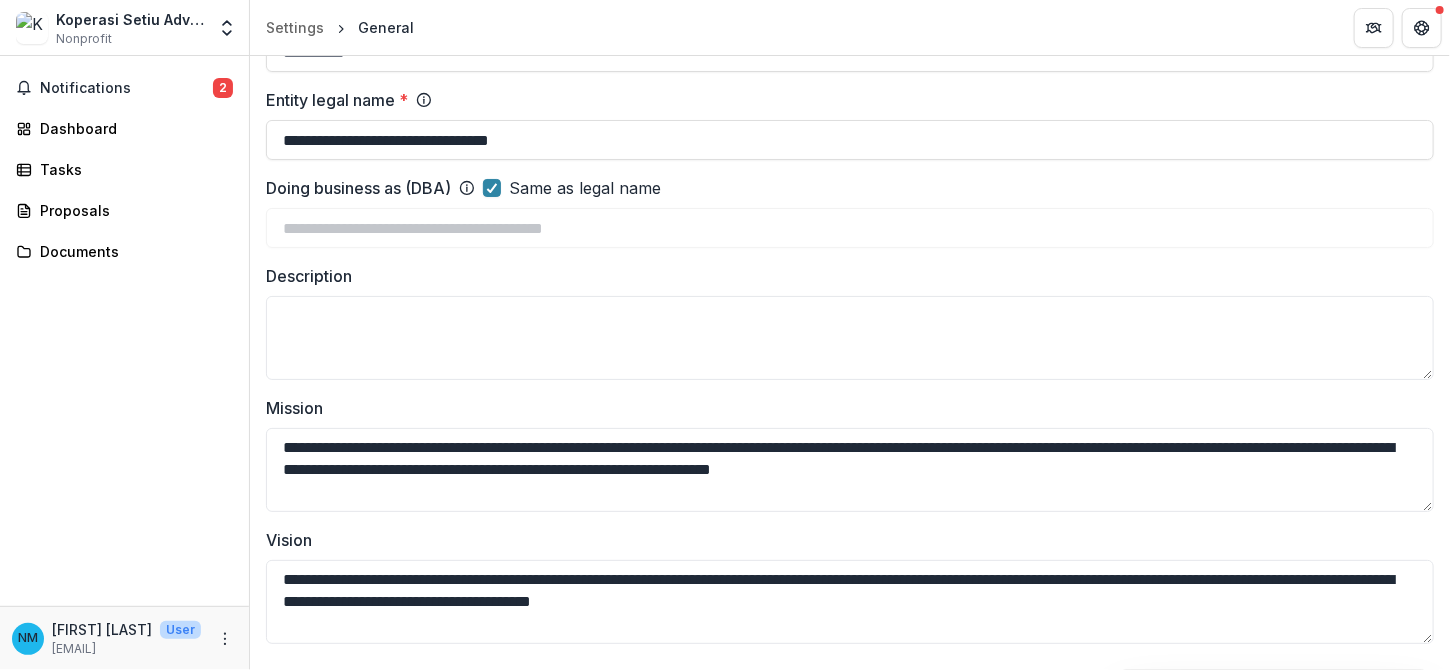 scroll, scrollTop: 159, scrollLeft: 0, axis: vertical 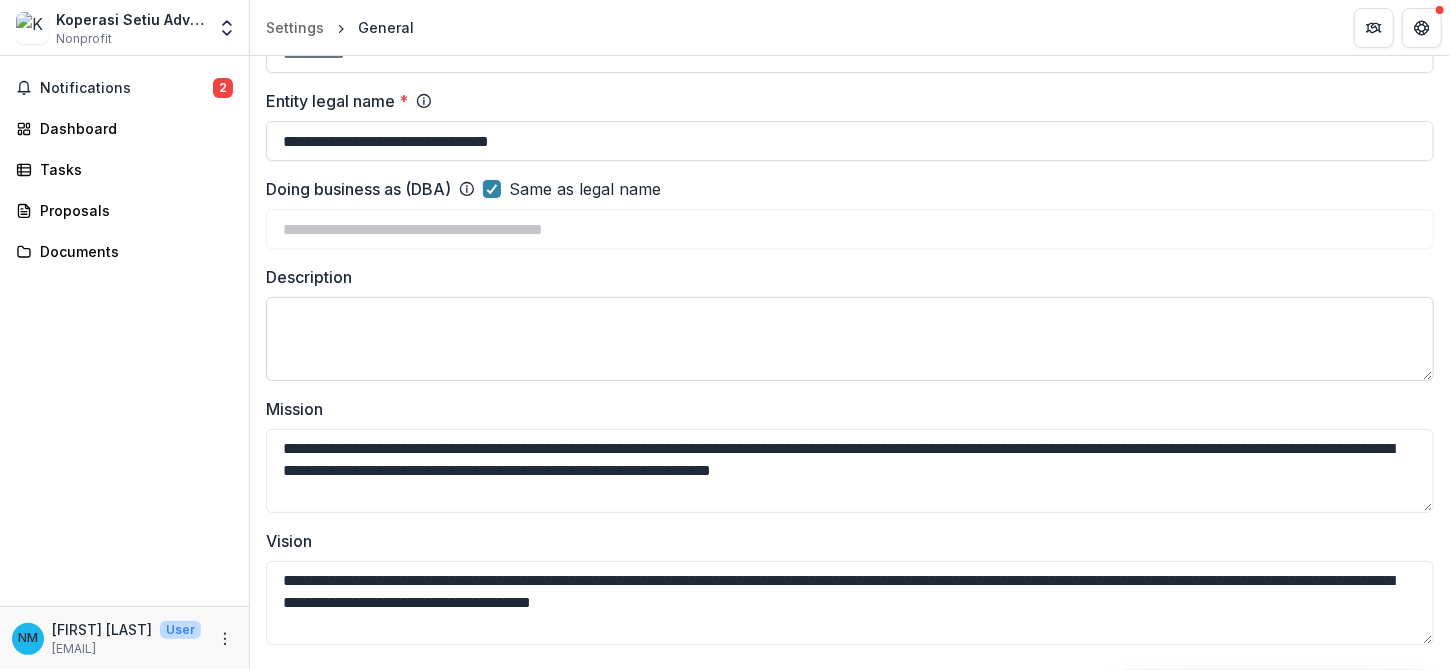 click on "Description" at bounding box center [850, 339] 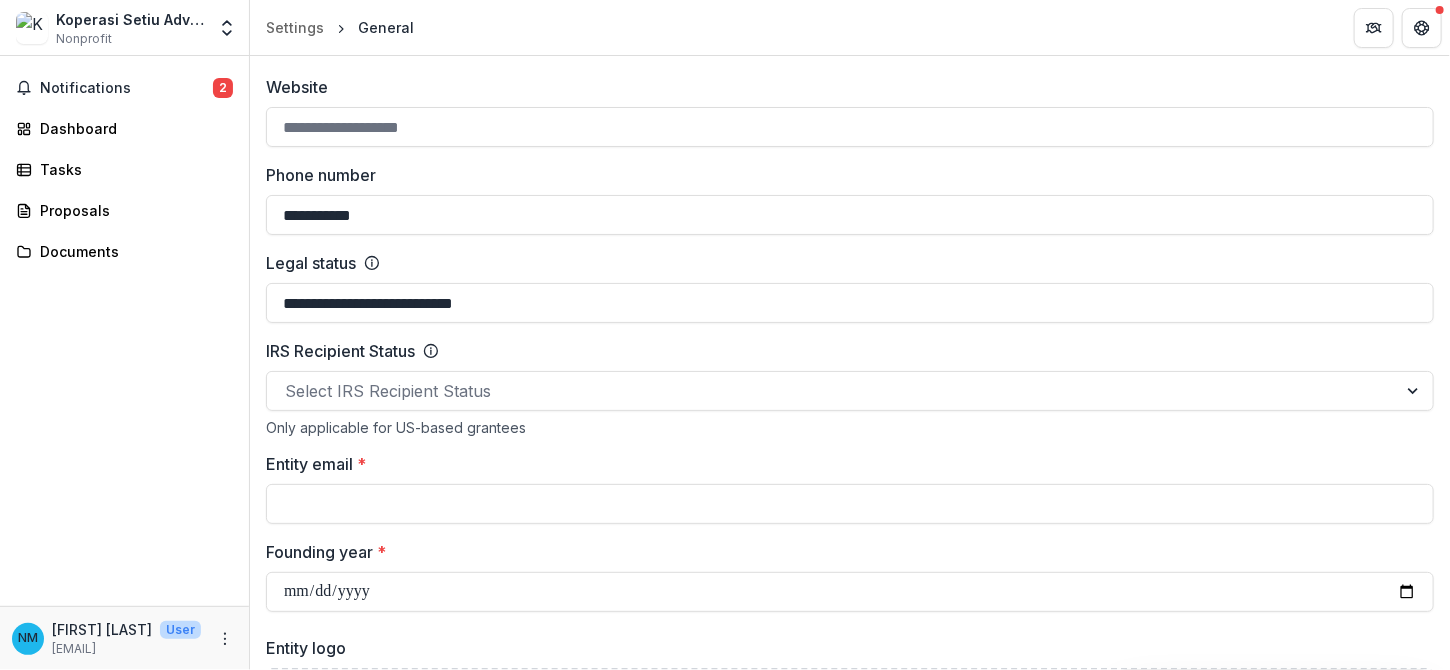 scroll, scrollTop: 868, scrollLeft: 0, axis: vertical 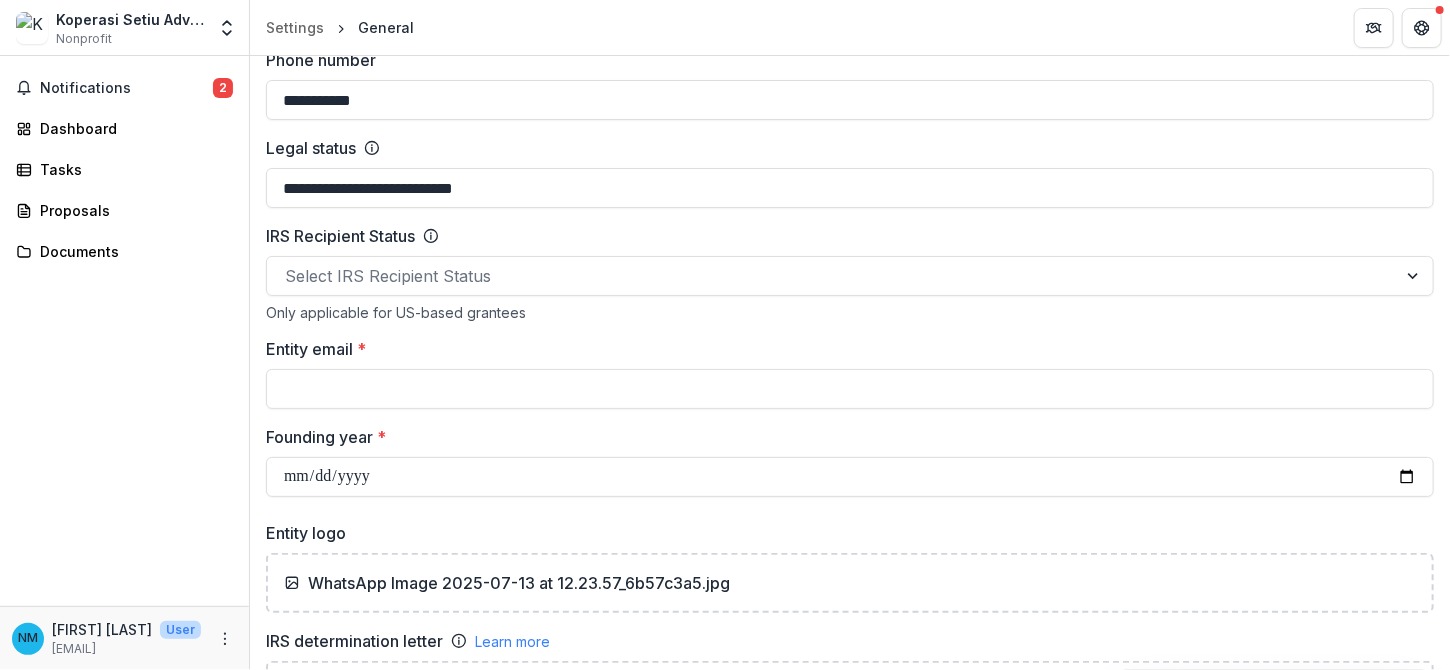 click on "*" at bounding box center (381, 437) 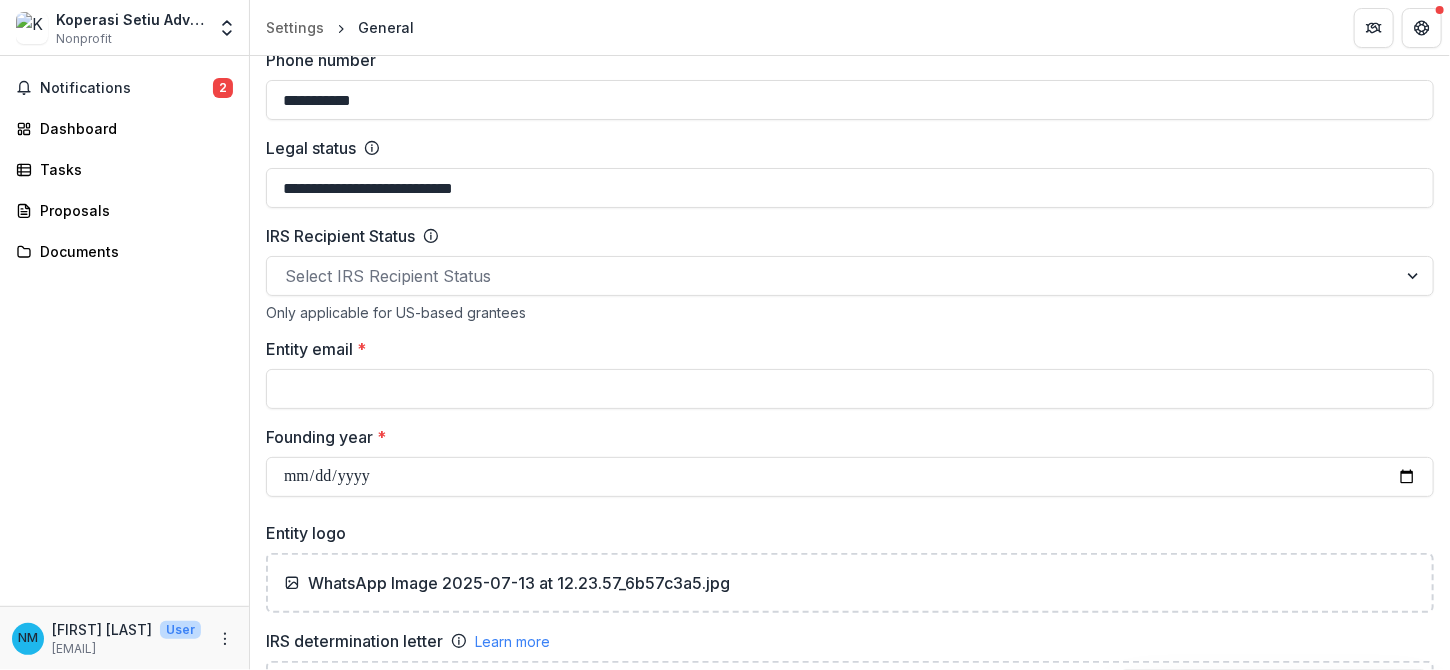 click on "Founding year *" at bounding box center [850, 477] 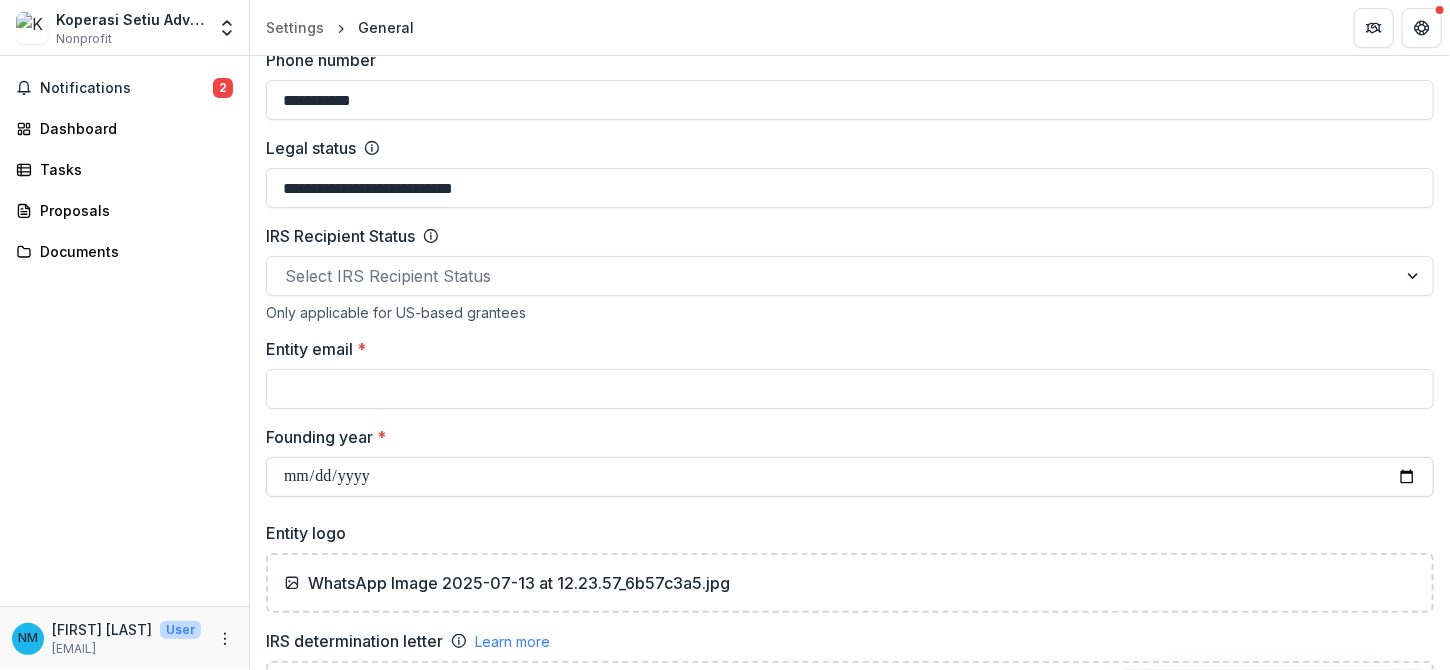 click on "Founding year *" at bounding box center (850, 477) 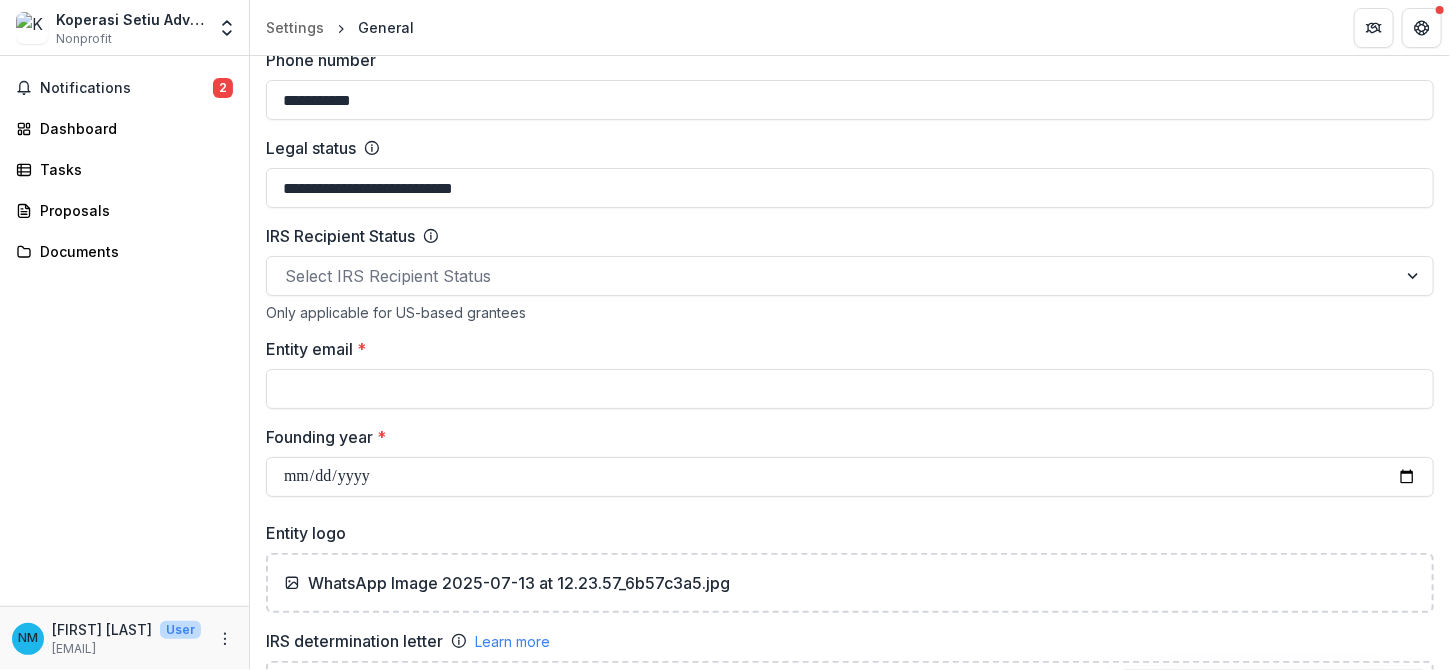 type on "**********" 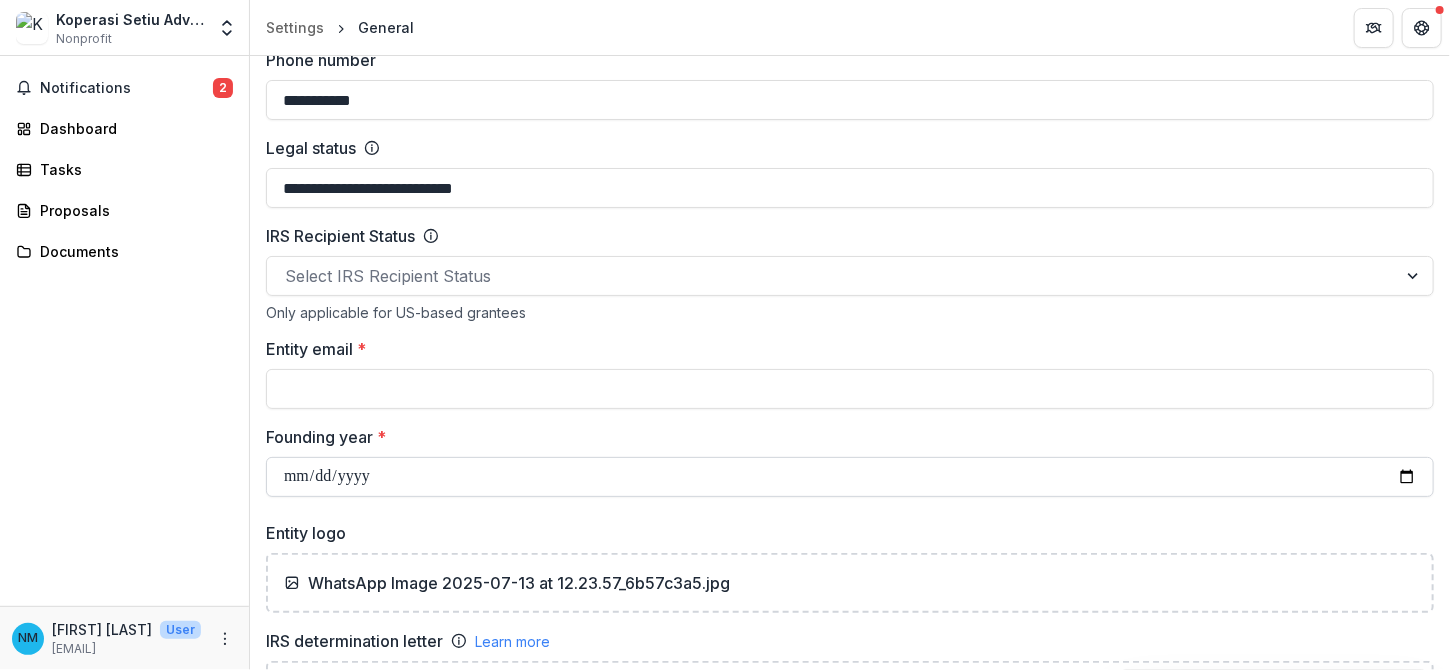 click on "**********" at bounding box center [850, 477] 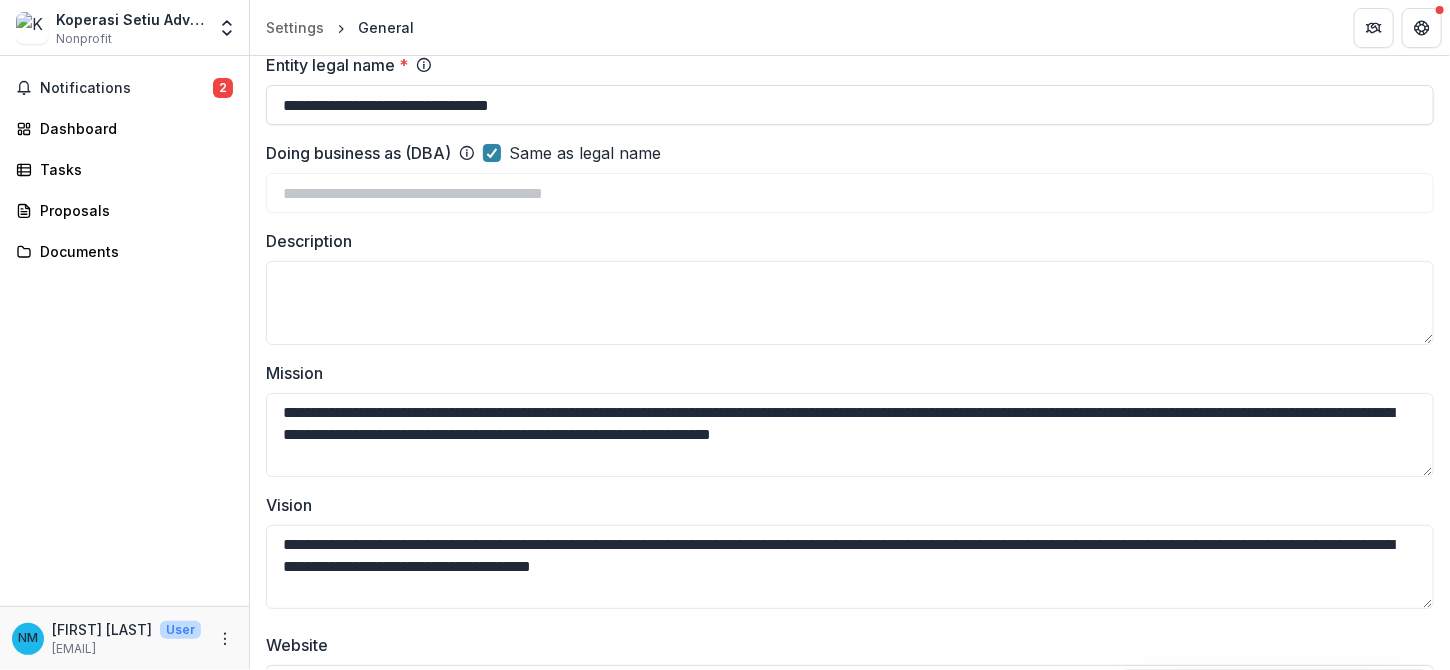scroll, scrollTop: 0, scrollLeft: 0, axis: both 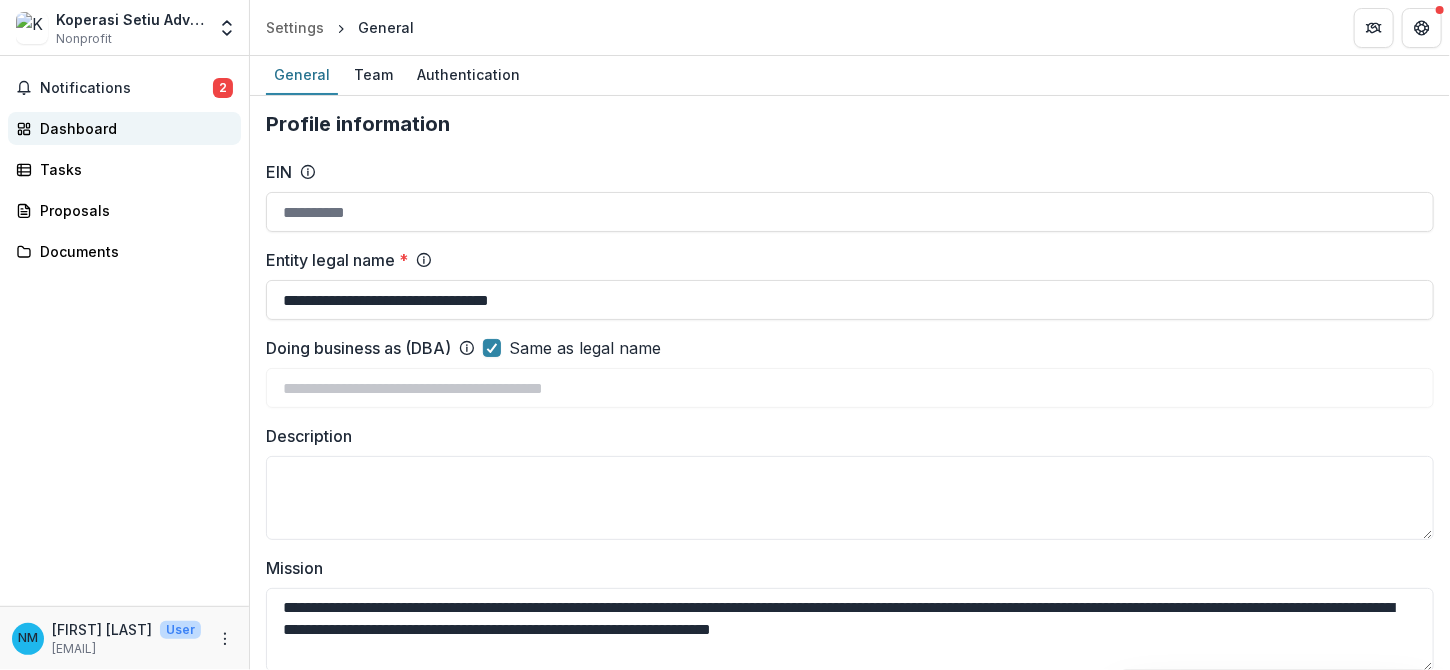 click on "Dashboard" at bounding box center (124, 128) 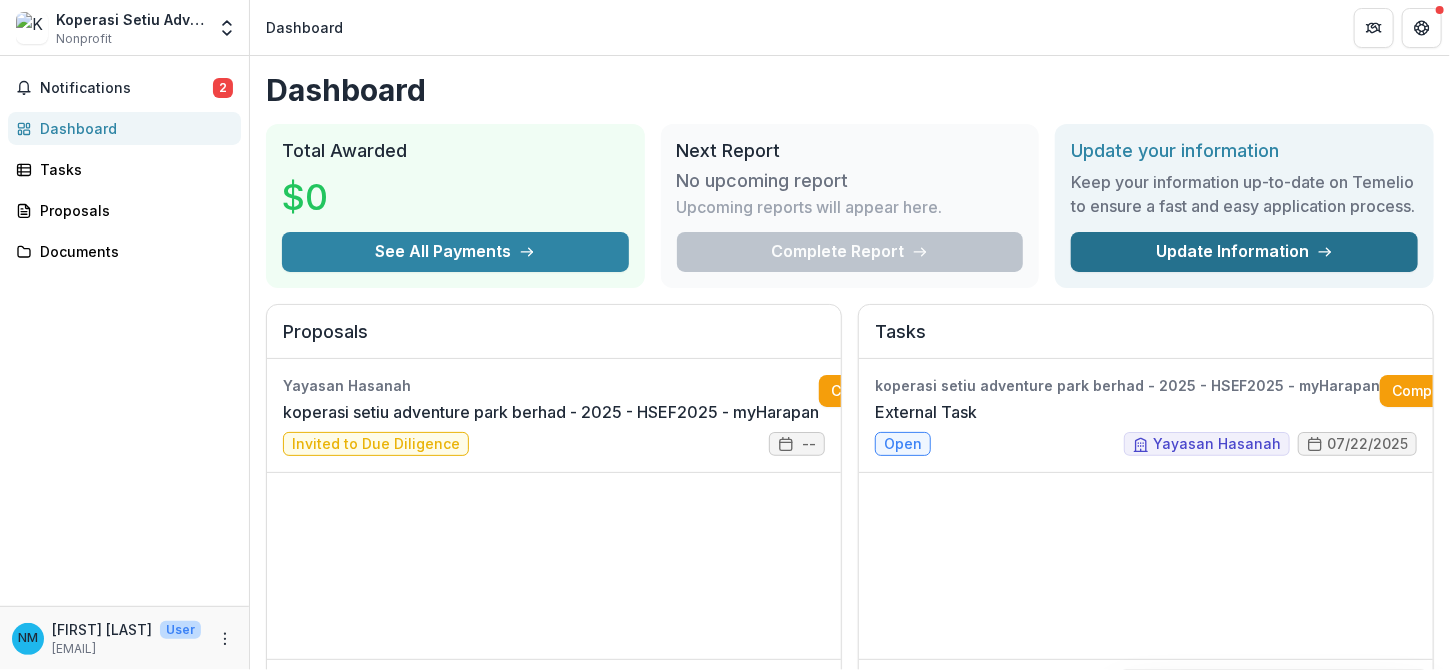 click on "Update Information" at bounding box center [1244, 252] 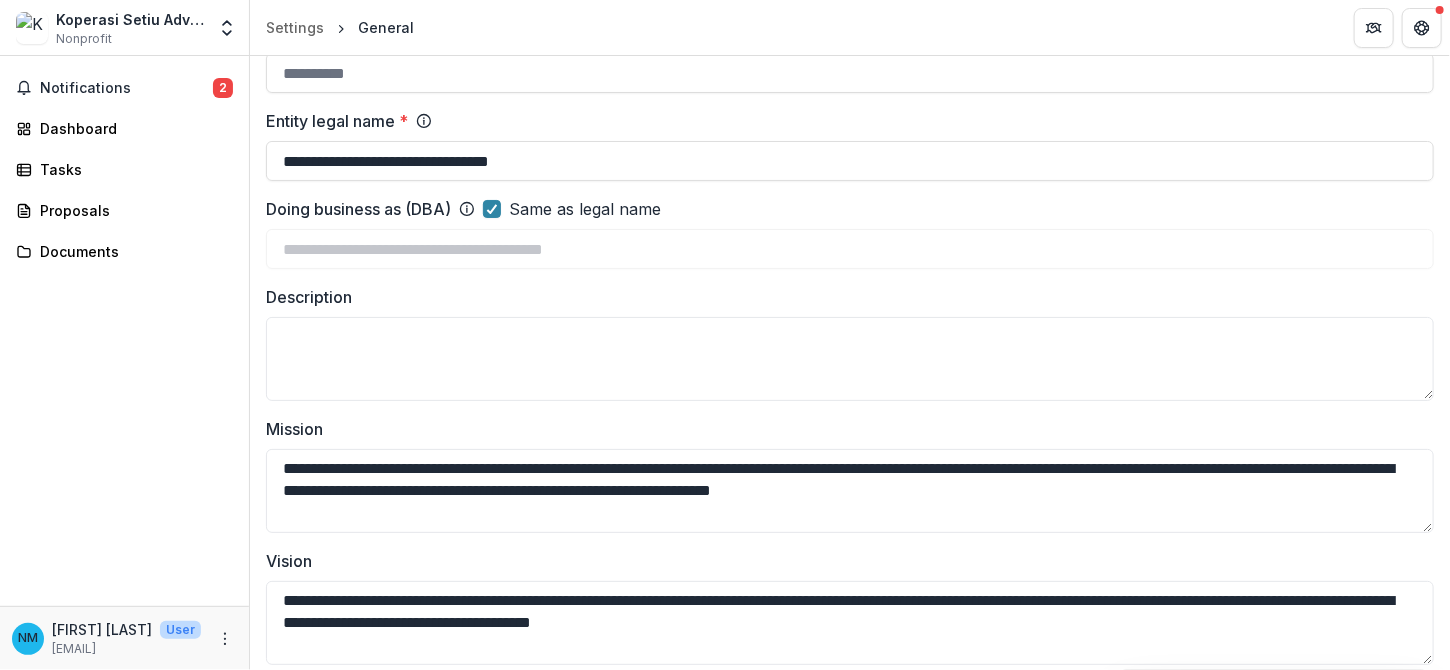 scroll, scrollTop: 0, scrollLeft: 0, axis: both 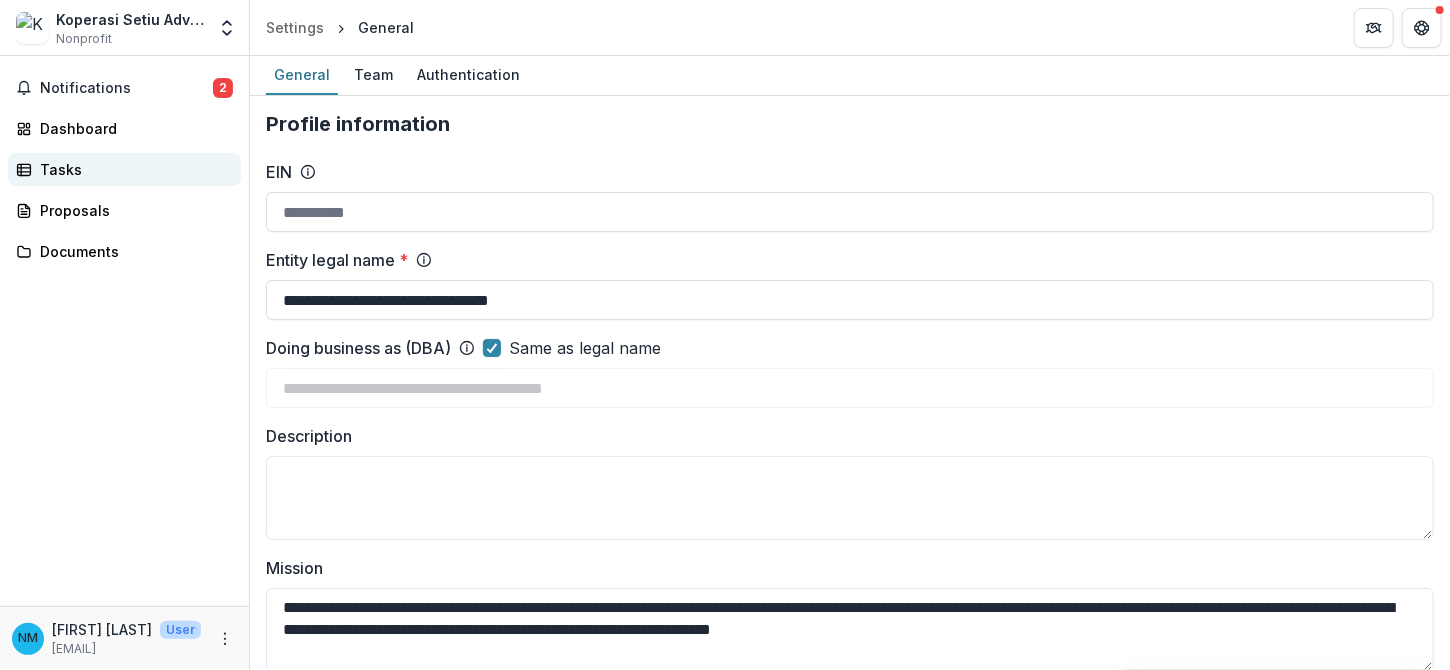 click on "Tasks" at bounding box center (132, 169) 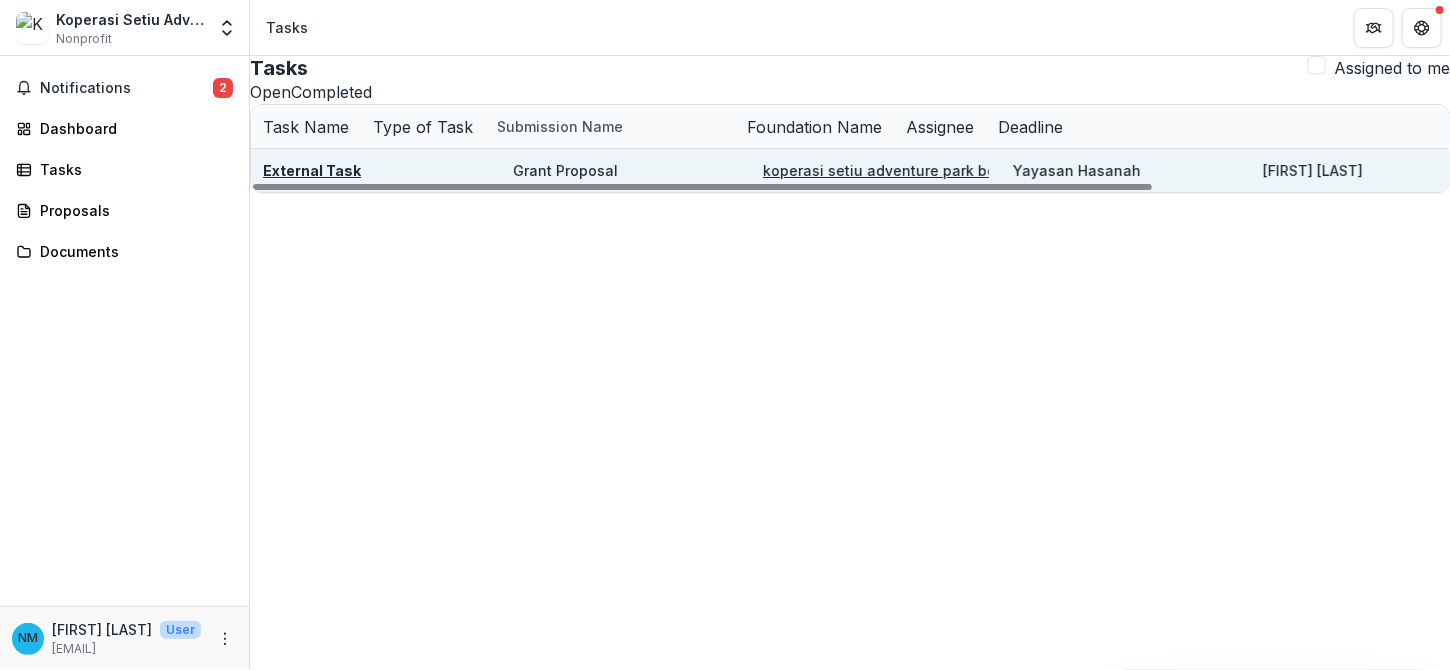 click on "koperasi setiu adventure park berhad - 2025 - HSEF2025 - myHarapan" at bounding box center (1010, 170) 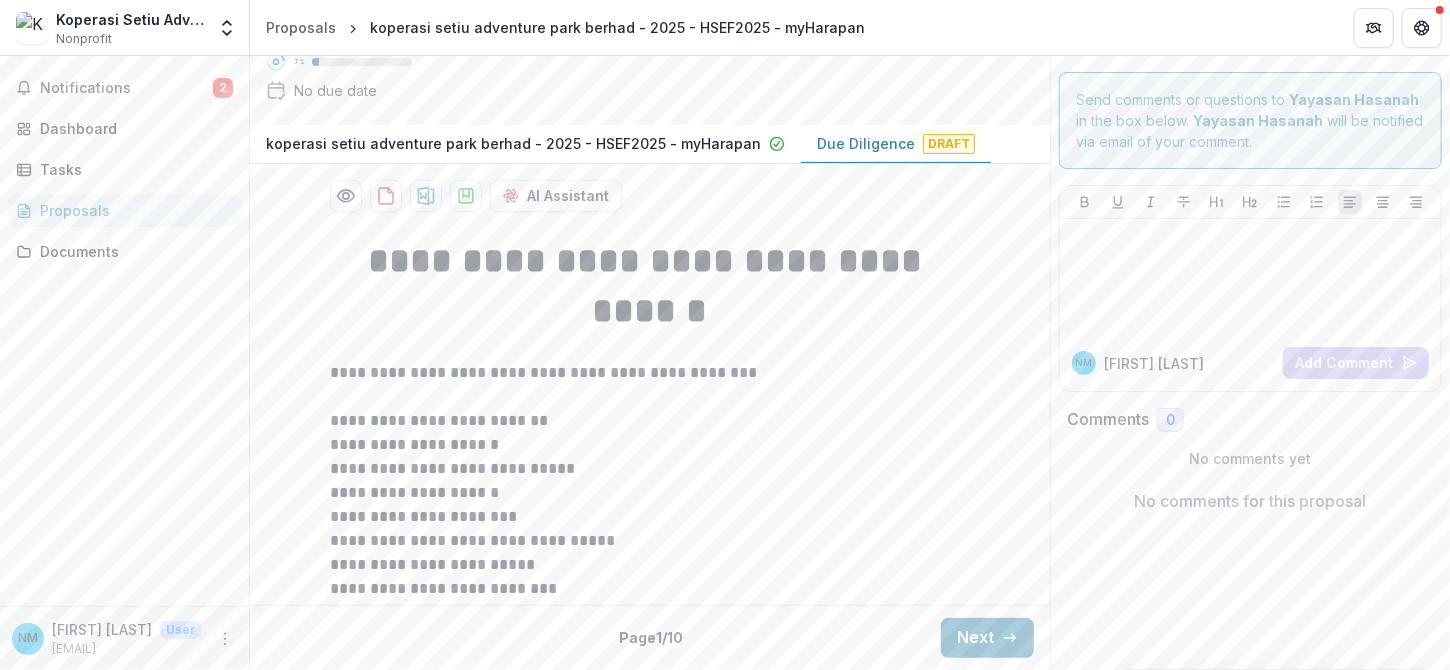 scroll, scrollTop: 624, scrollLeft: 0, axis: vertical 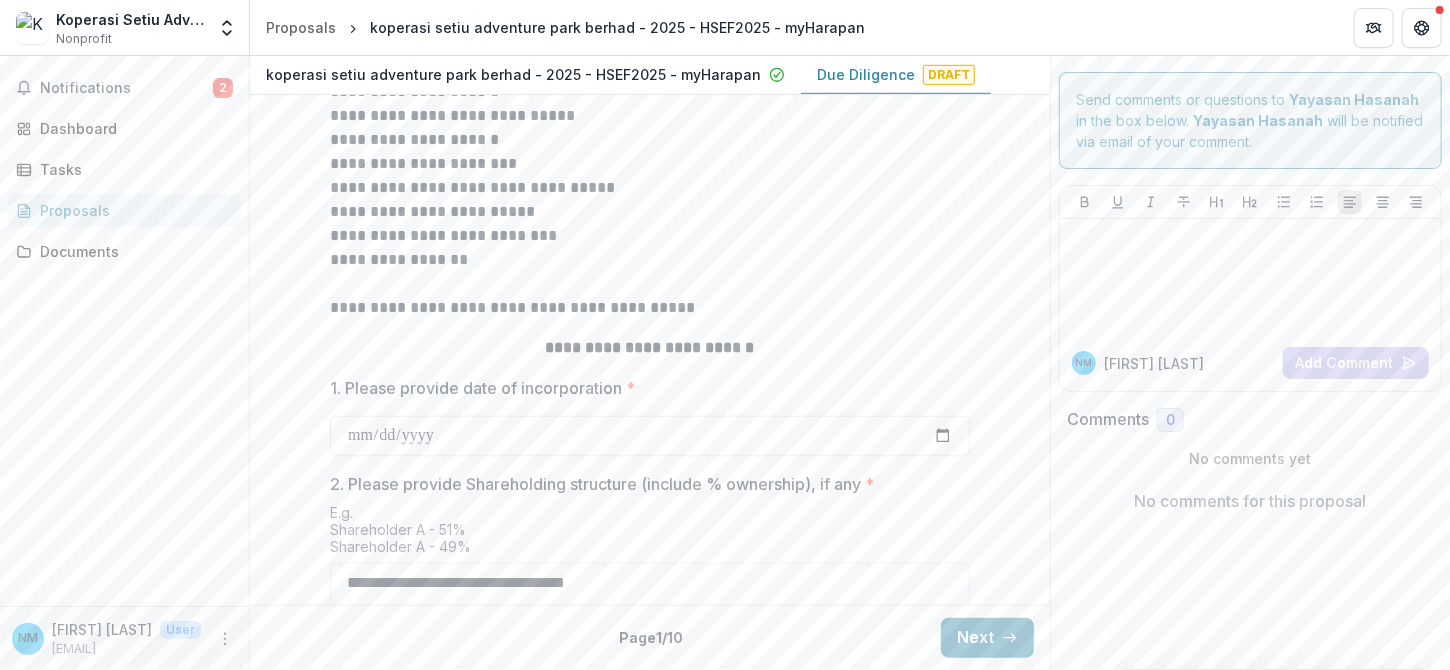 click on "**********" at bounding box center [650, 260] 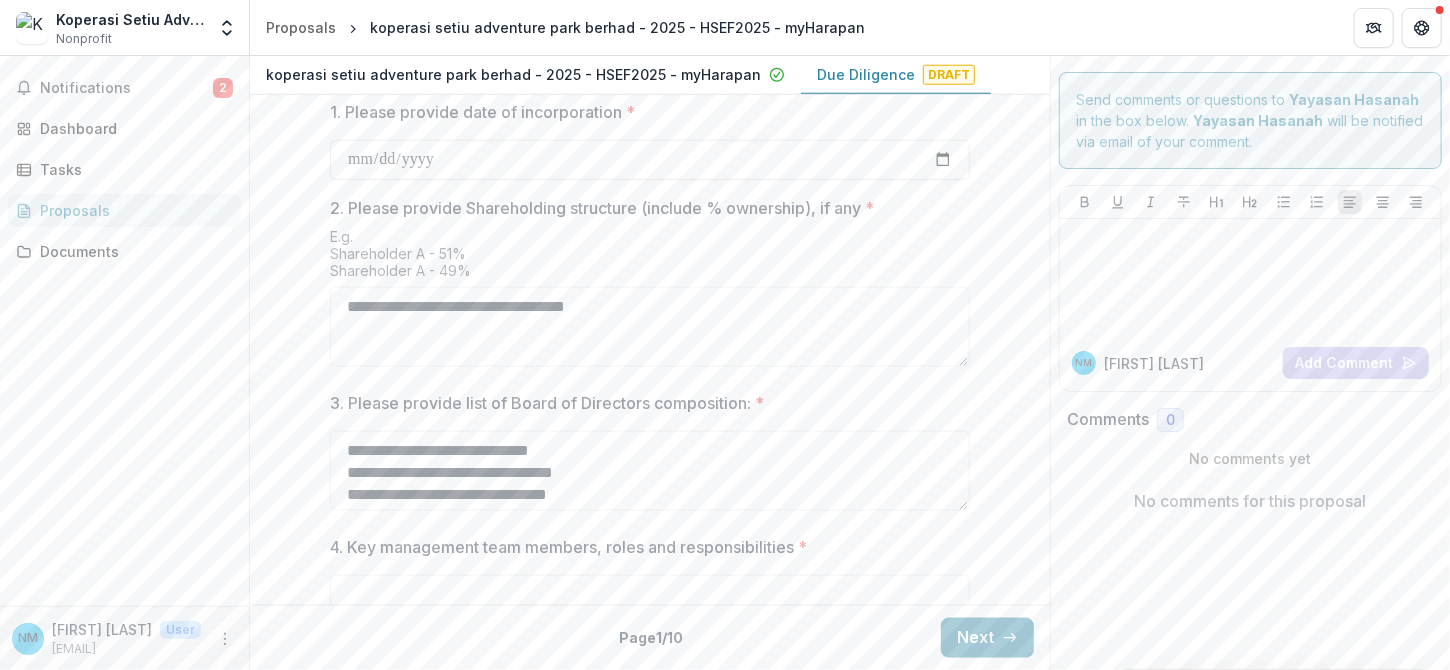 scroll, scrollTop: 899, scrollLeft: 0, axis: vertical 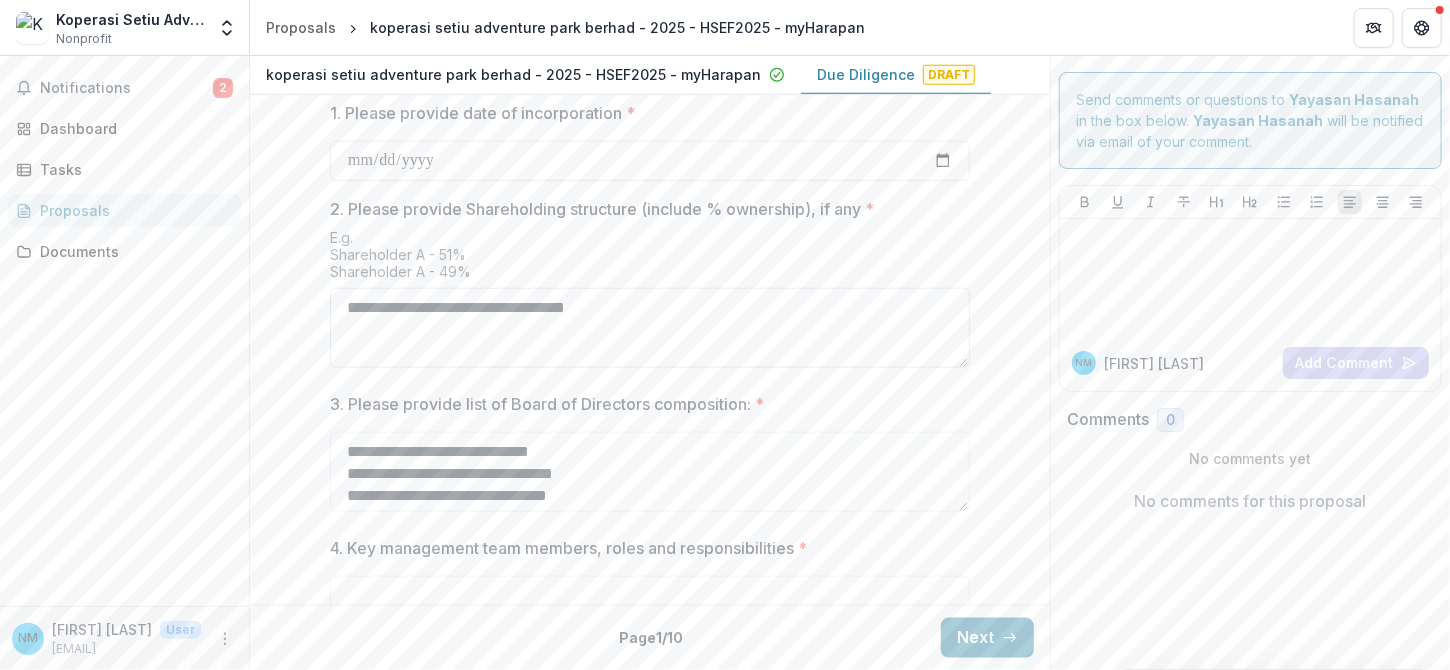 click on "**********" at bounding box center [650, 328] 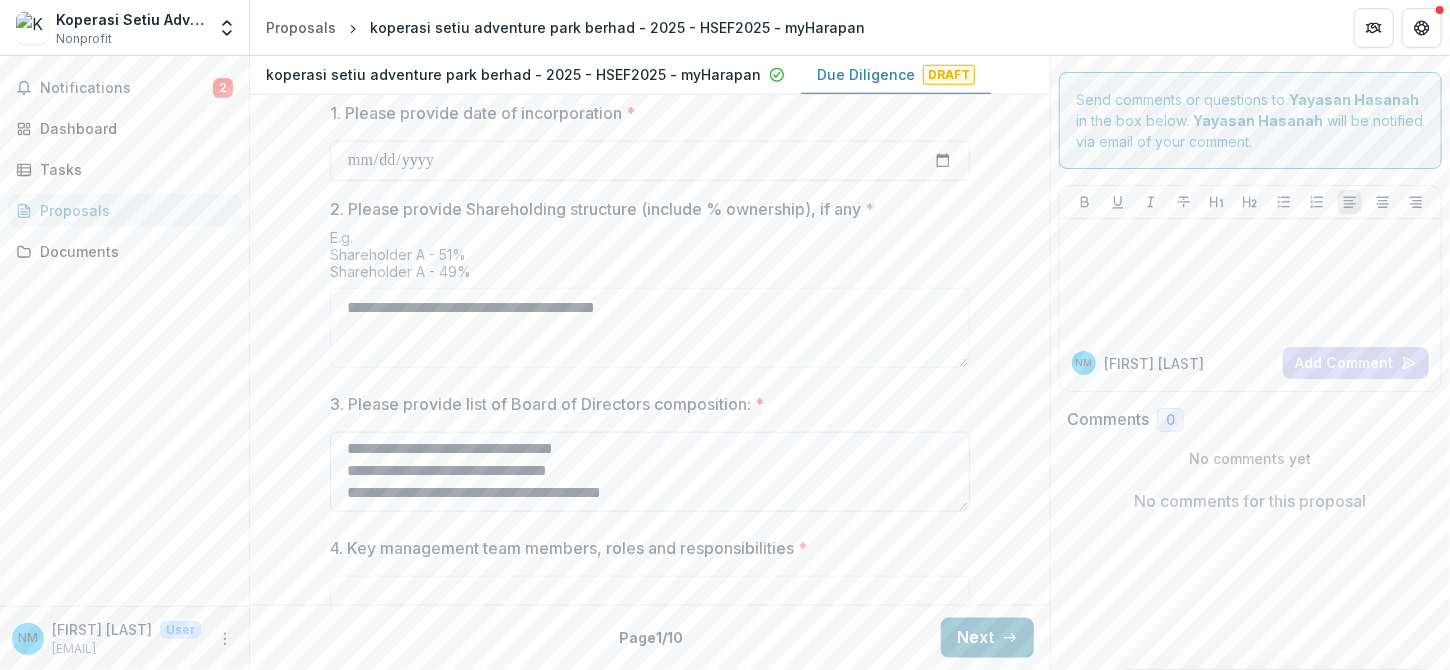 scroll, scrollTop: 0, scrollLeft: 0, axis: both 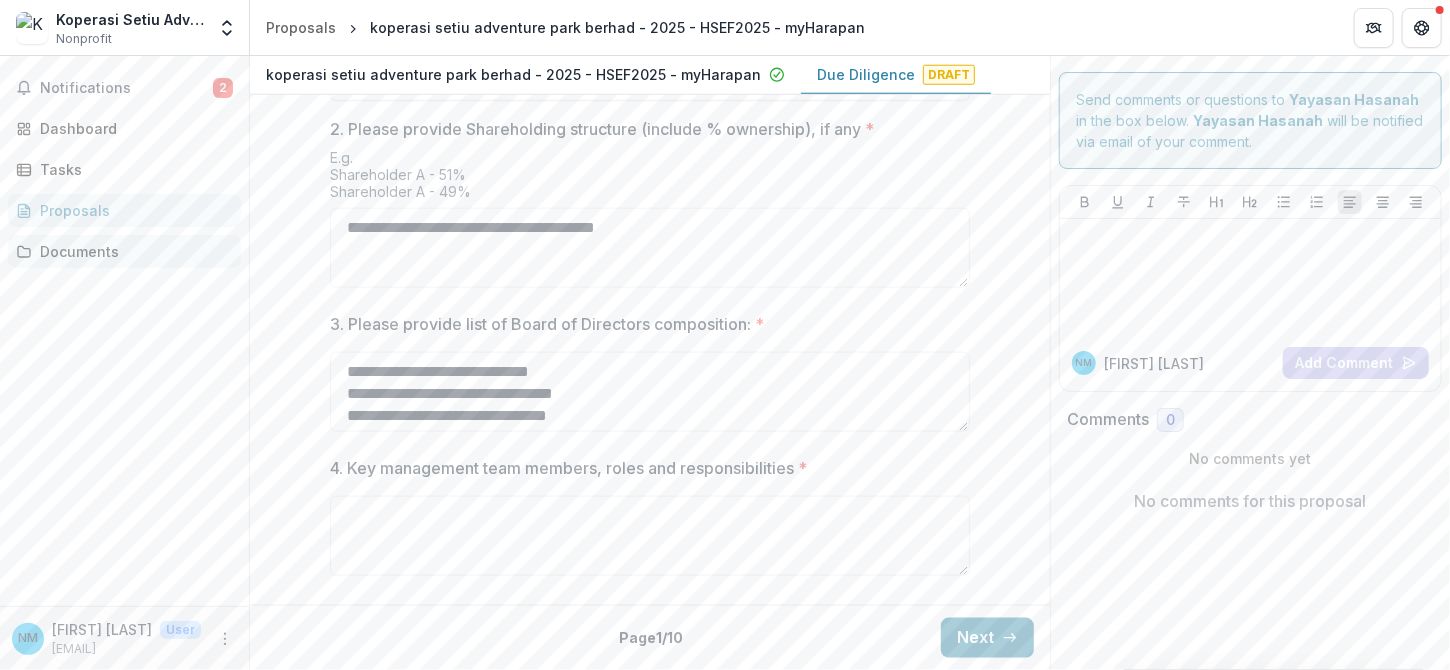 type on "**********" 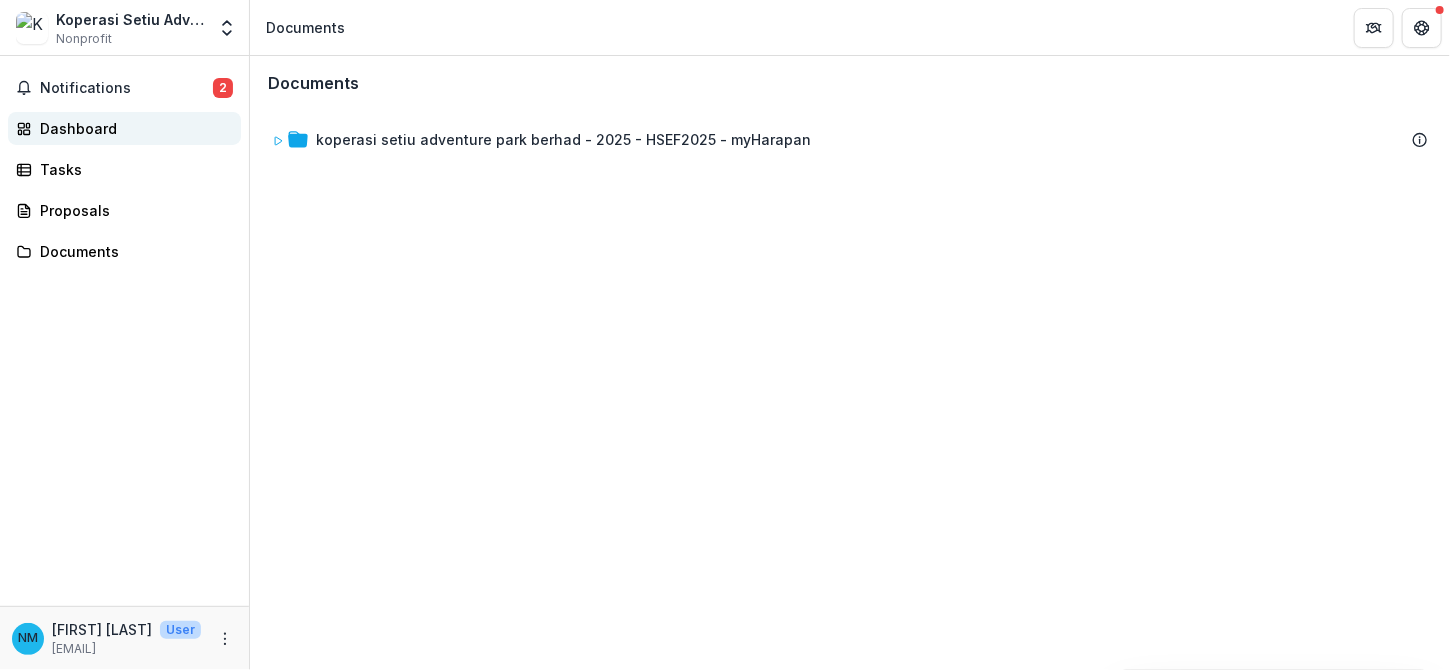 click on "Dashboard" at bounding box center (132, 128) 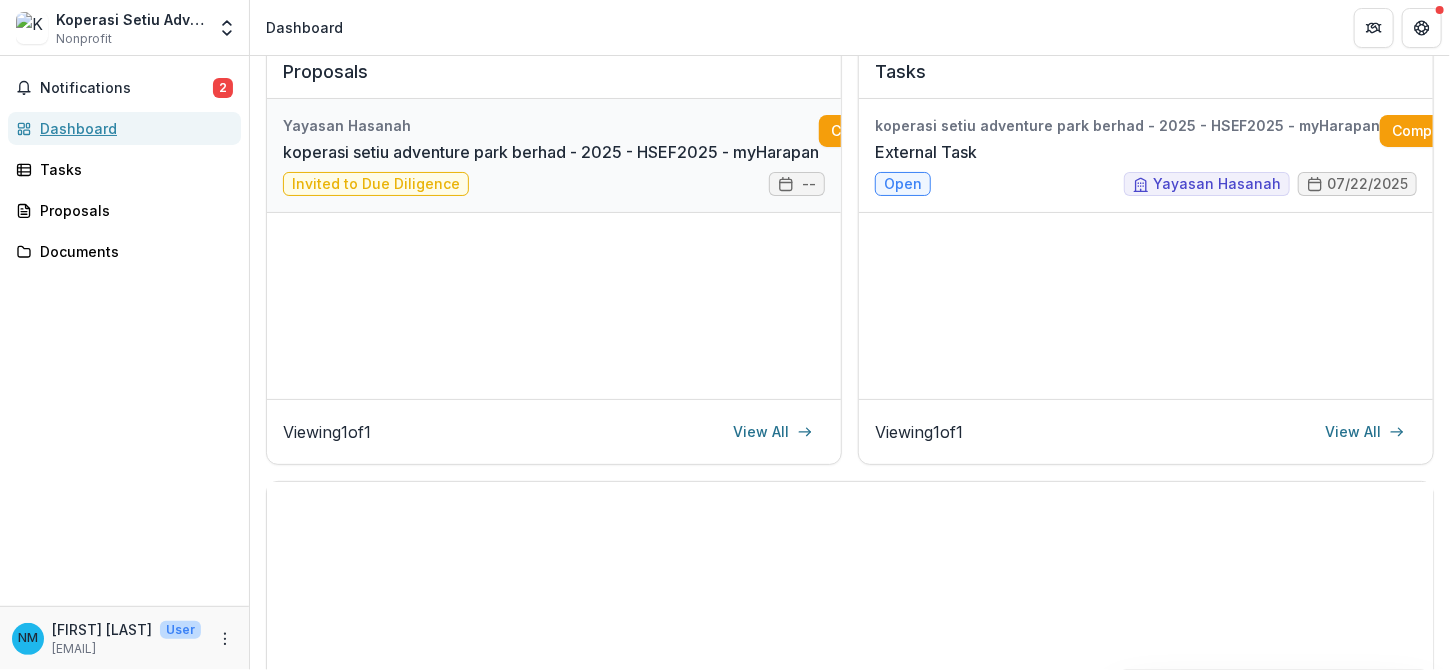 scroll, scrollTop: 263, scrollLeft: 0, axis: vertical 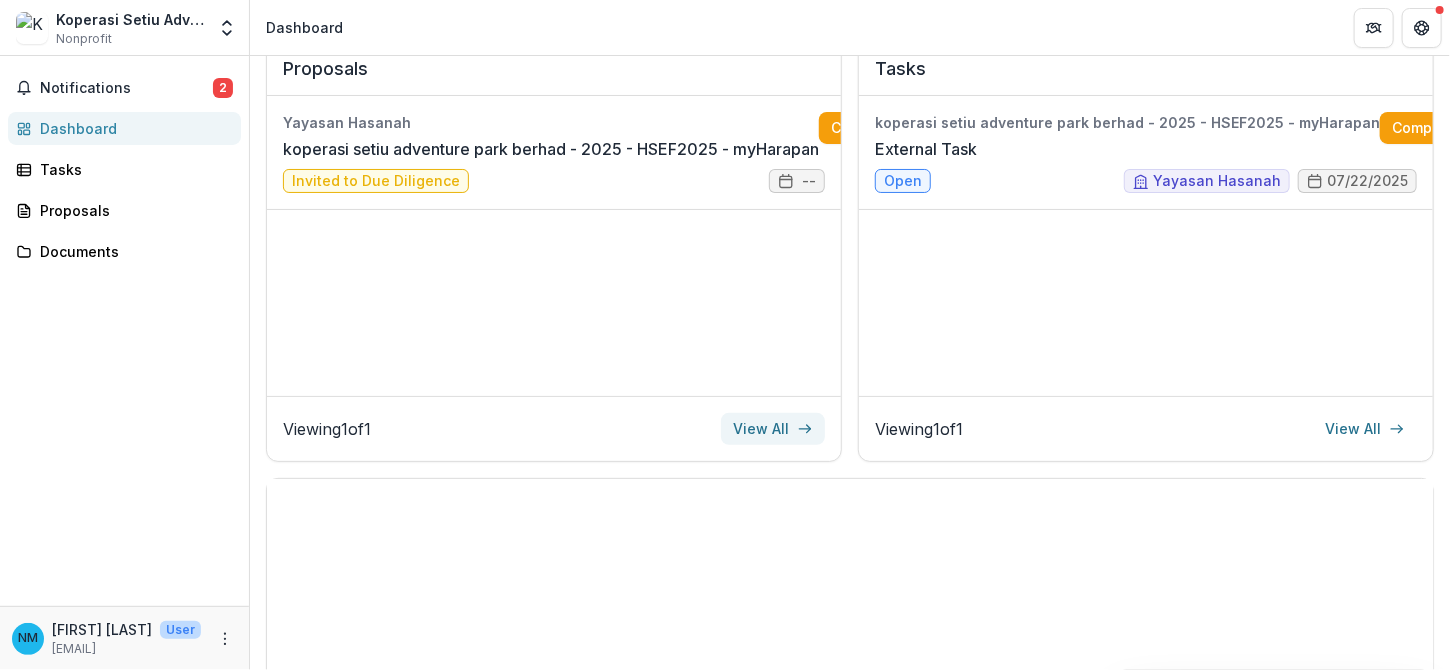 click on "View All" at bounding box center [773, 429] 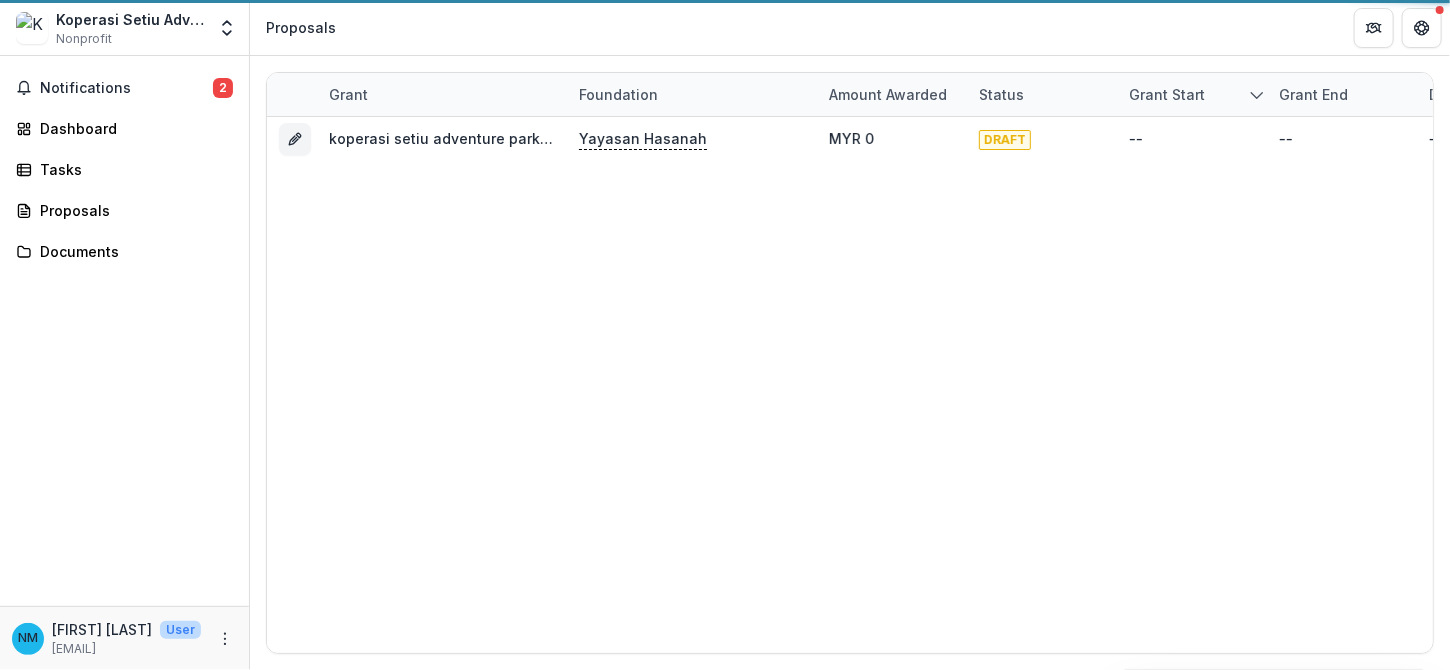 scroll, scrollTop: 0, scrollLeft: 0, axis: both 